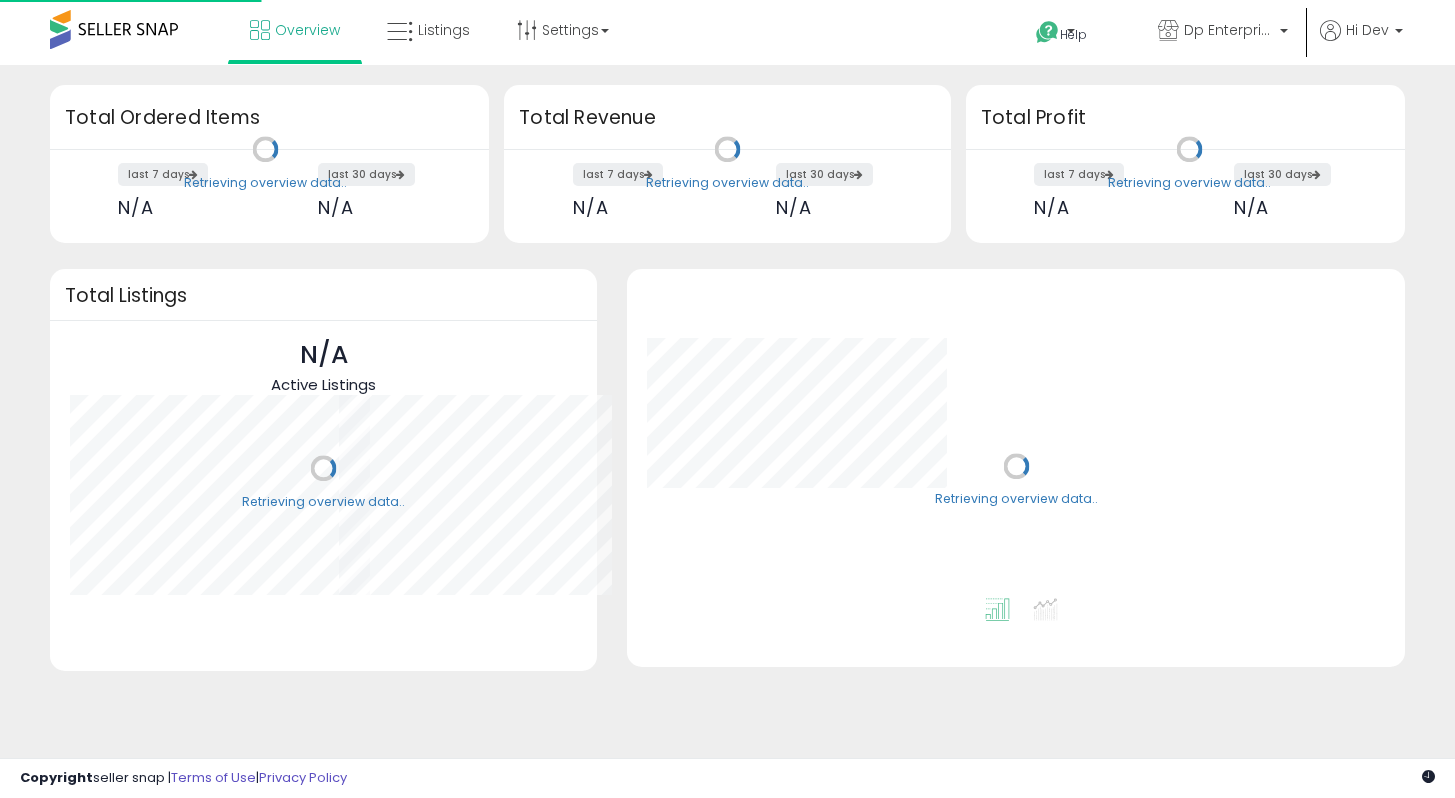 scroll, scrollTop: 0, scrollLeft: 0, axis: both 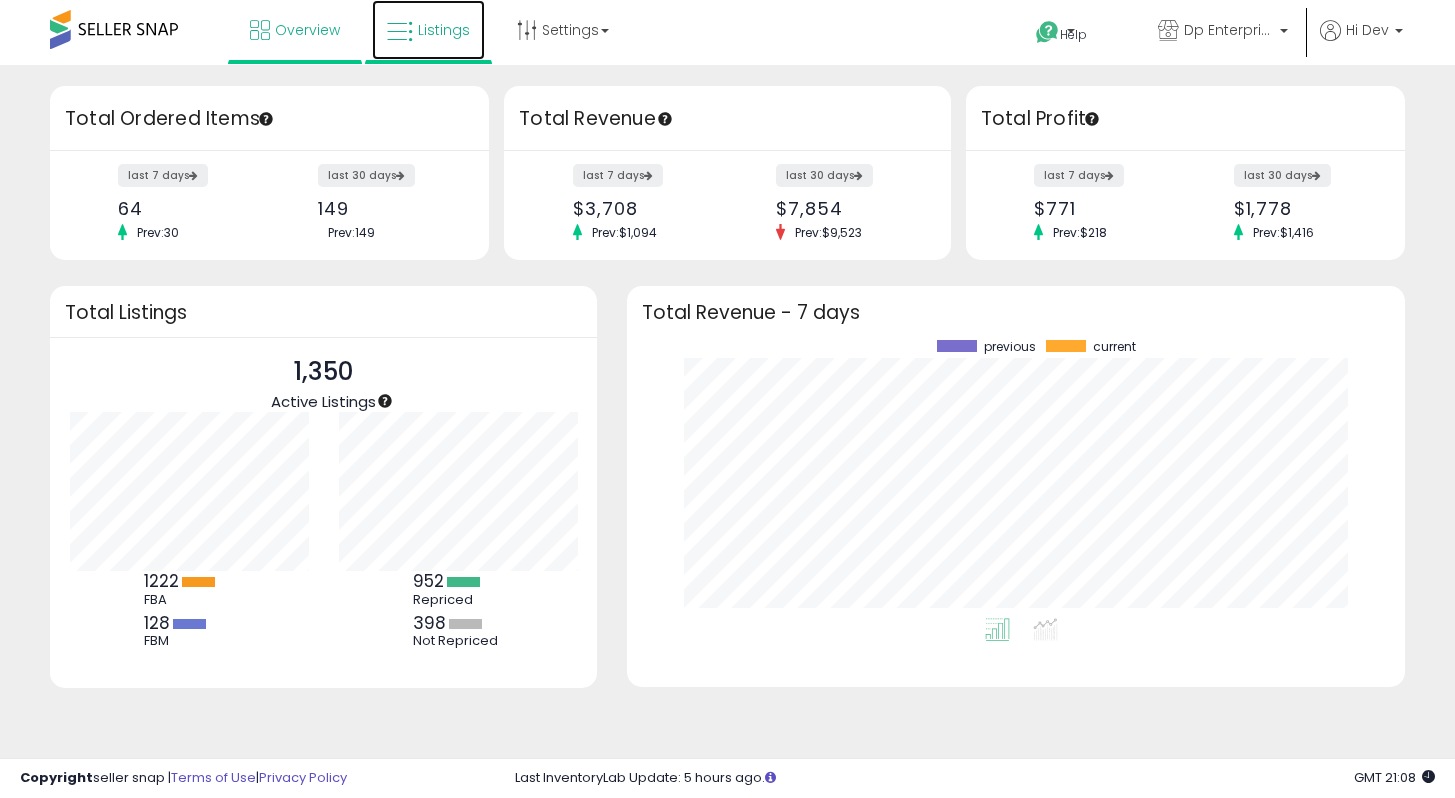 click on "Listings" at bounding box center (428, 30) 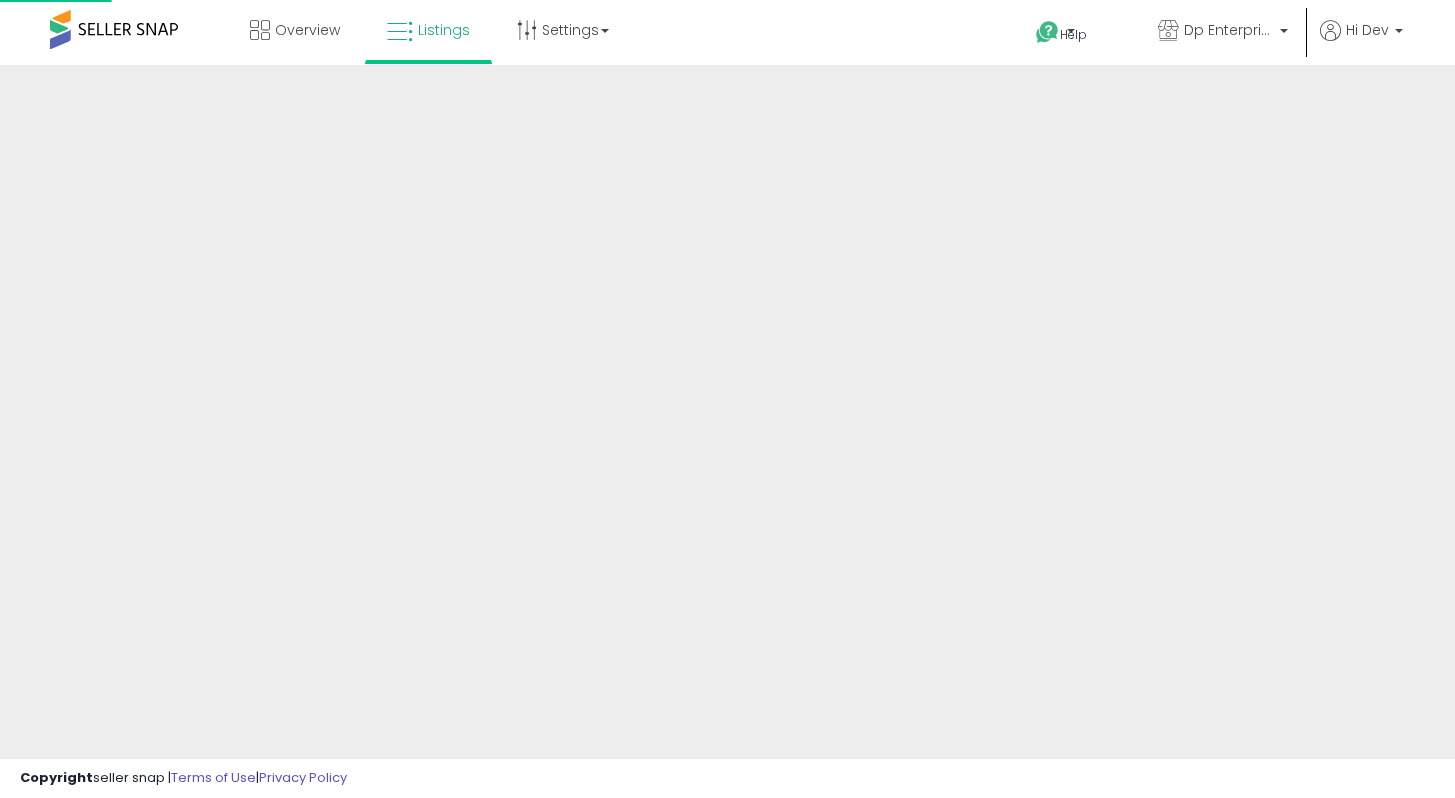 scroll, scrollTop: 0, scrollLeft: 0, axis: both 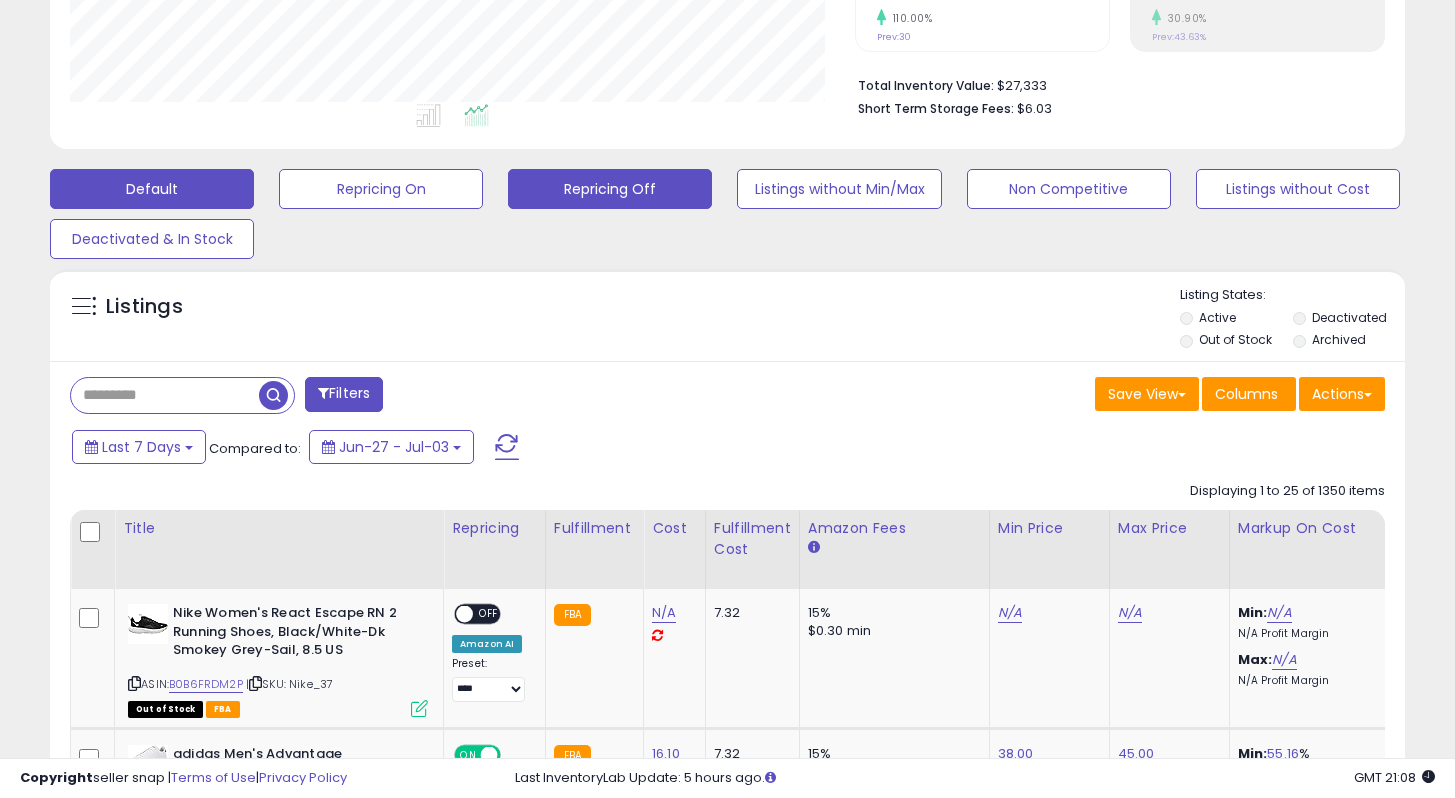 click on "Repricing Off" at bounding box center [381, 189] 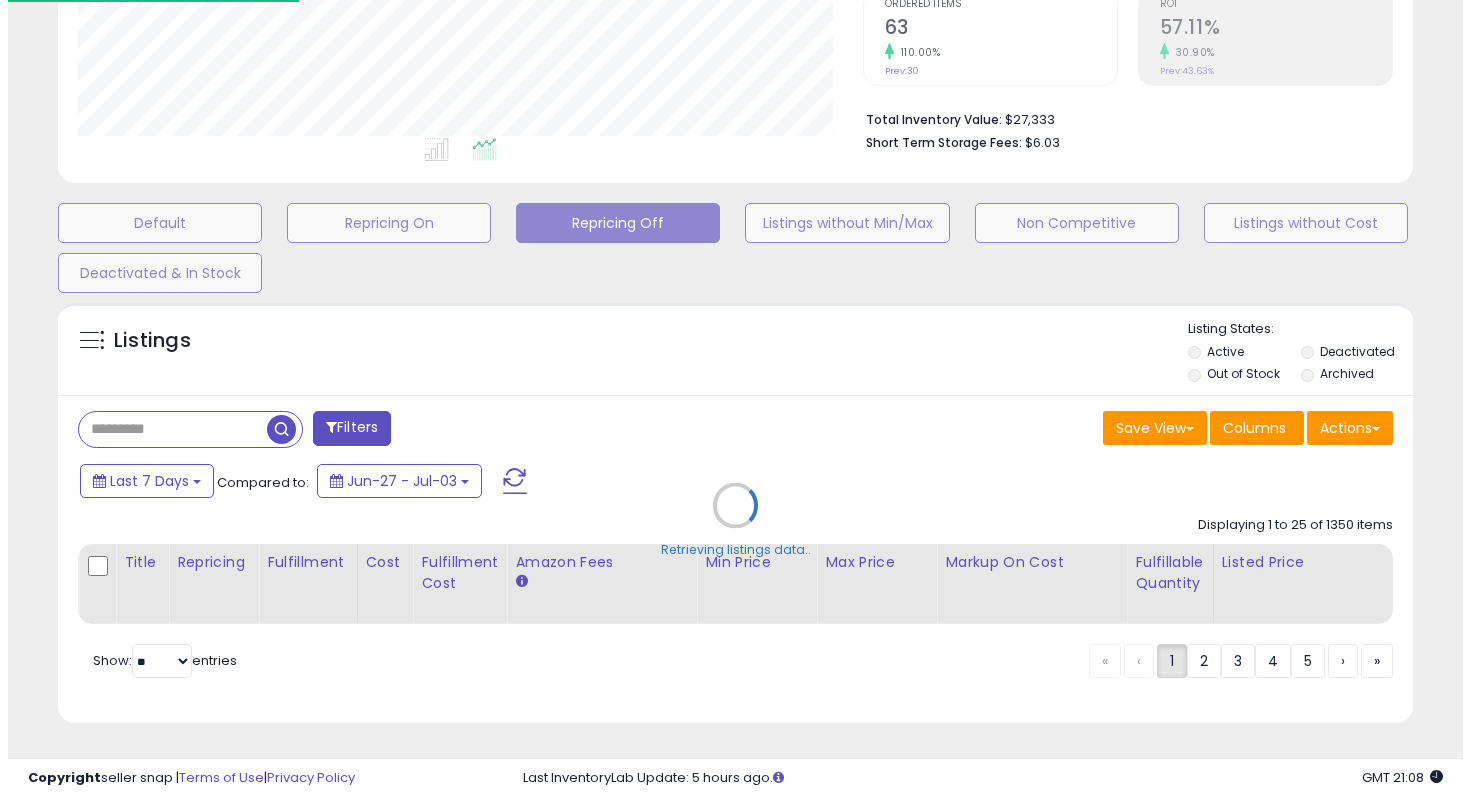 scroll, scrollTop: 442, scrollLeft: 0, axis: vertical 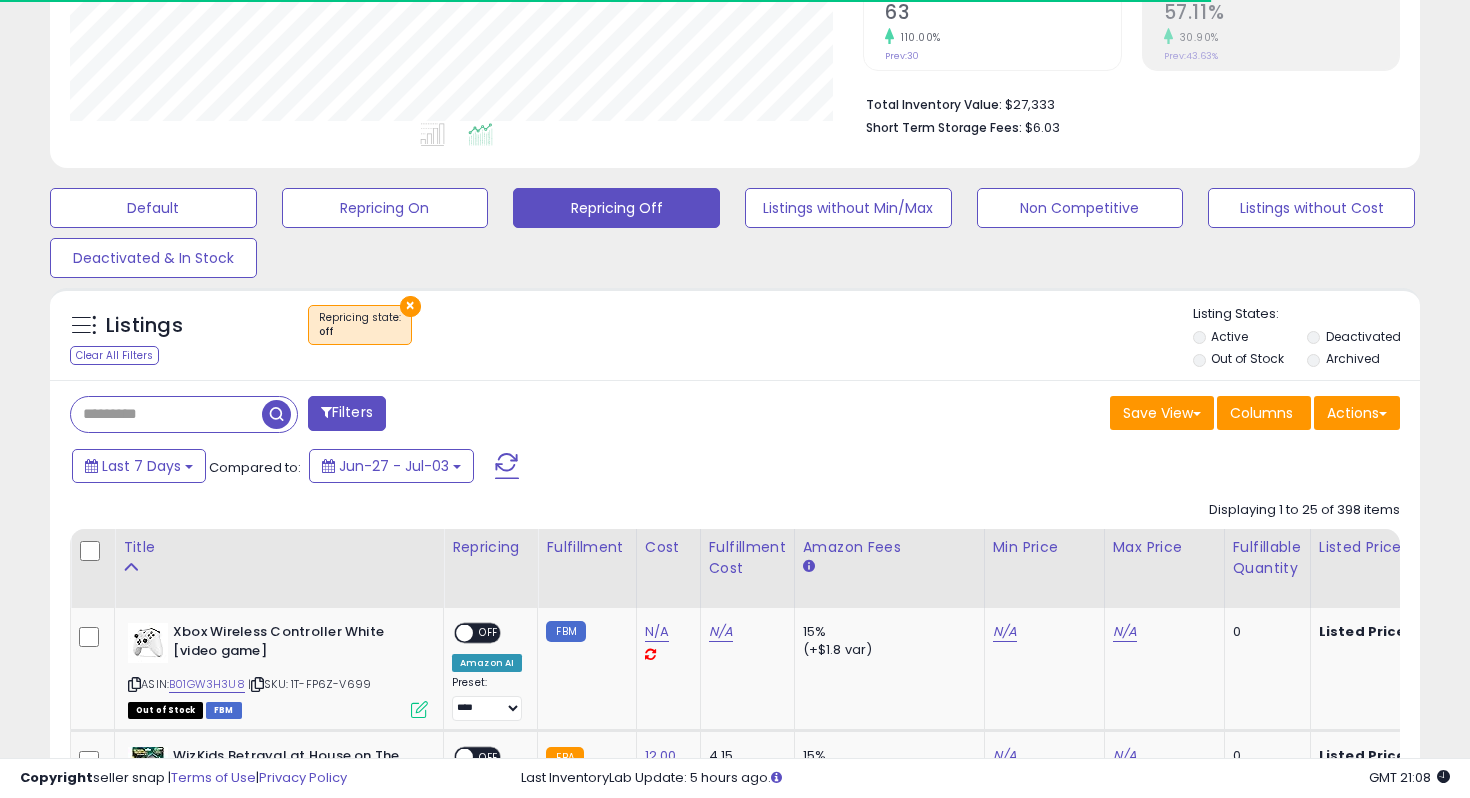 click on "Out of Stock" at bounding box center (1247, 358) 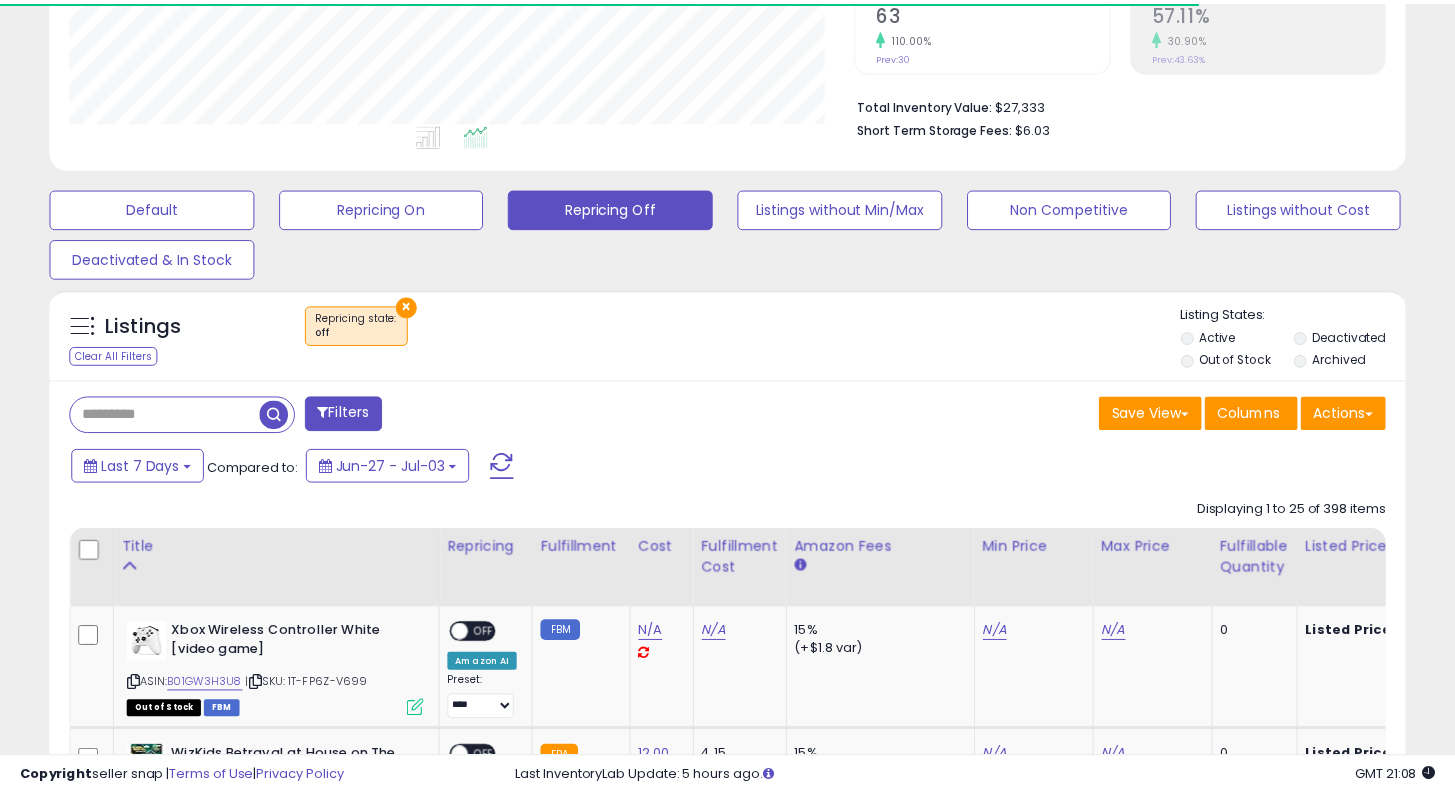 scroll, scrollTop: 410, scrollLeft: 784, axis: both 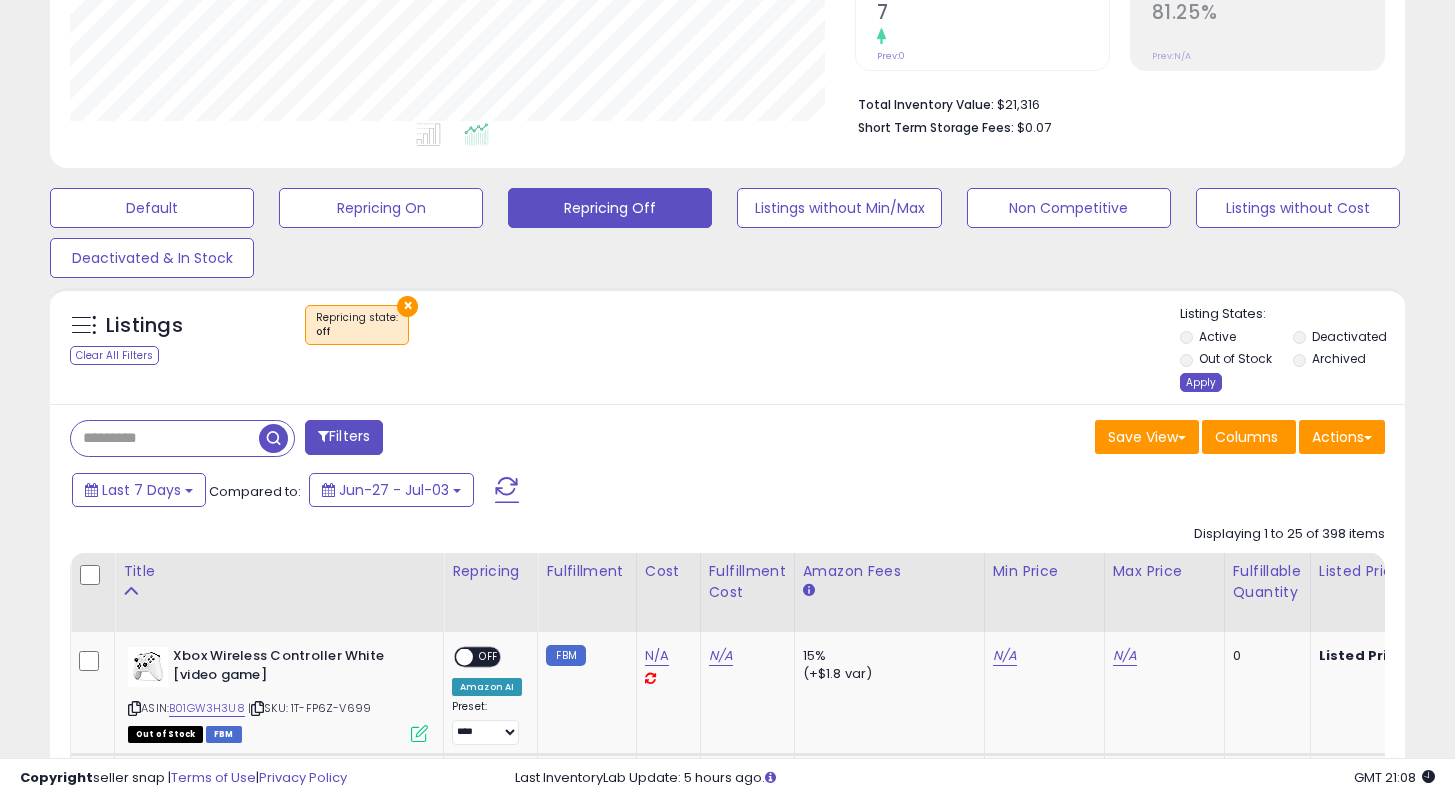 click on "Apply" at bounding box center [1201, 382] 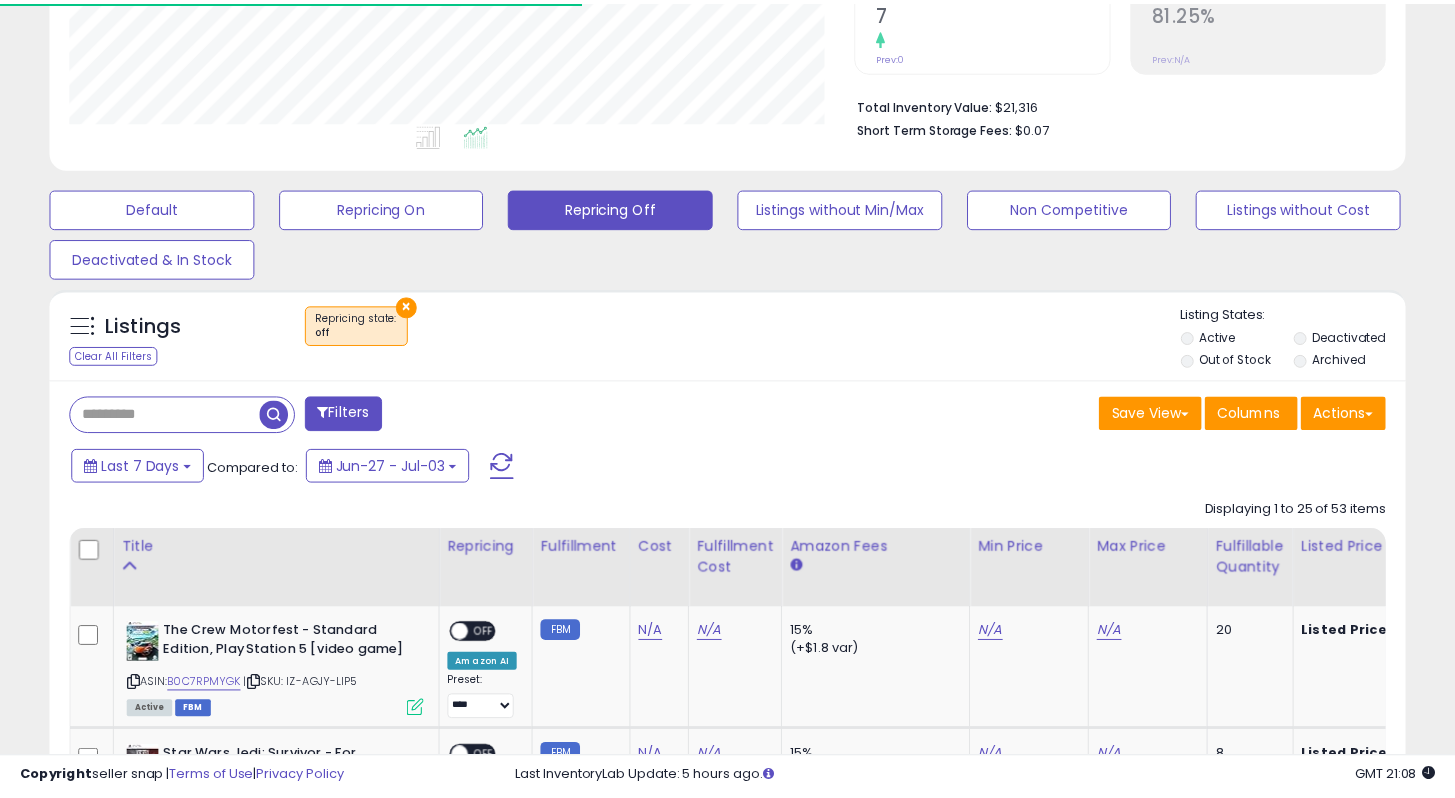 scroll, scrollTop: 1004, scrollLeft: 0, axis: vertical 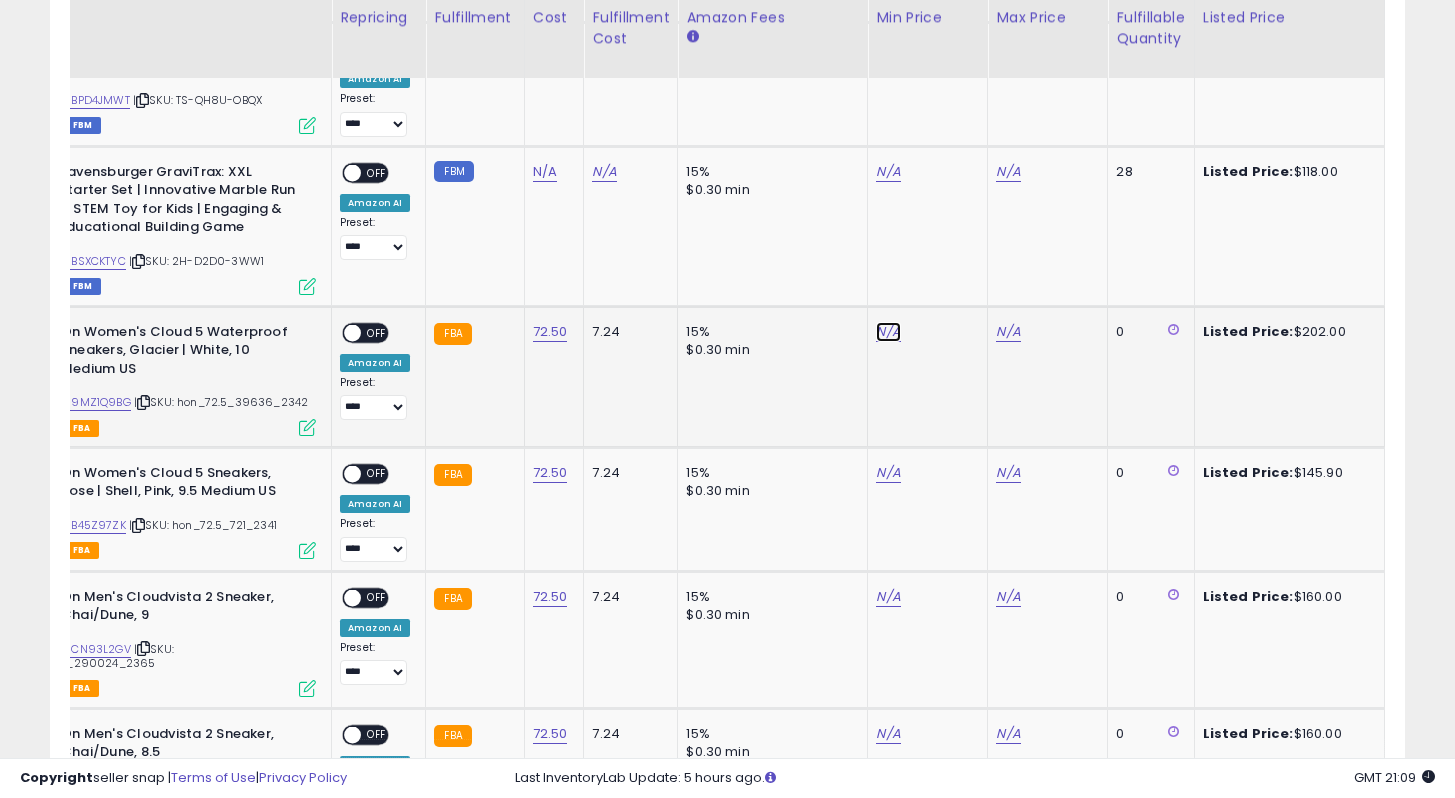 click on "N/A" at bounding box center [888, -76] 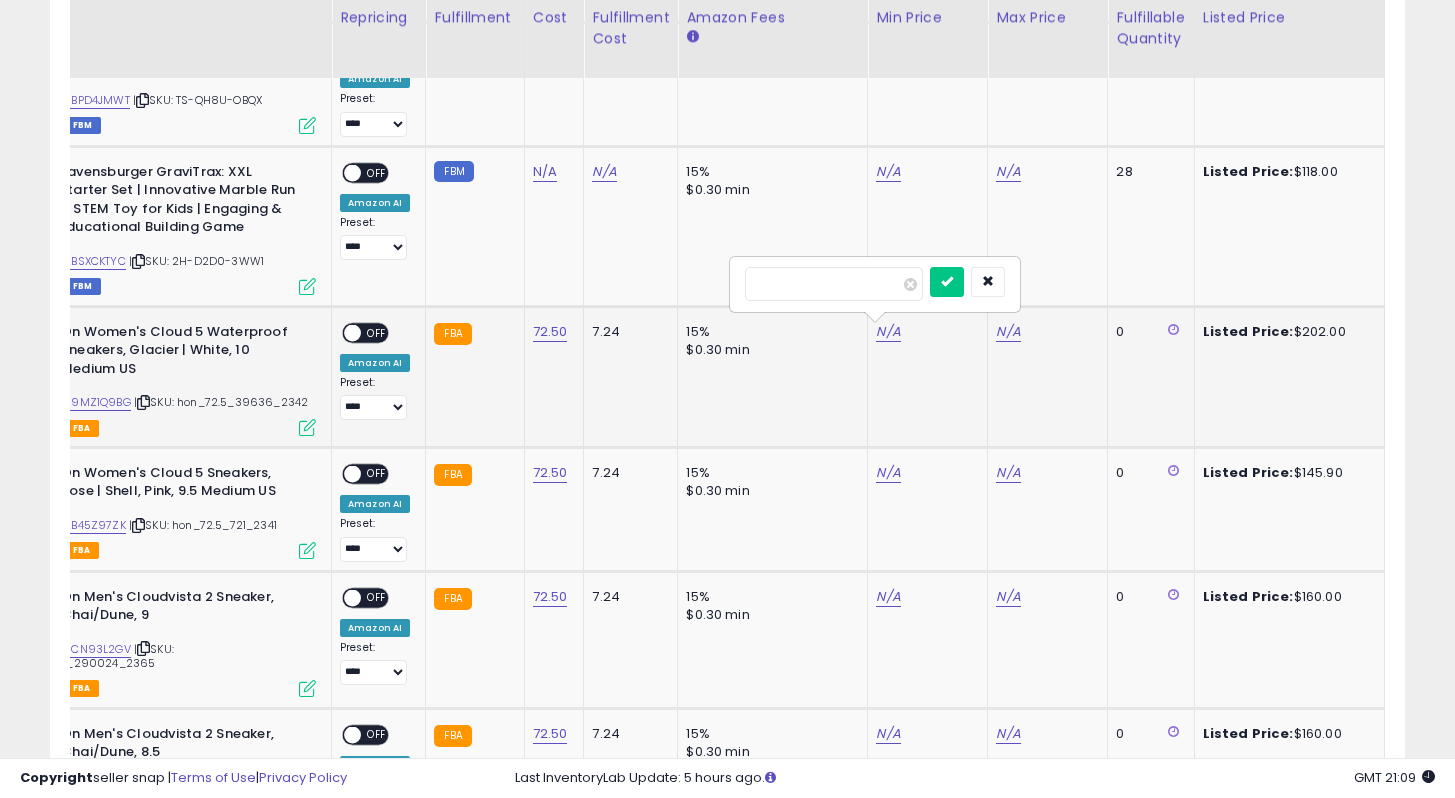 type on "***" 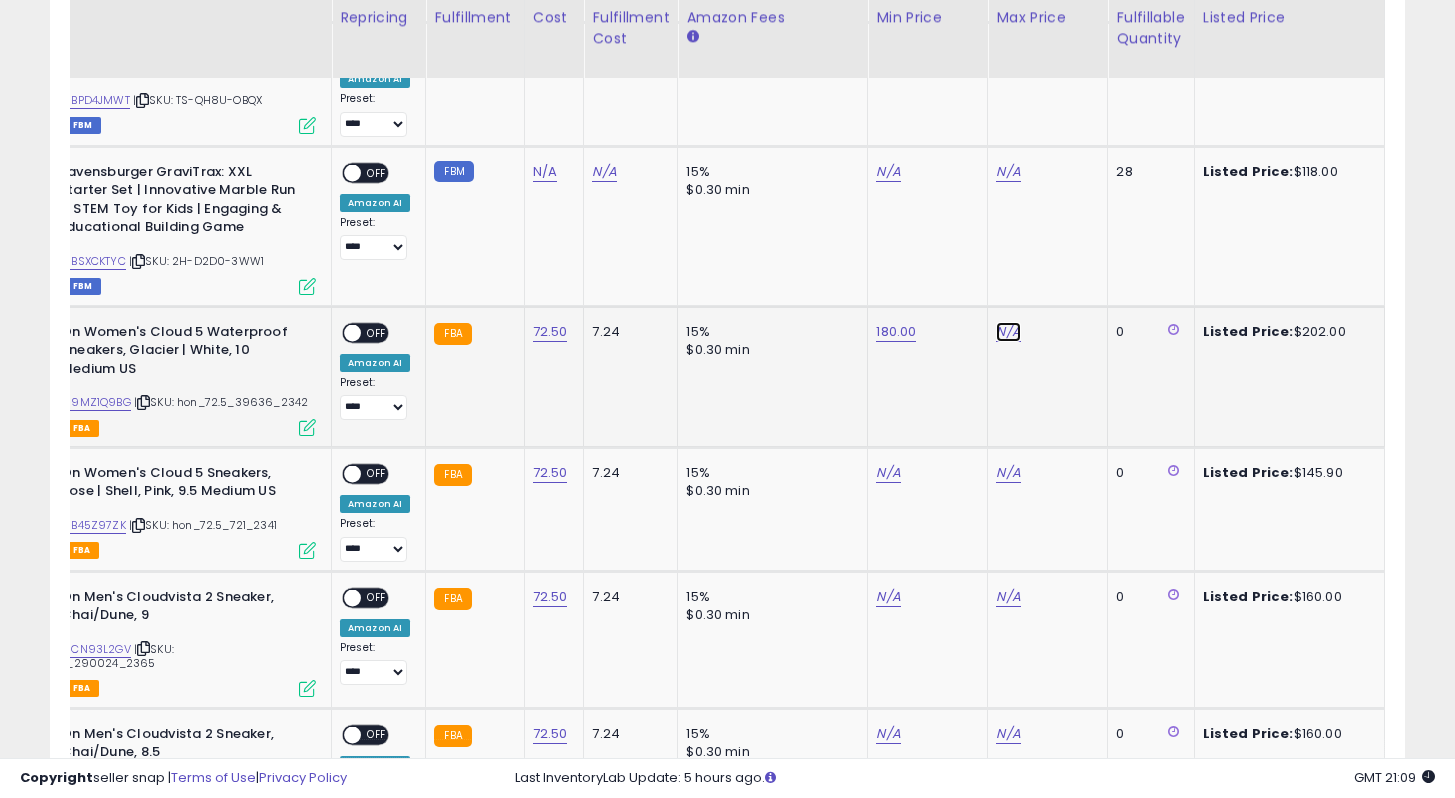 click on "N/A" at bounding box center (1008, -76) 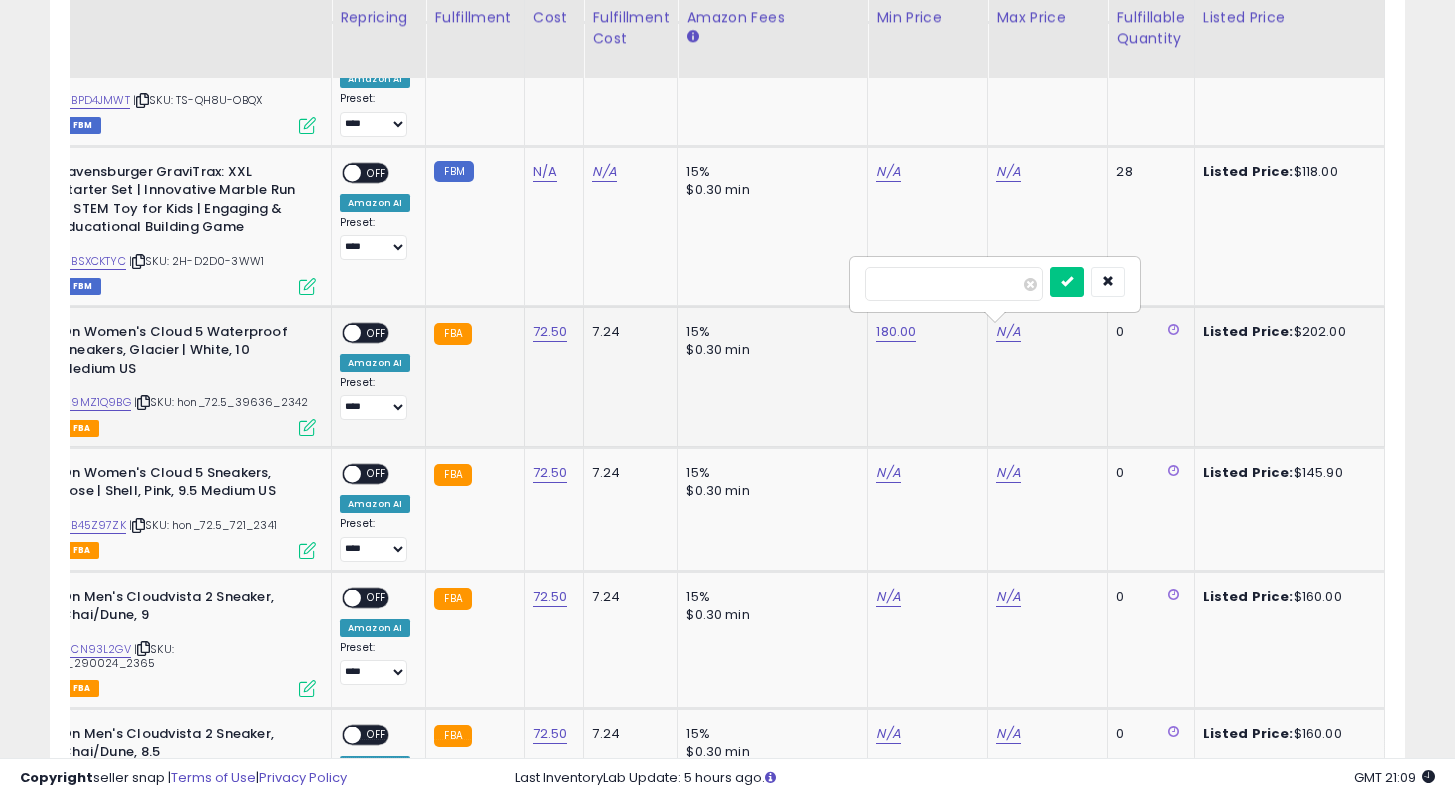 type on "***" 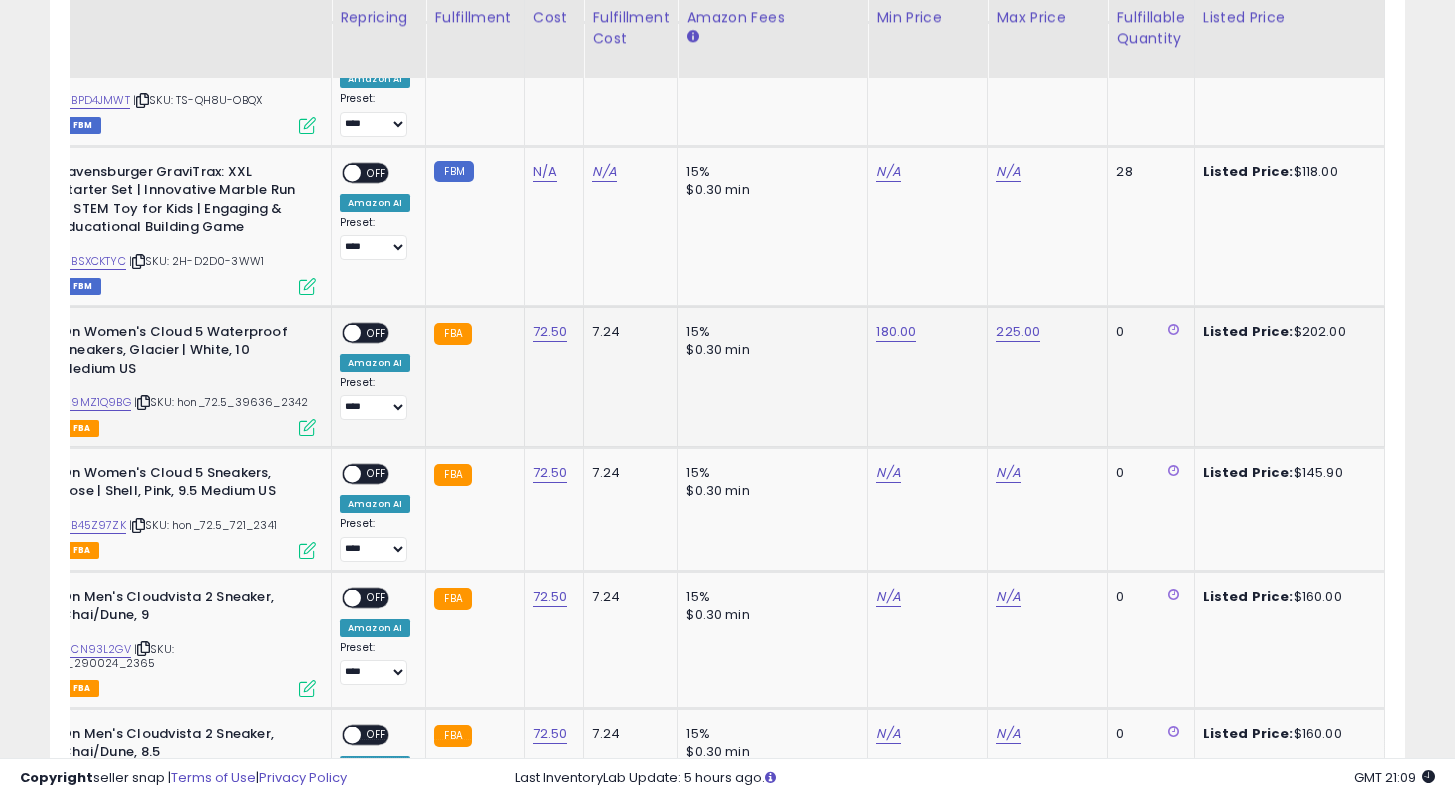 click on "OFF" at bounding box center (377, 332) 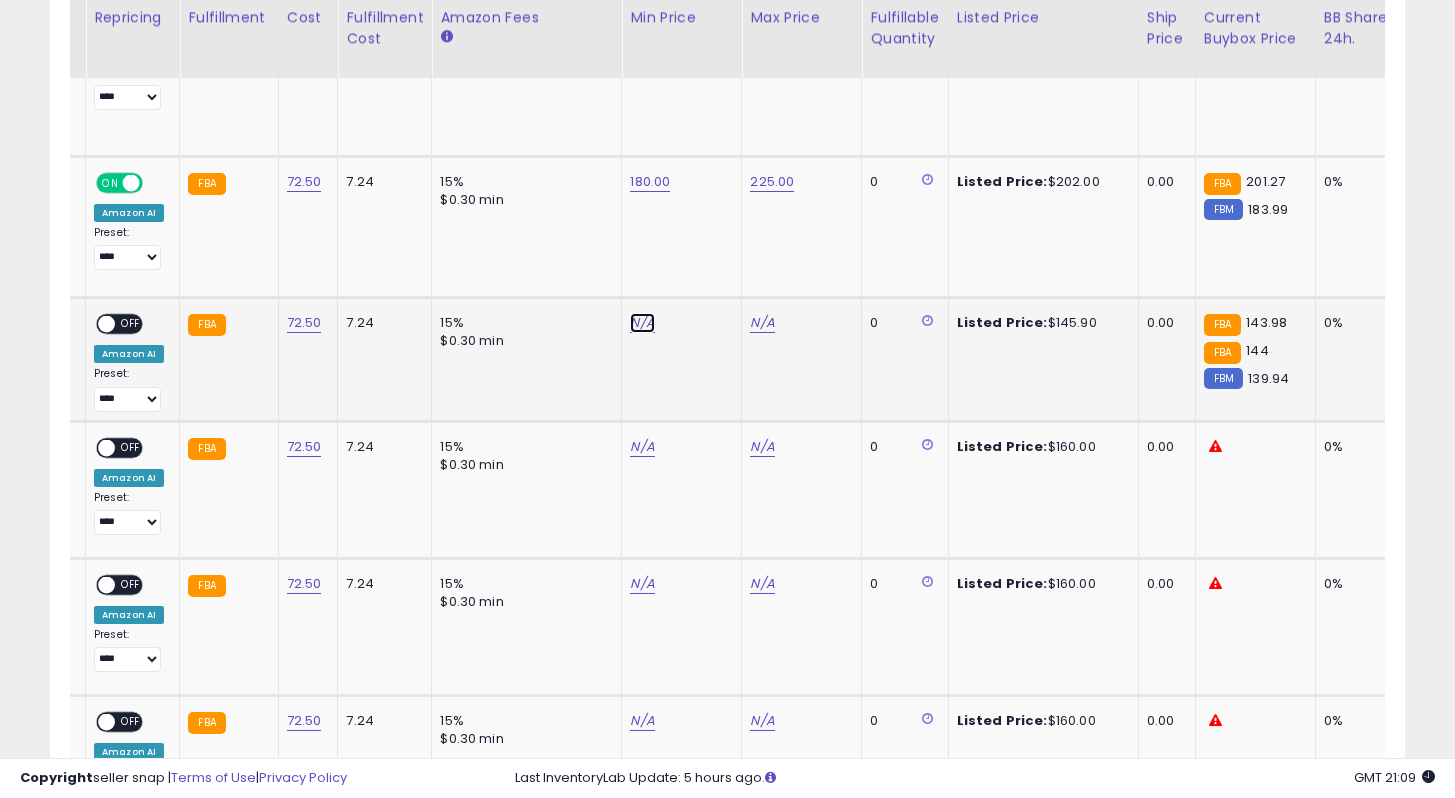 click on "N/A" at bounding box center [642, -226] 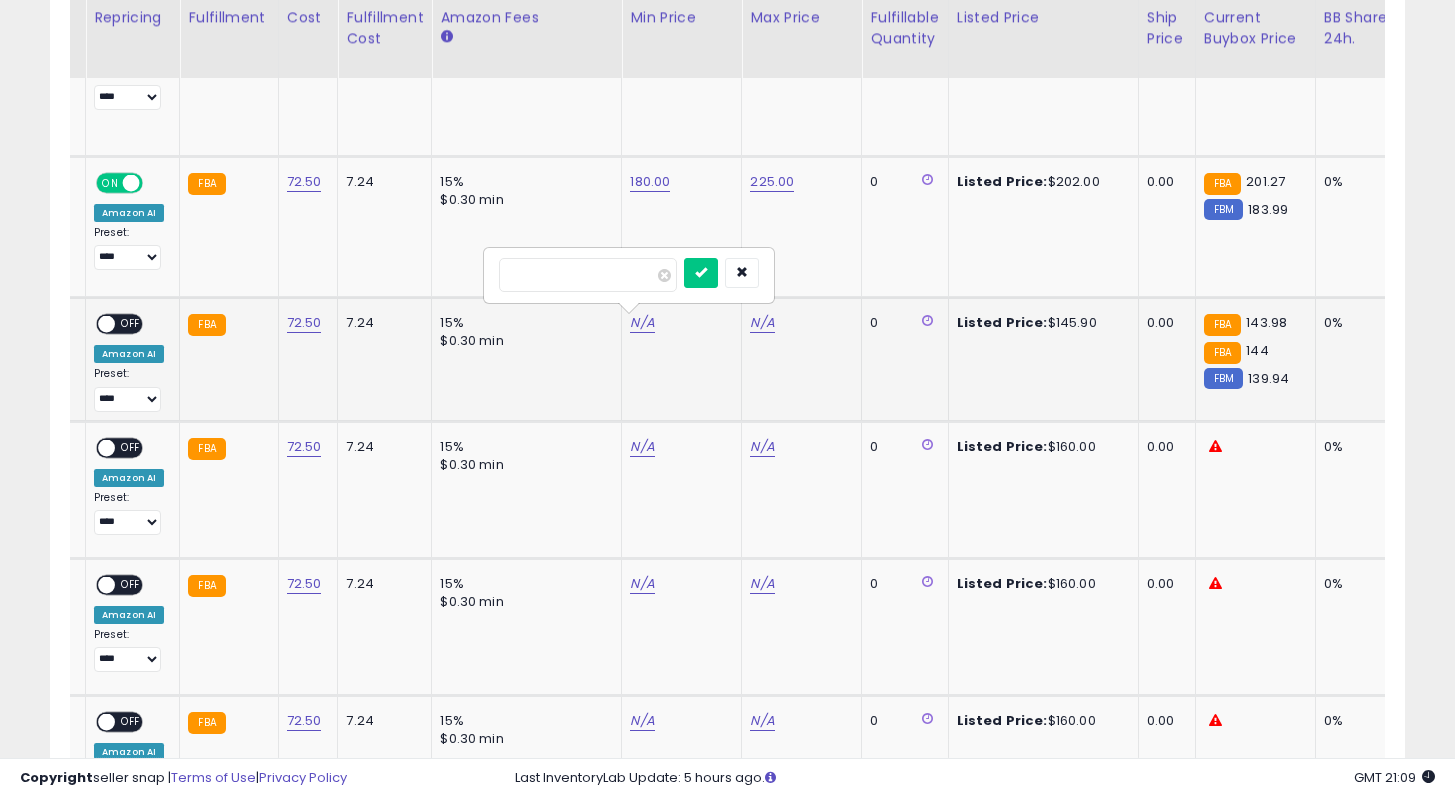 type on "***" 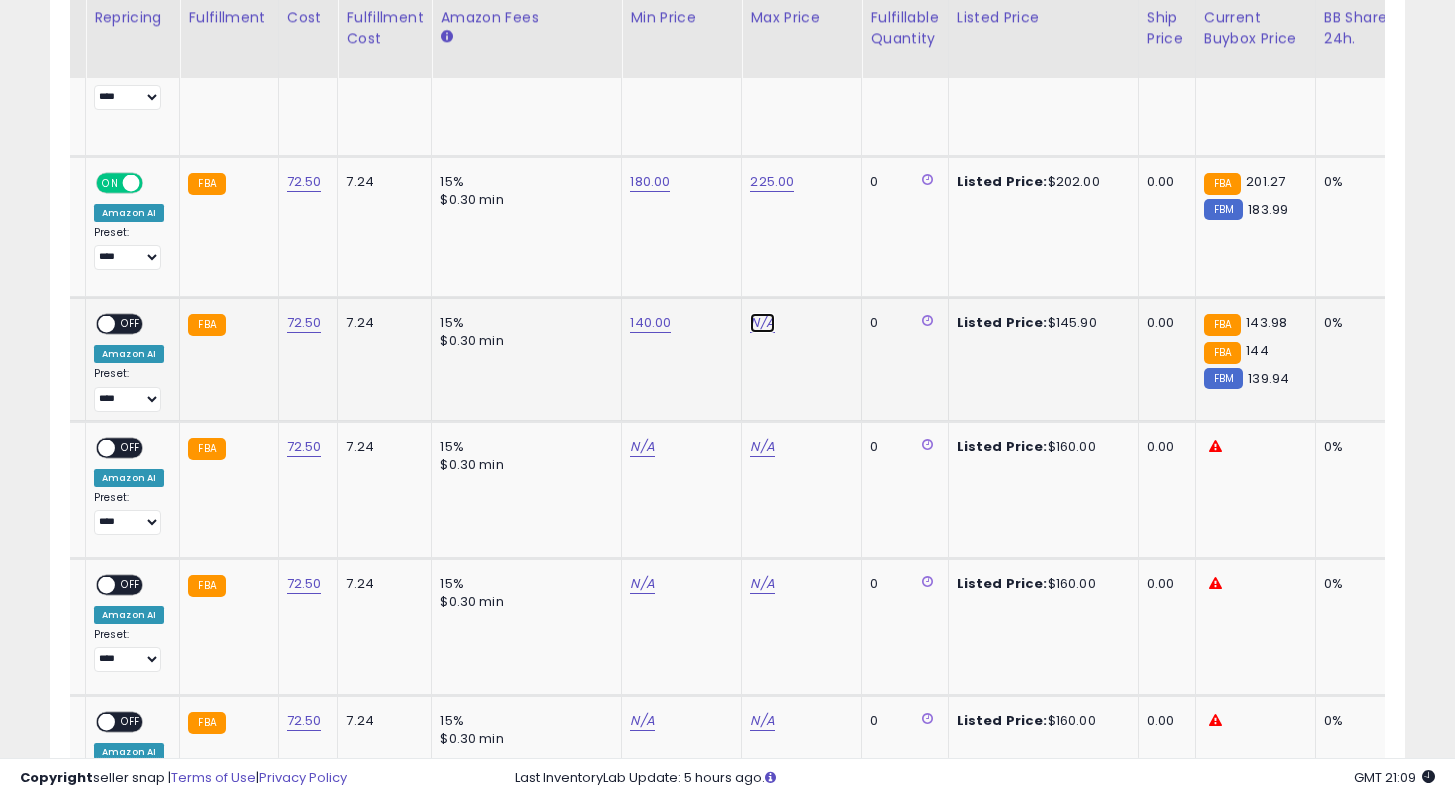 click on "N/A" at bounding box center (762, -226) 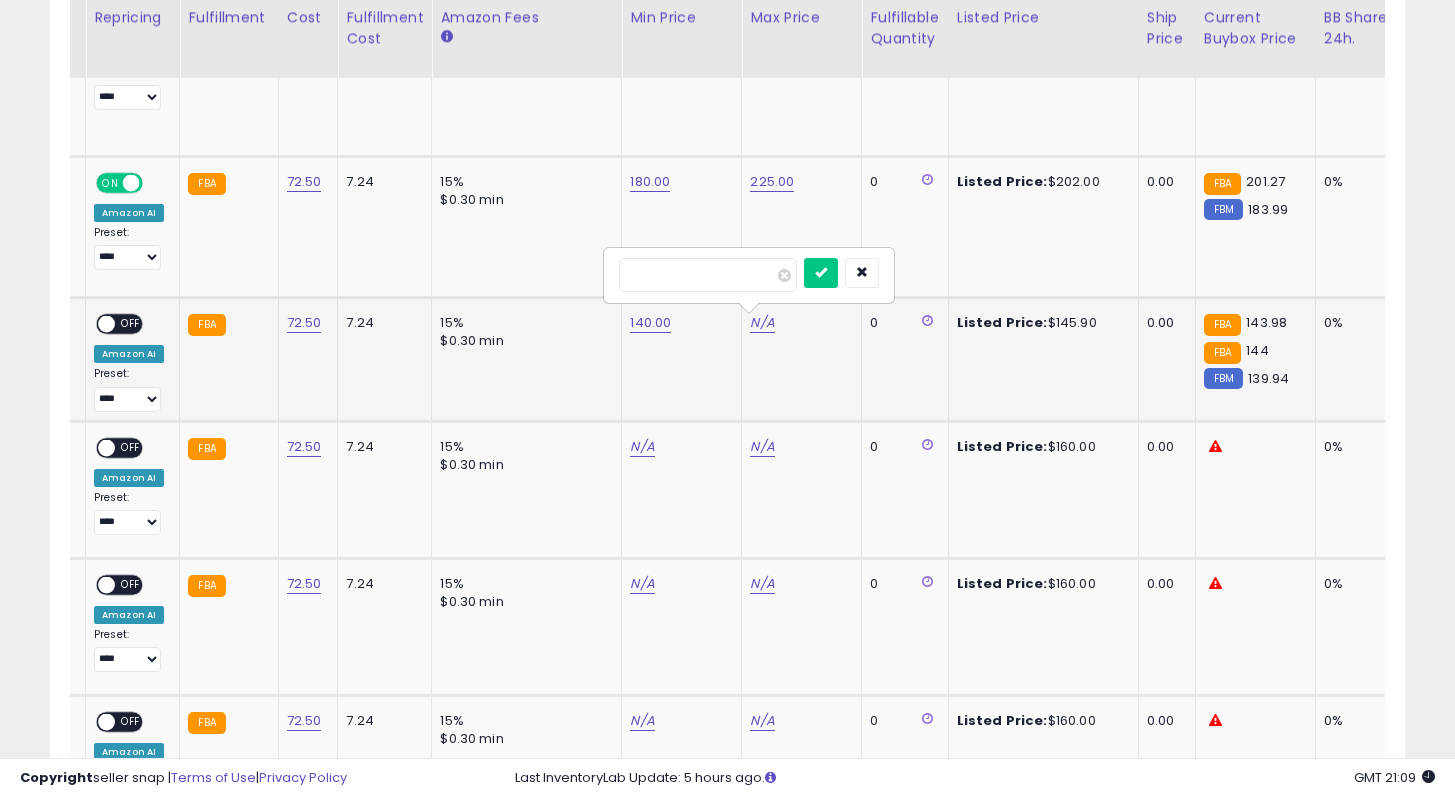 type on "***" 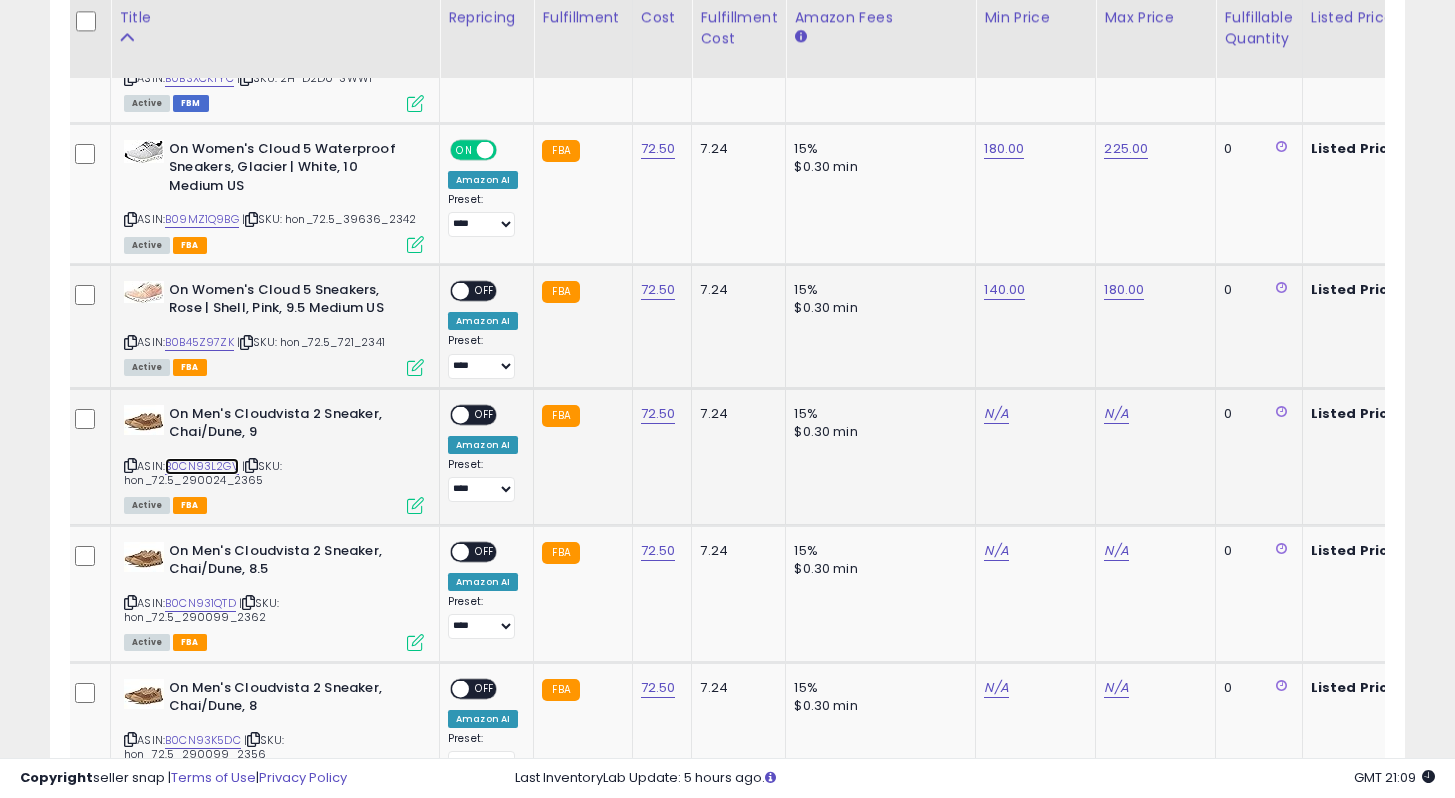 click on "B0CN93L2GV" at bounding box center (202, 466) 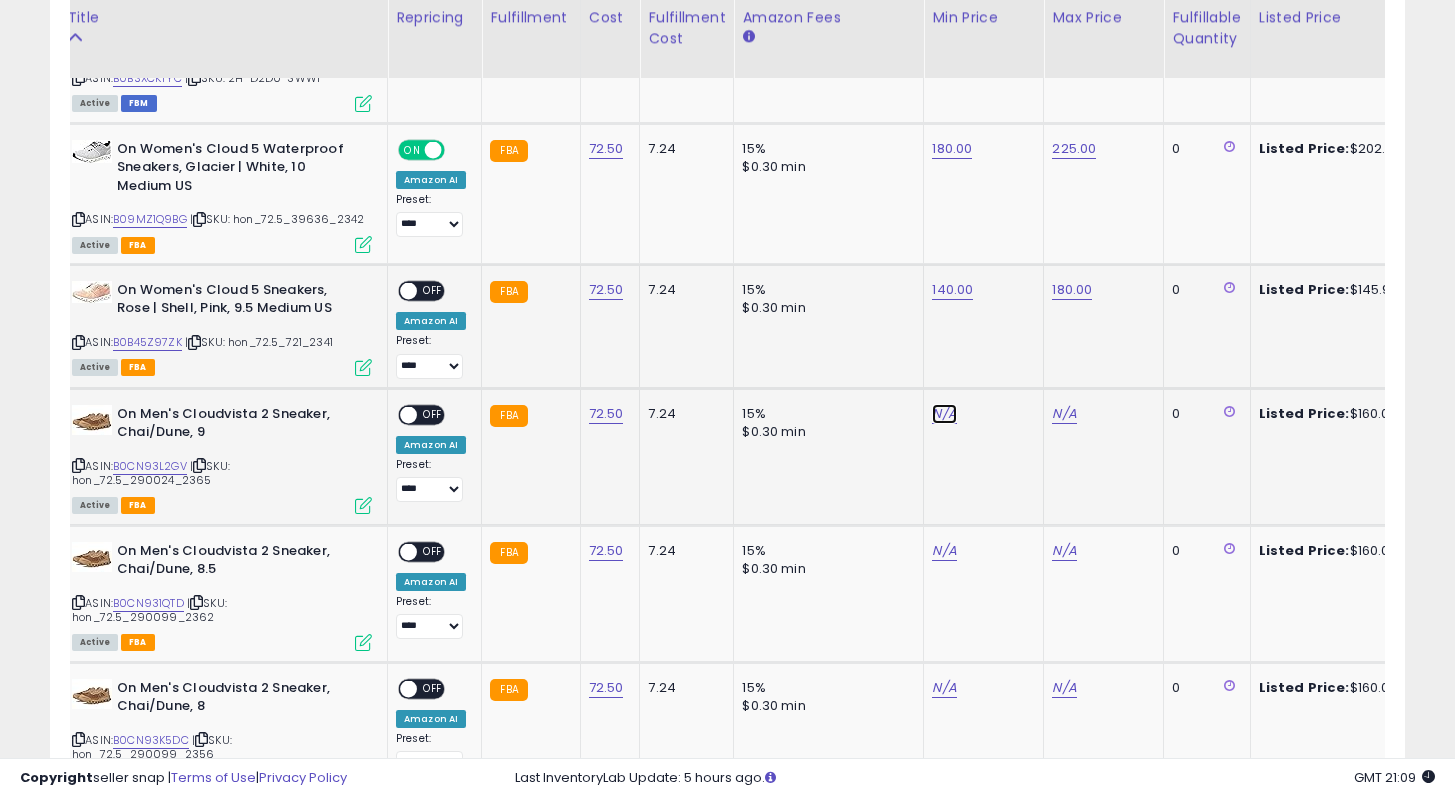 click on "N/A" at bounding box center [944, -259] 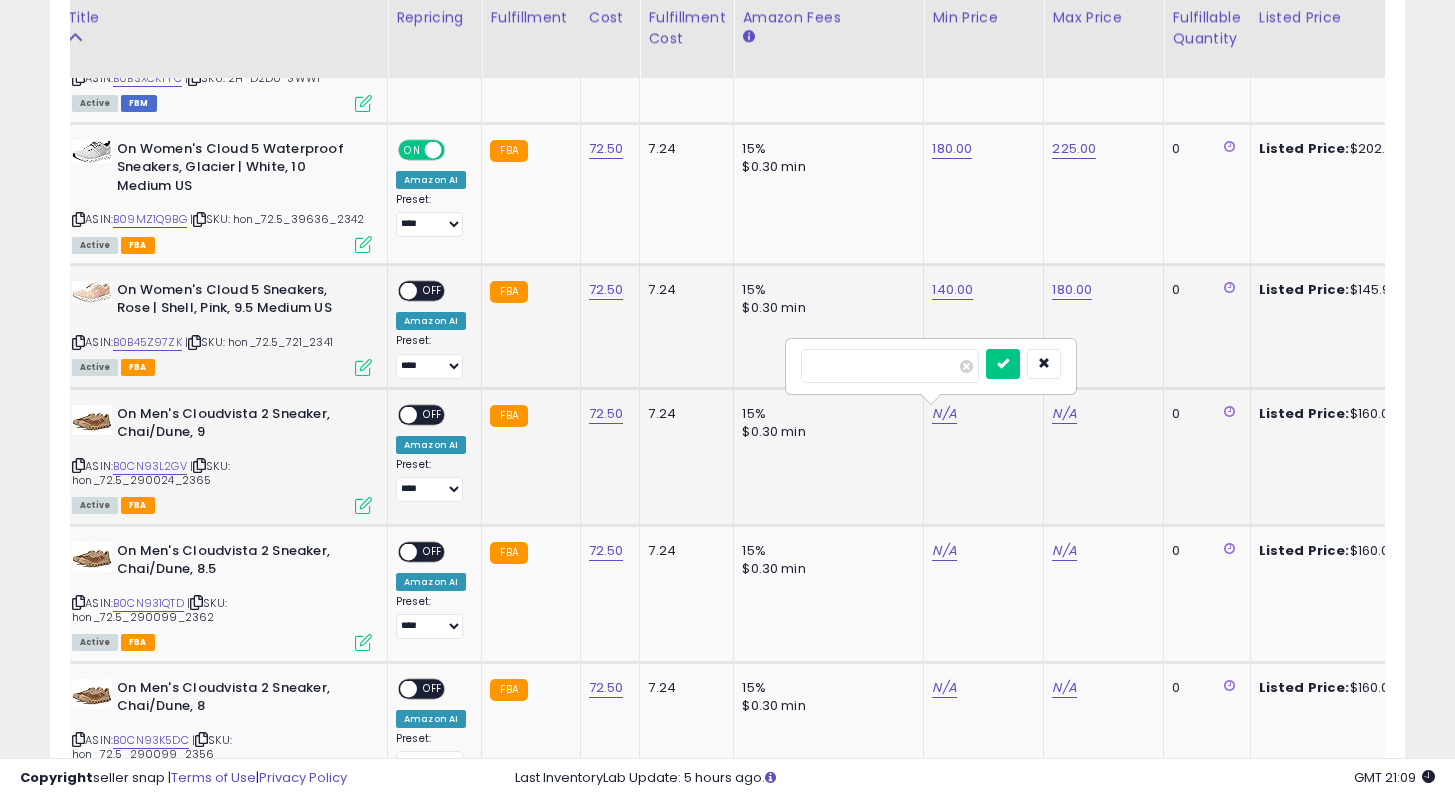type on "***" 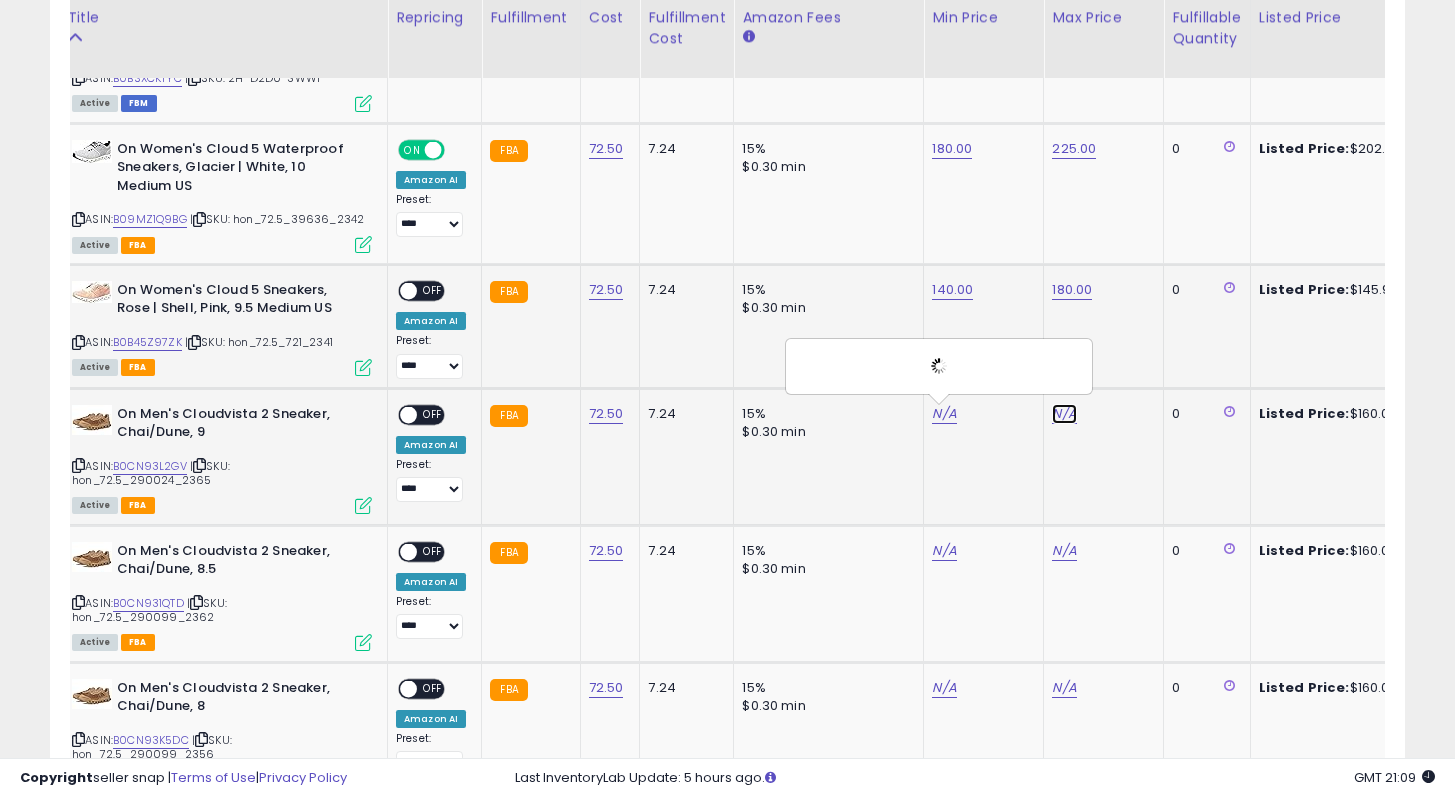 click on "N/A" at bounding box center (1064, -259) 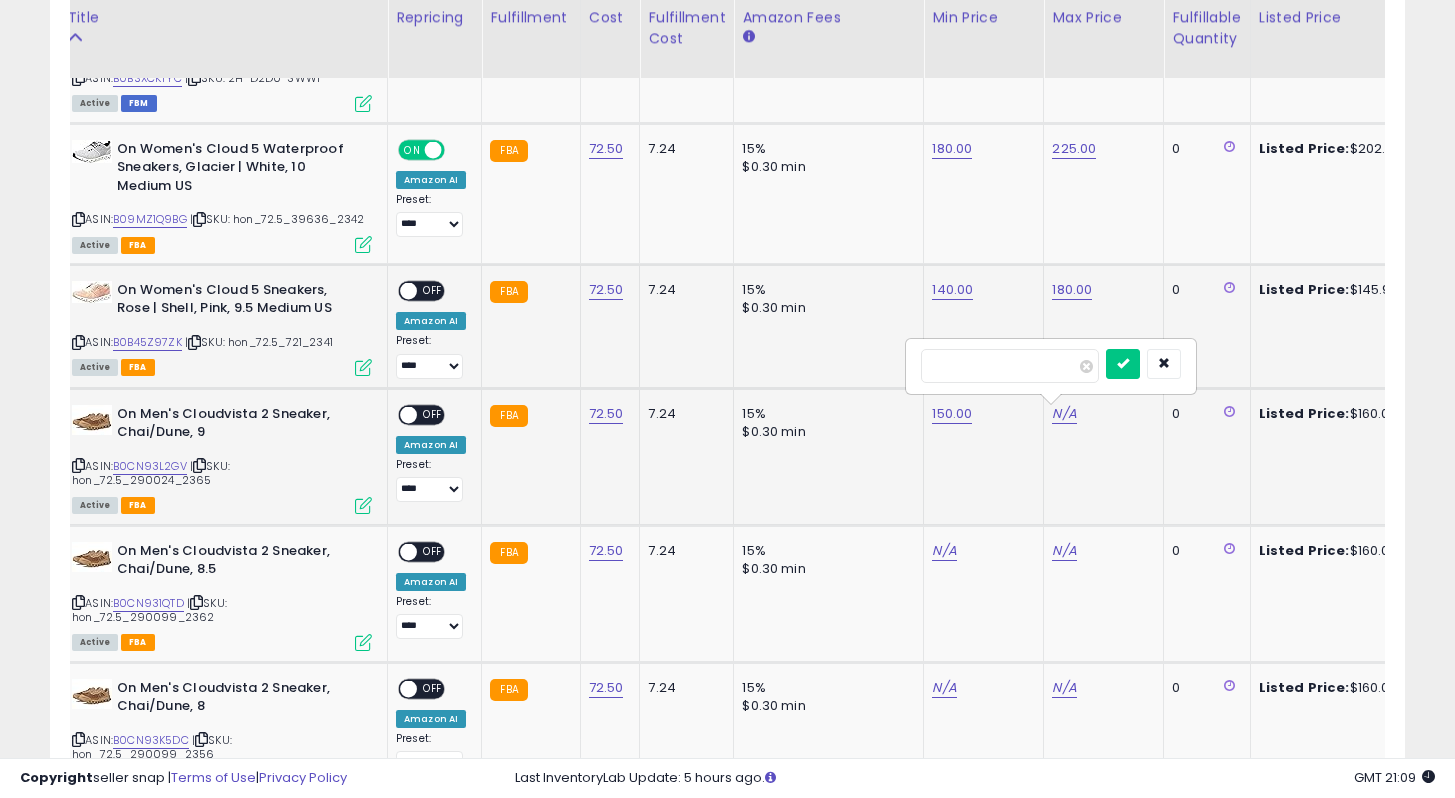 type on "*" 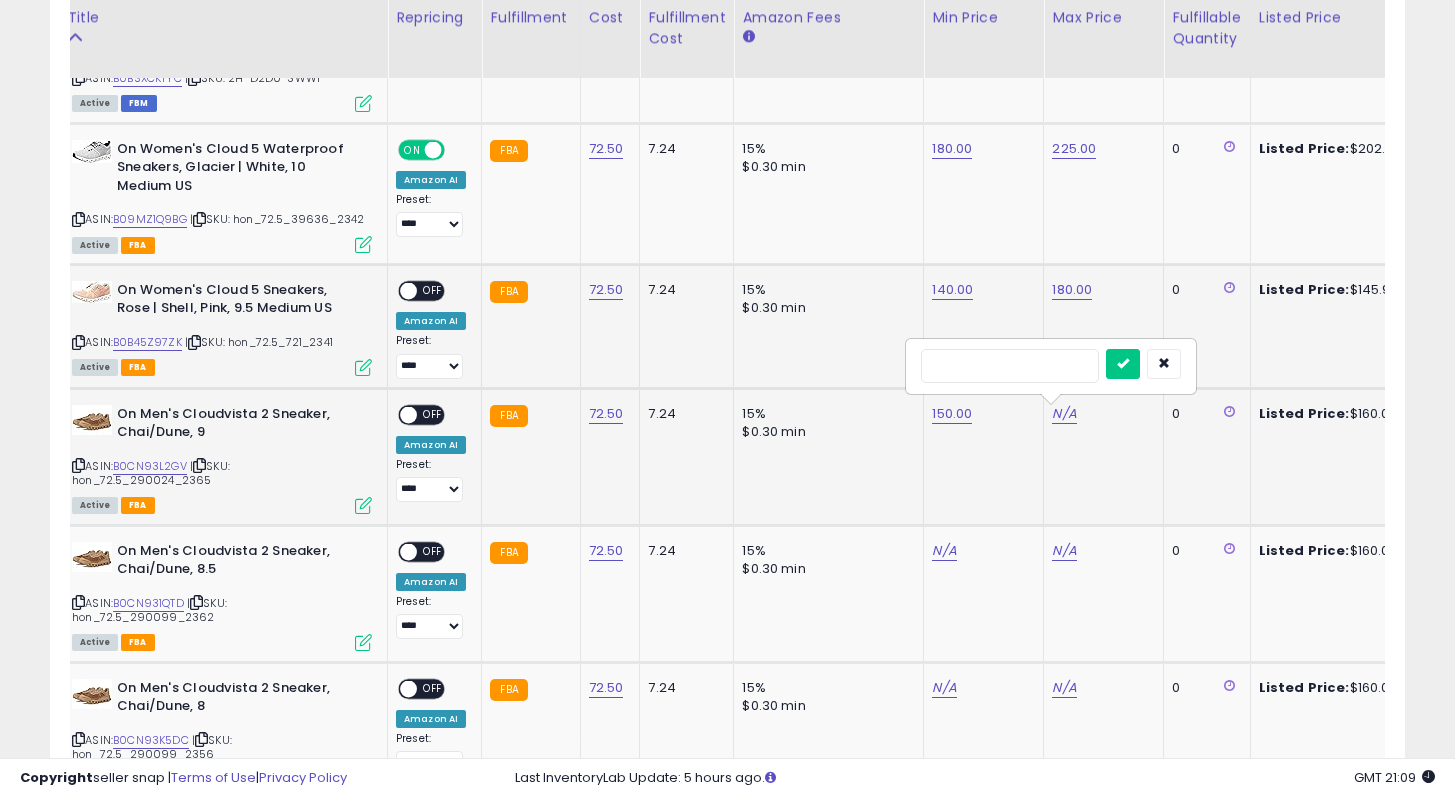 type on "***" 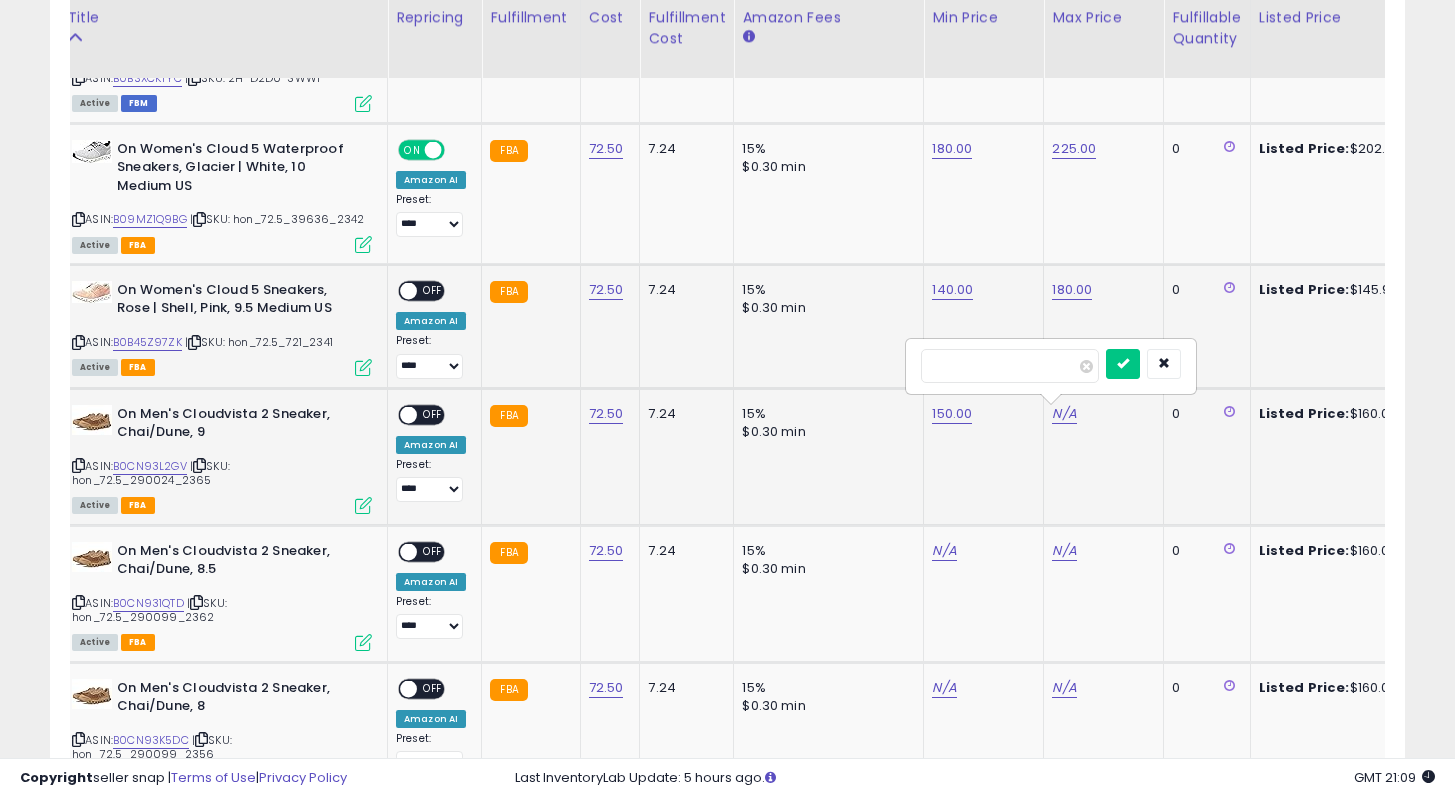 click at bounding box center [1123, 364] 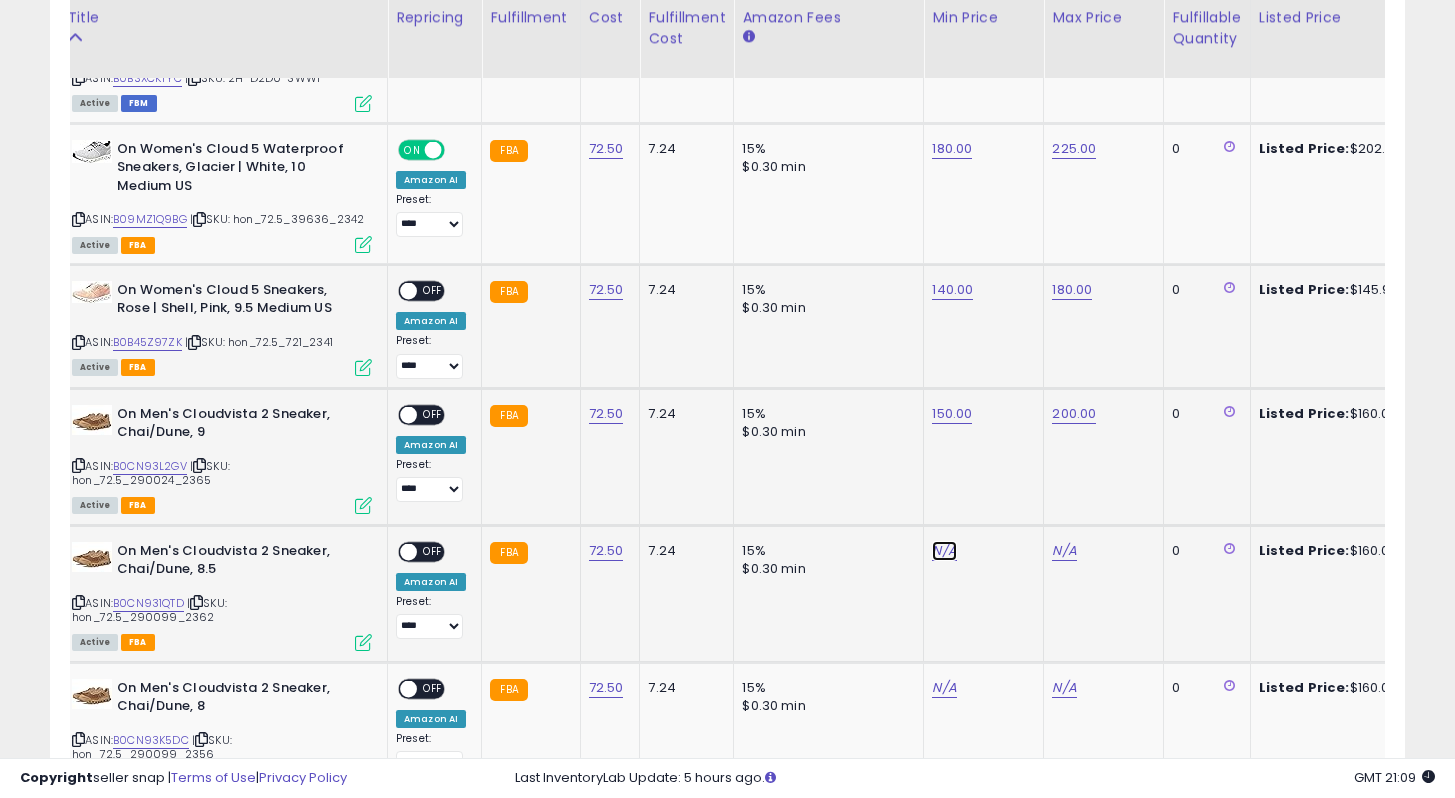 click on "N/A" at bounding box center (944, -259) 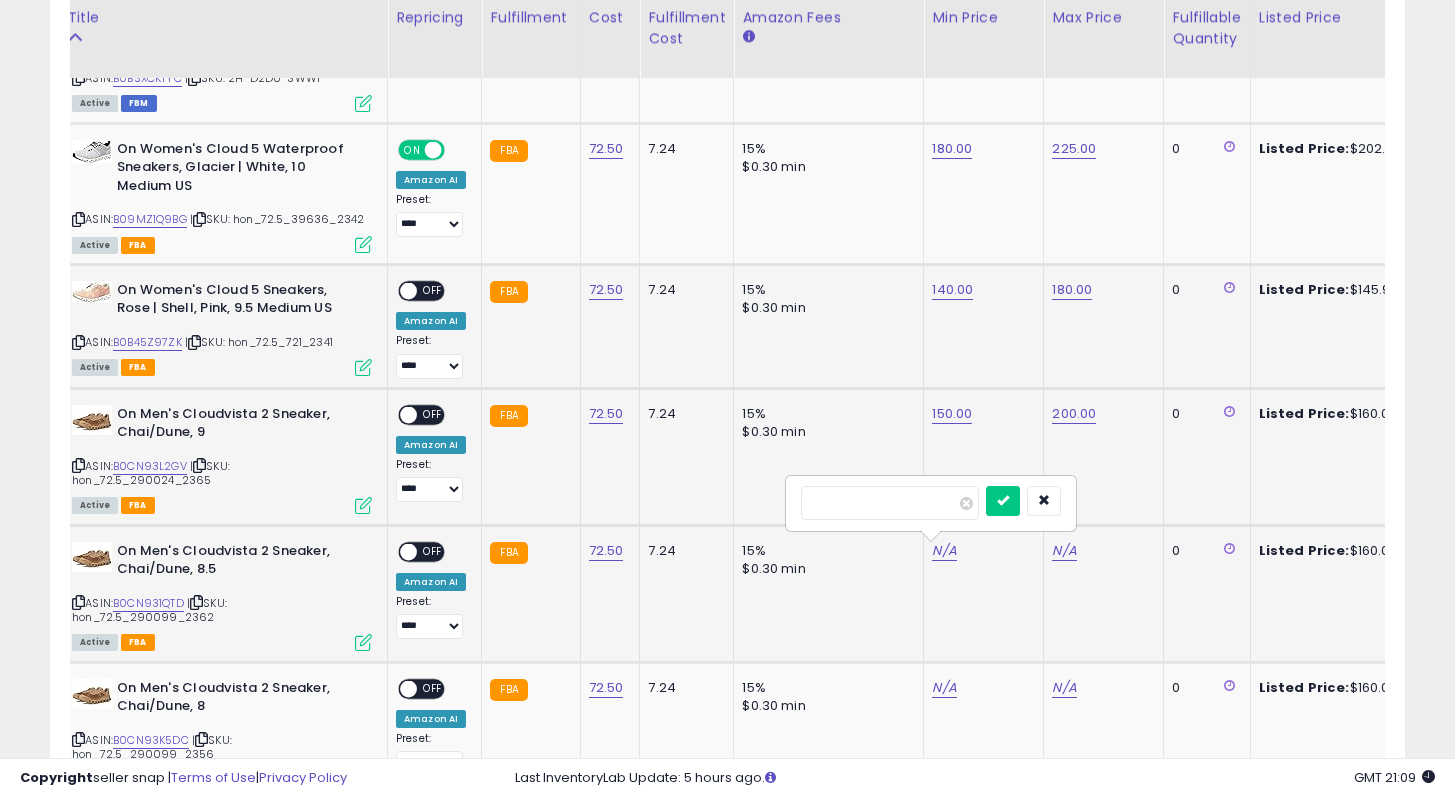 type on "***" 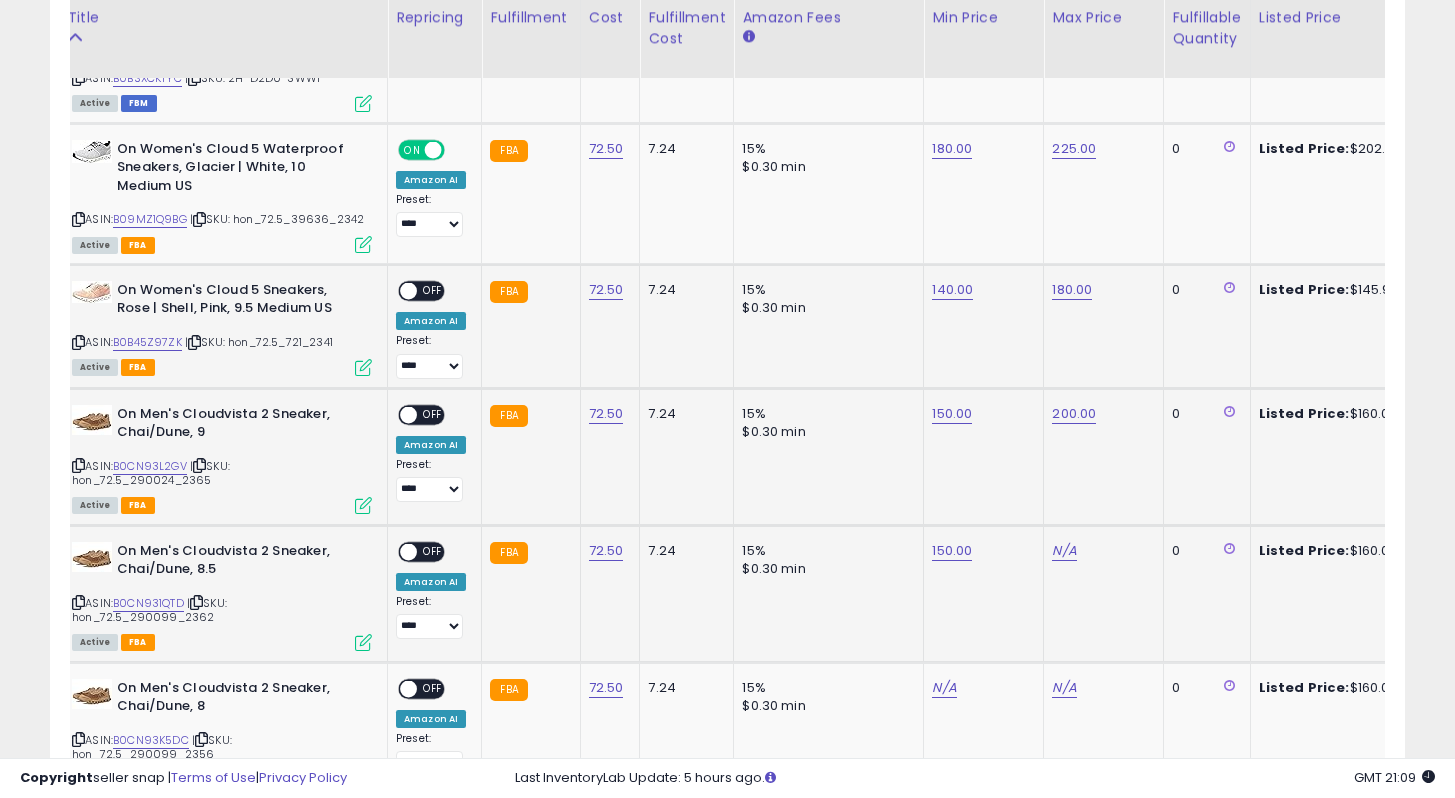 click on "150.00" 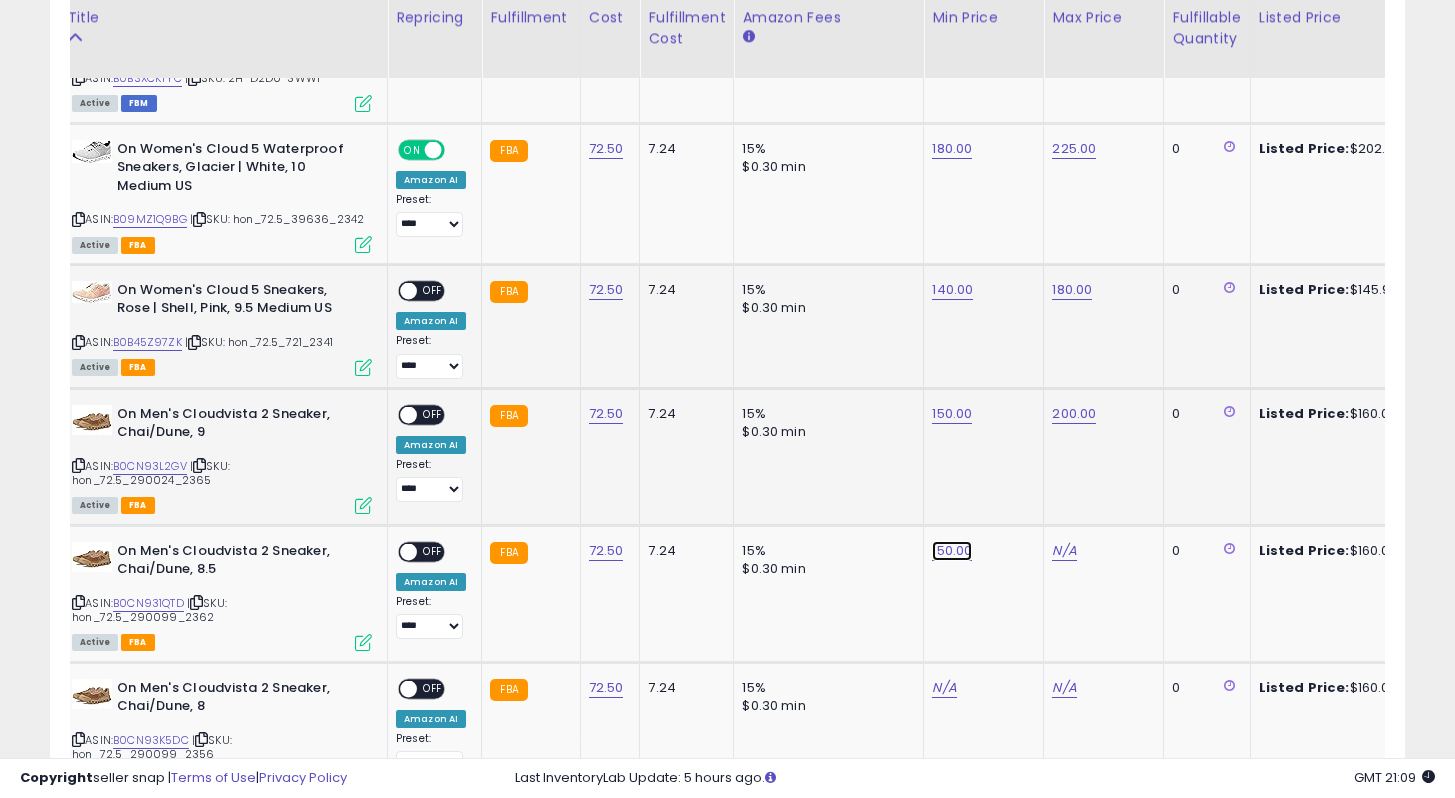click on "150.00" at bounding box center [944, -259] 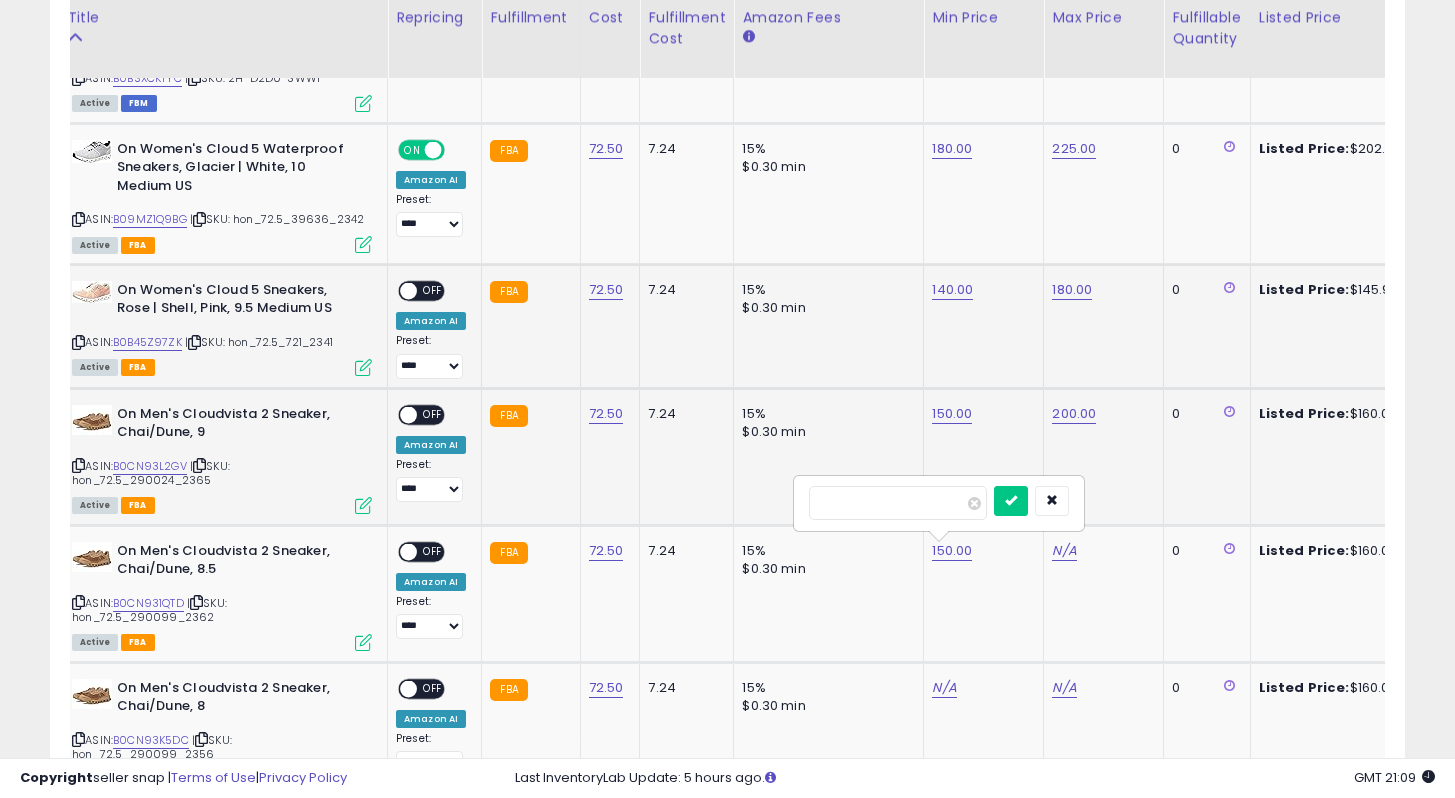 type on "***" 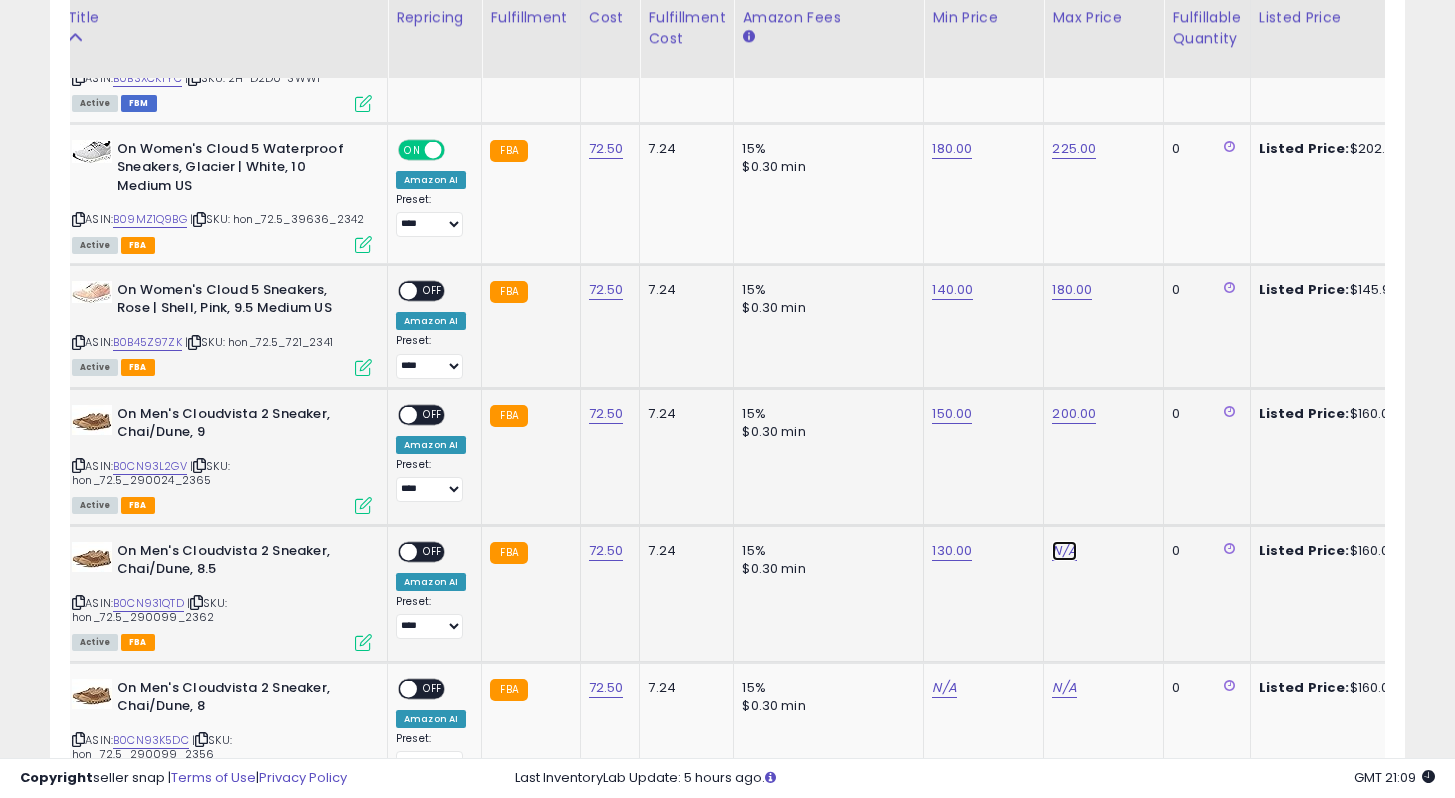 click on "N/A" at bounding box center [1064, -259] 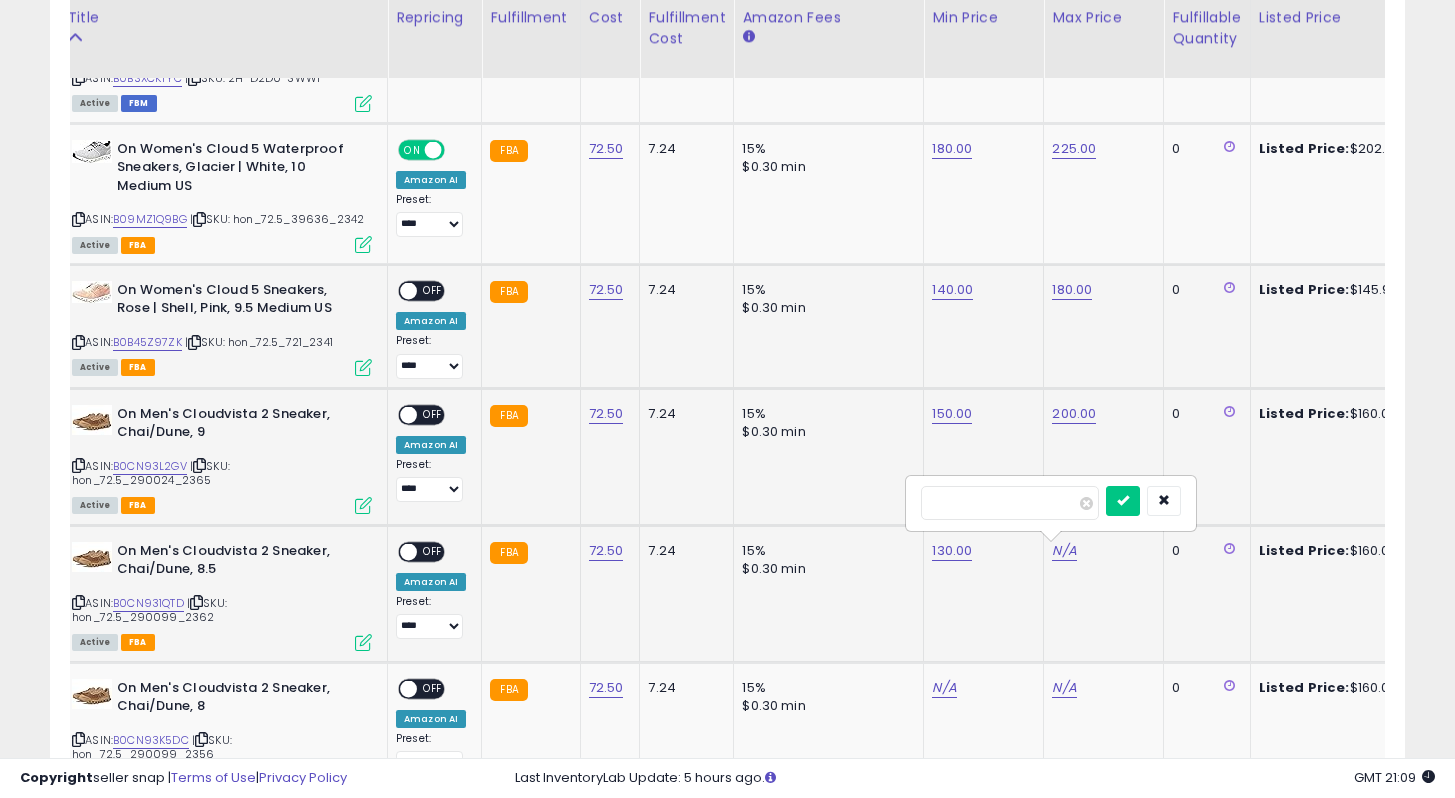 type on "***" 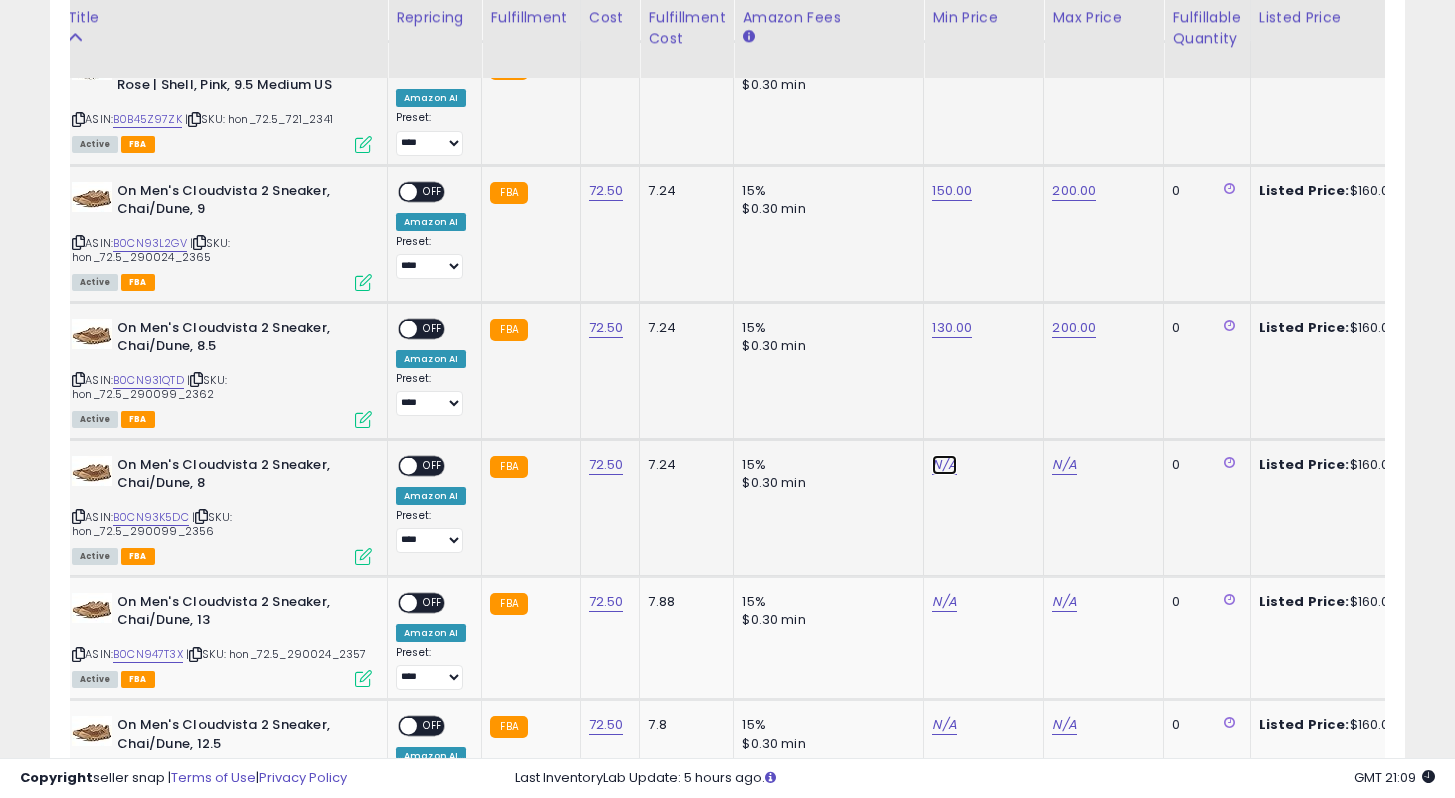 click on "N/A" at bounding box center (944, -482) 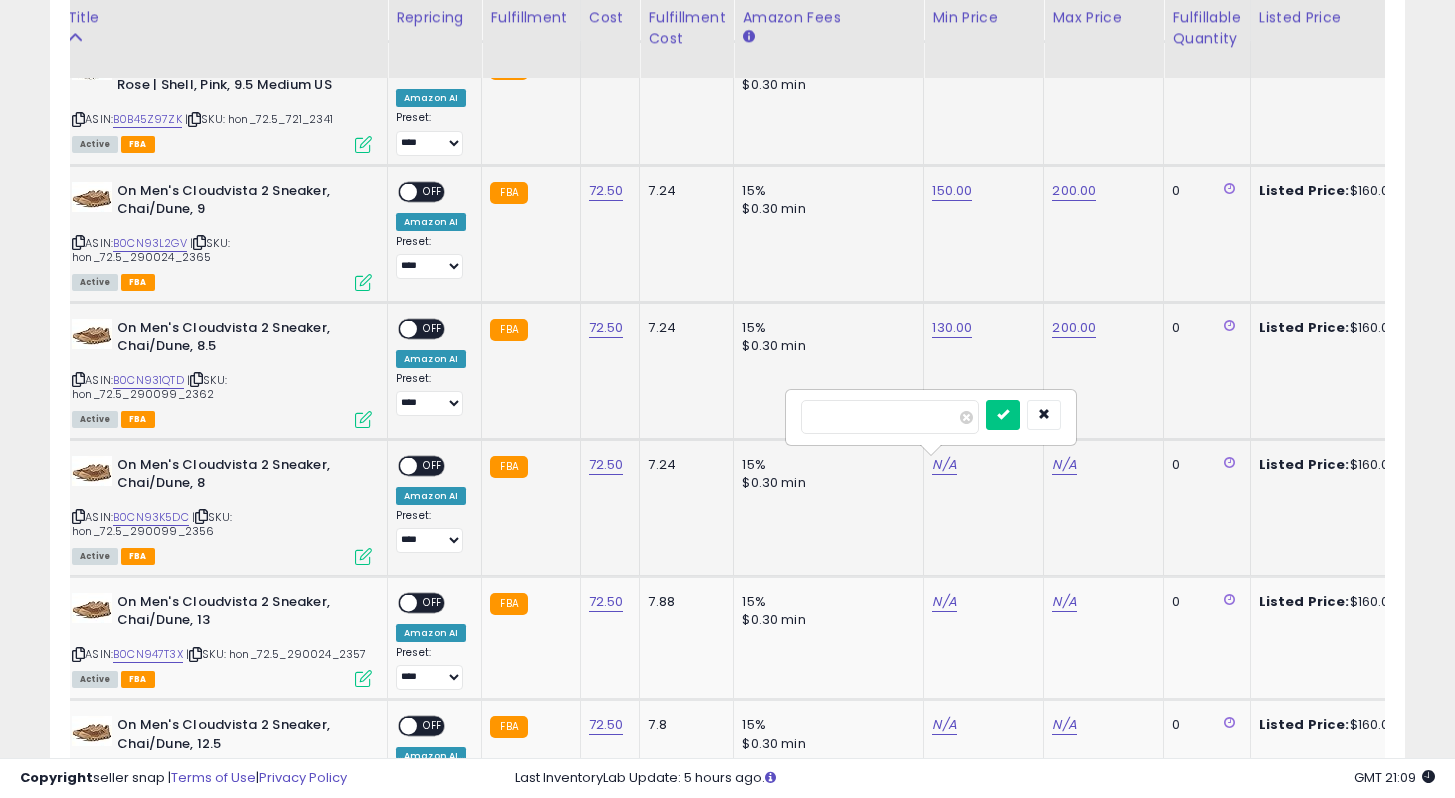 type on "***" 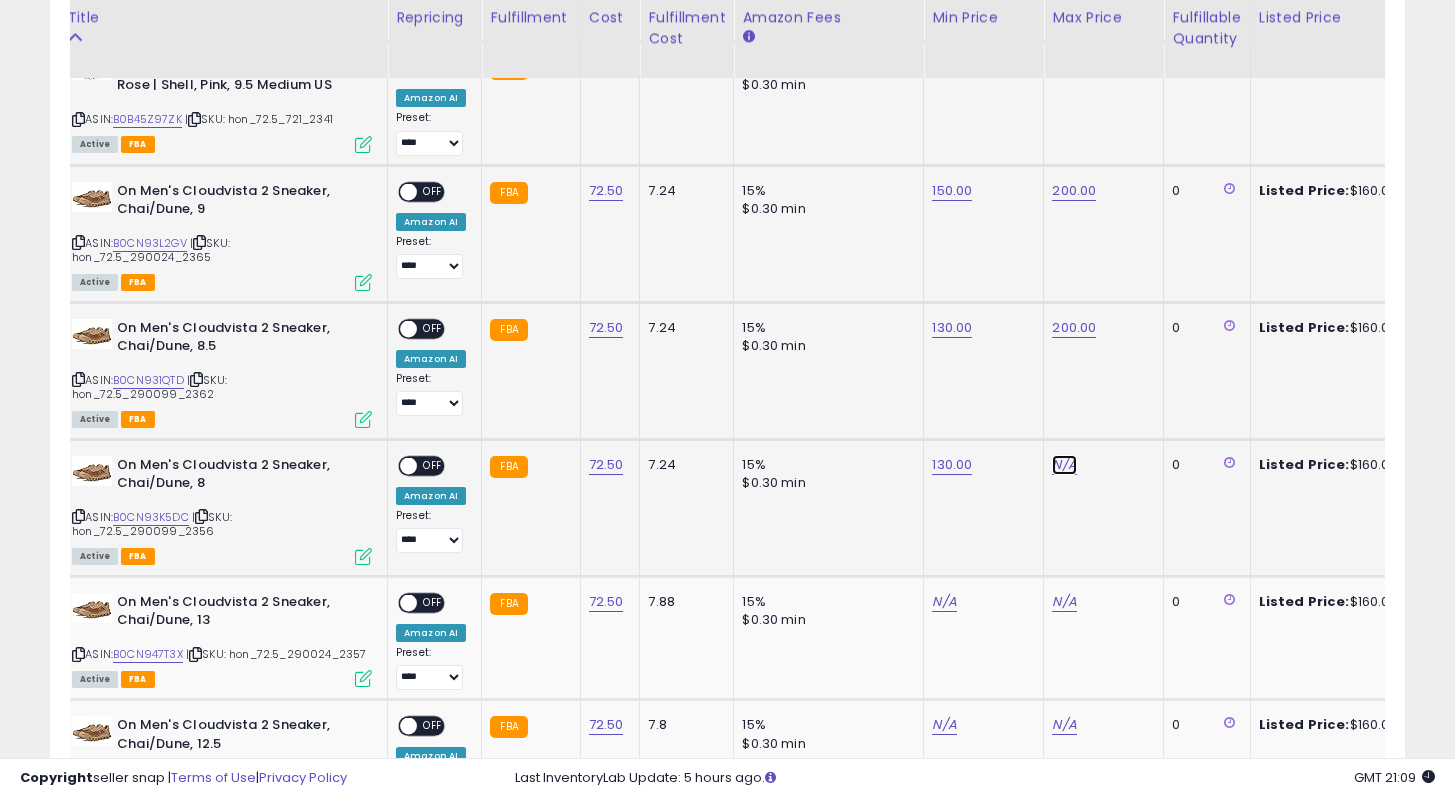 click on "N/A" at bounding box center (1064, -482) 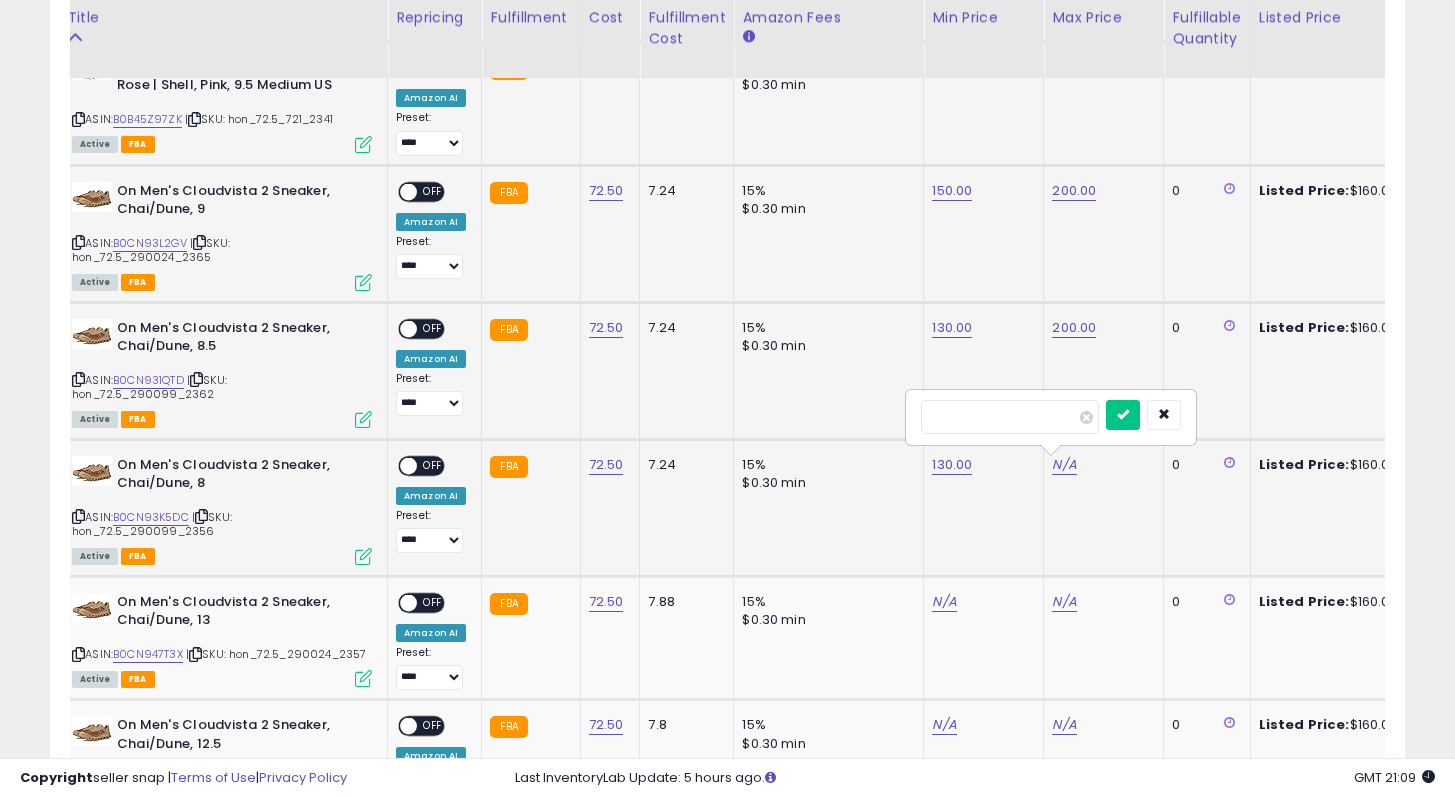 type on "***" 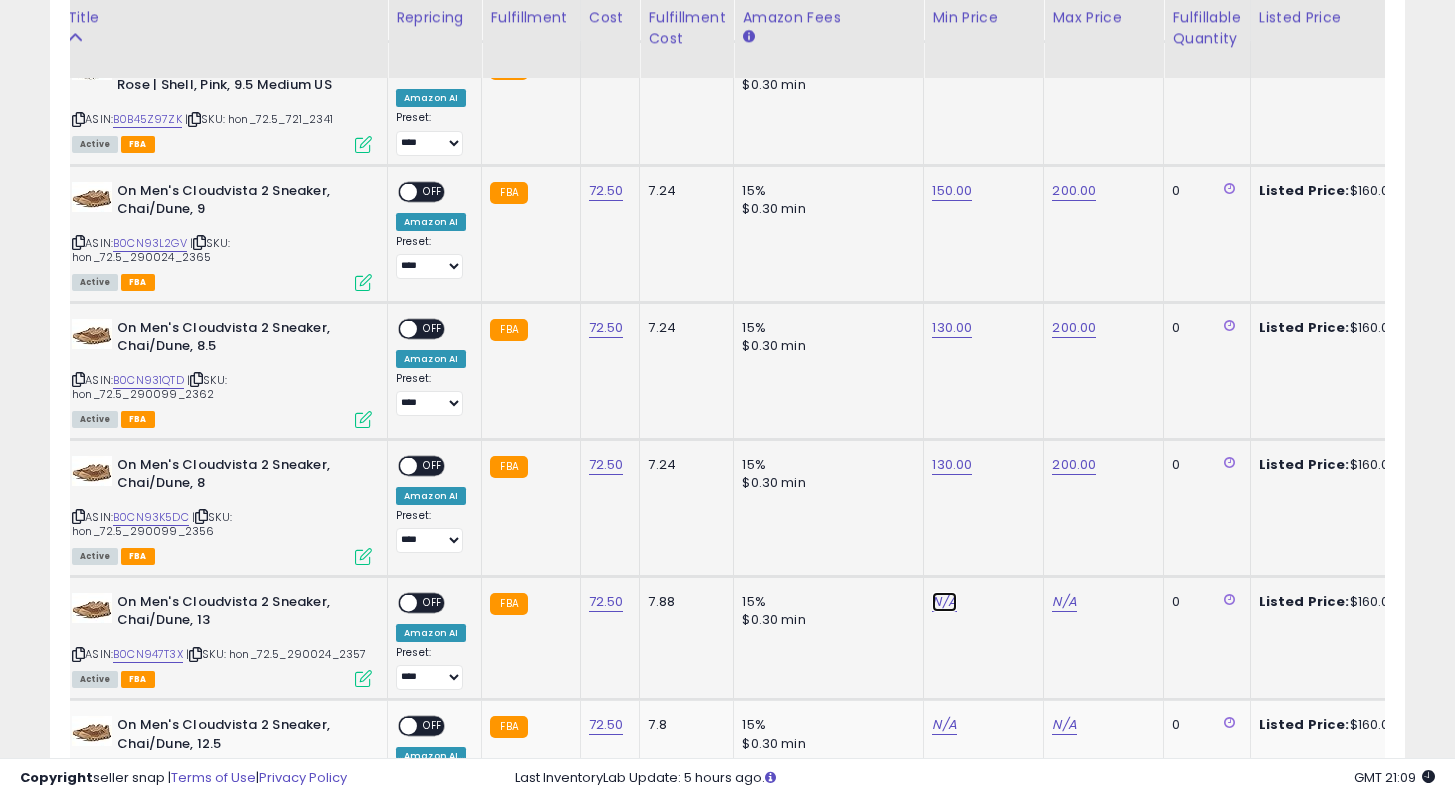 click on "N/A" at bounding box center [944, -482] 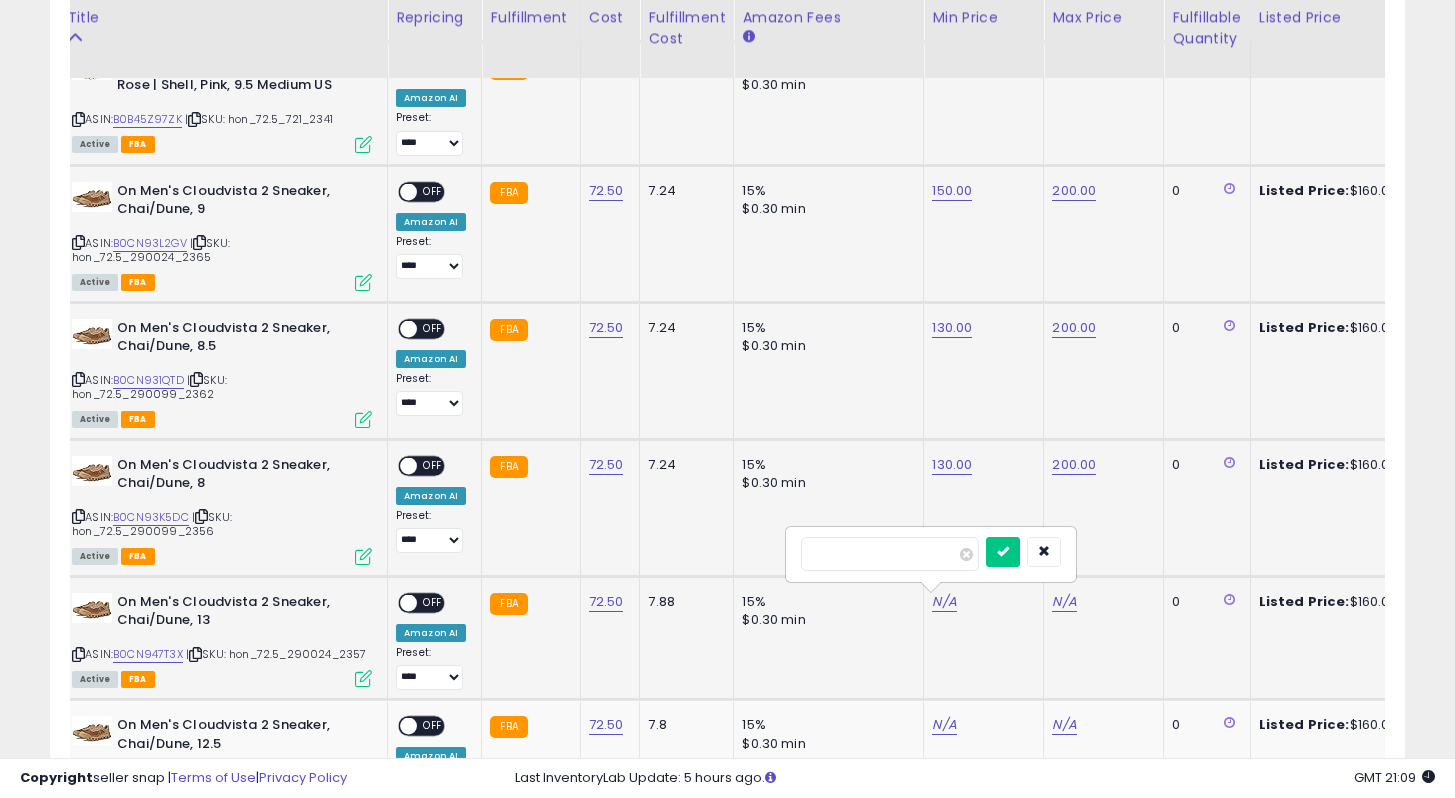 type on "***" 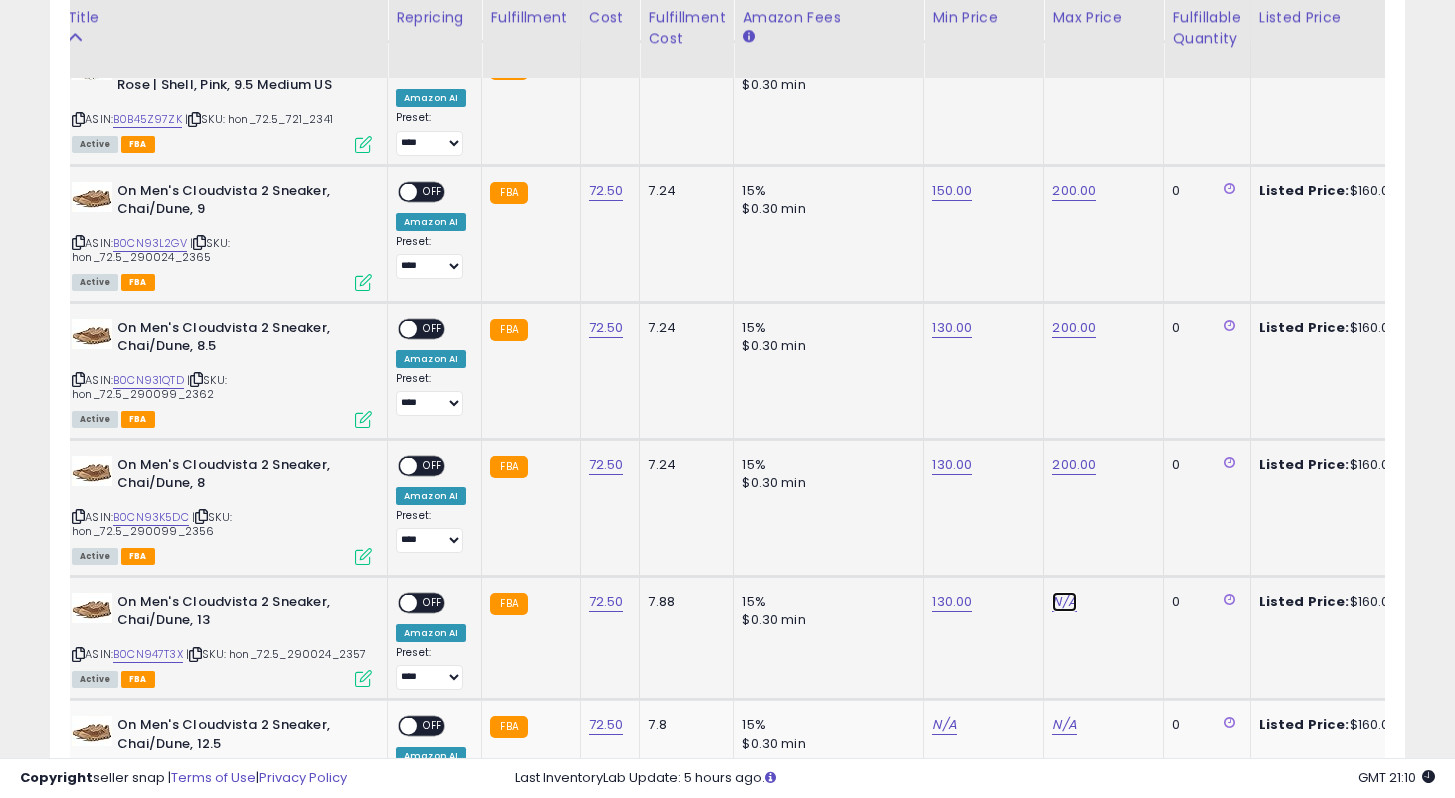 click on "N/A" at bounding box center (1064, -482) 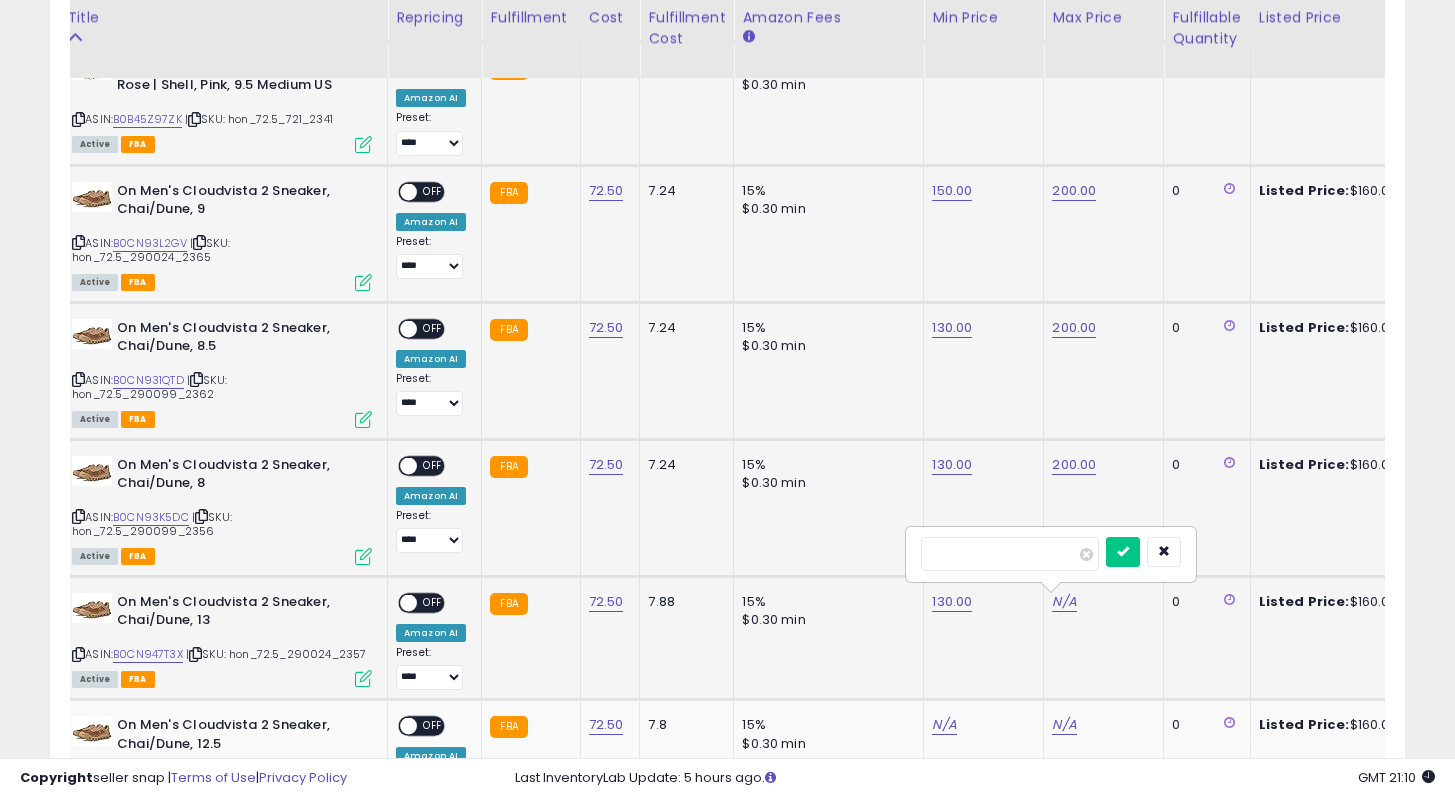 type on "***" 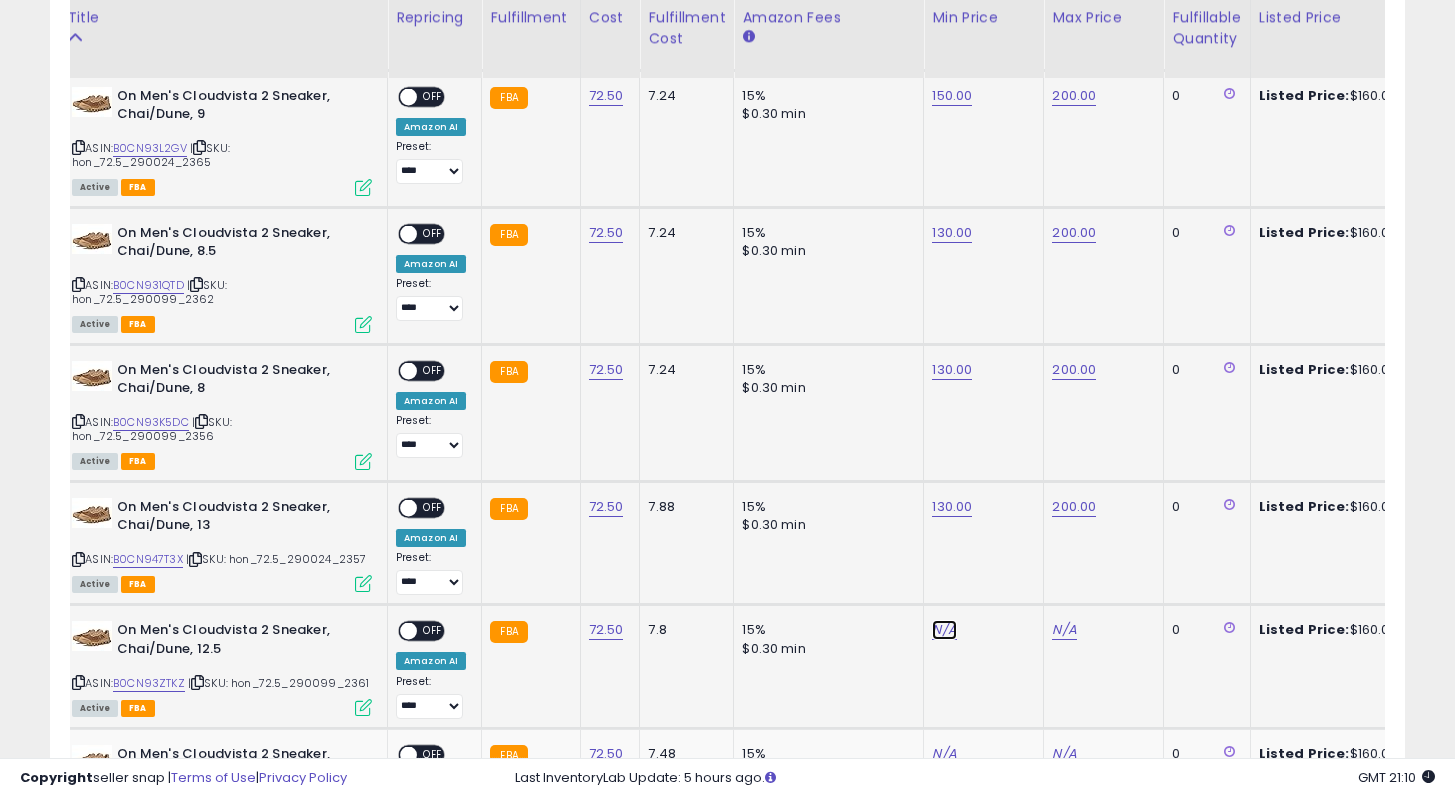 click on "N/A" at bounding box center [944, -577] 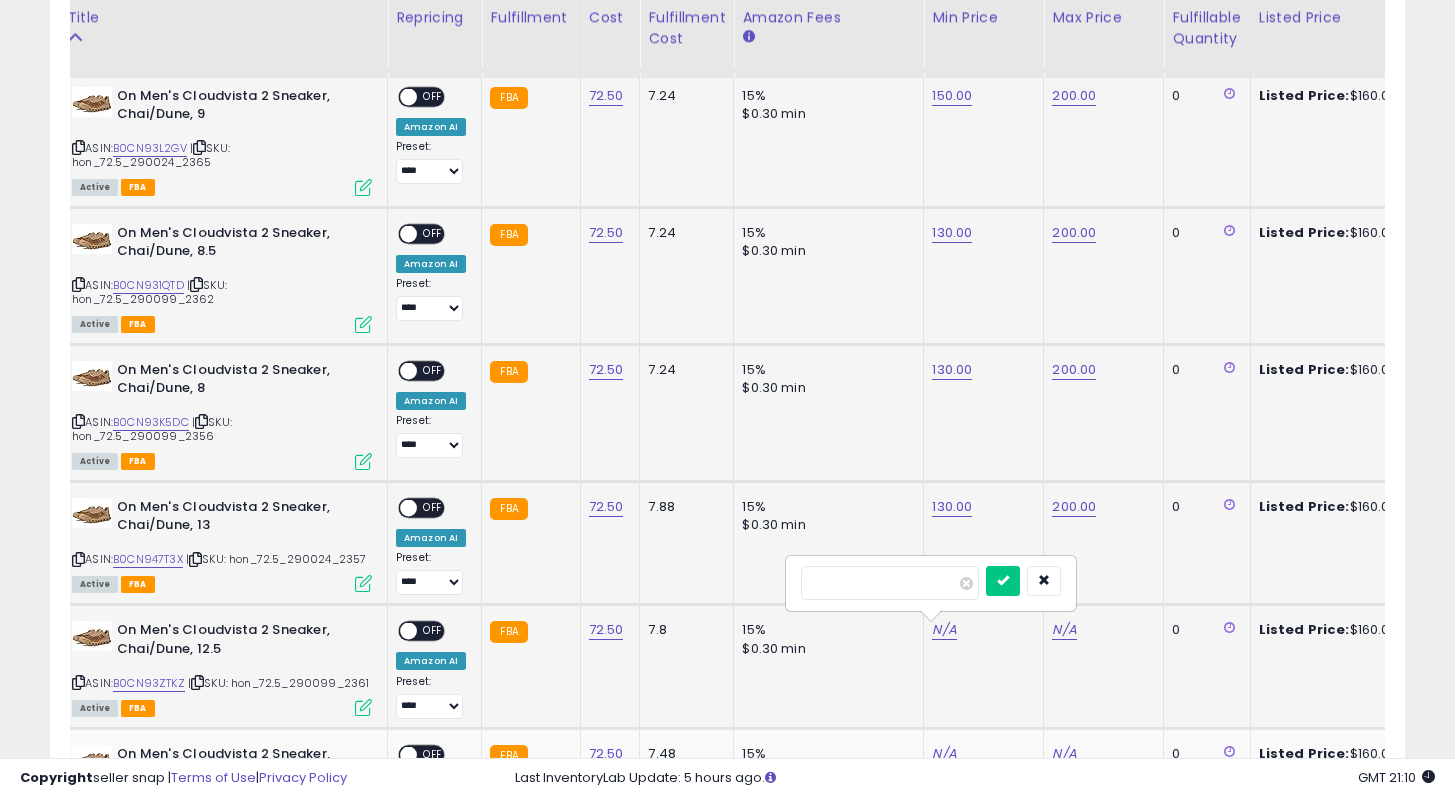 type on "***" 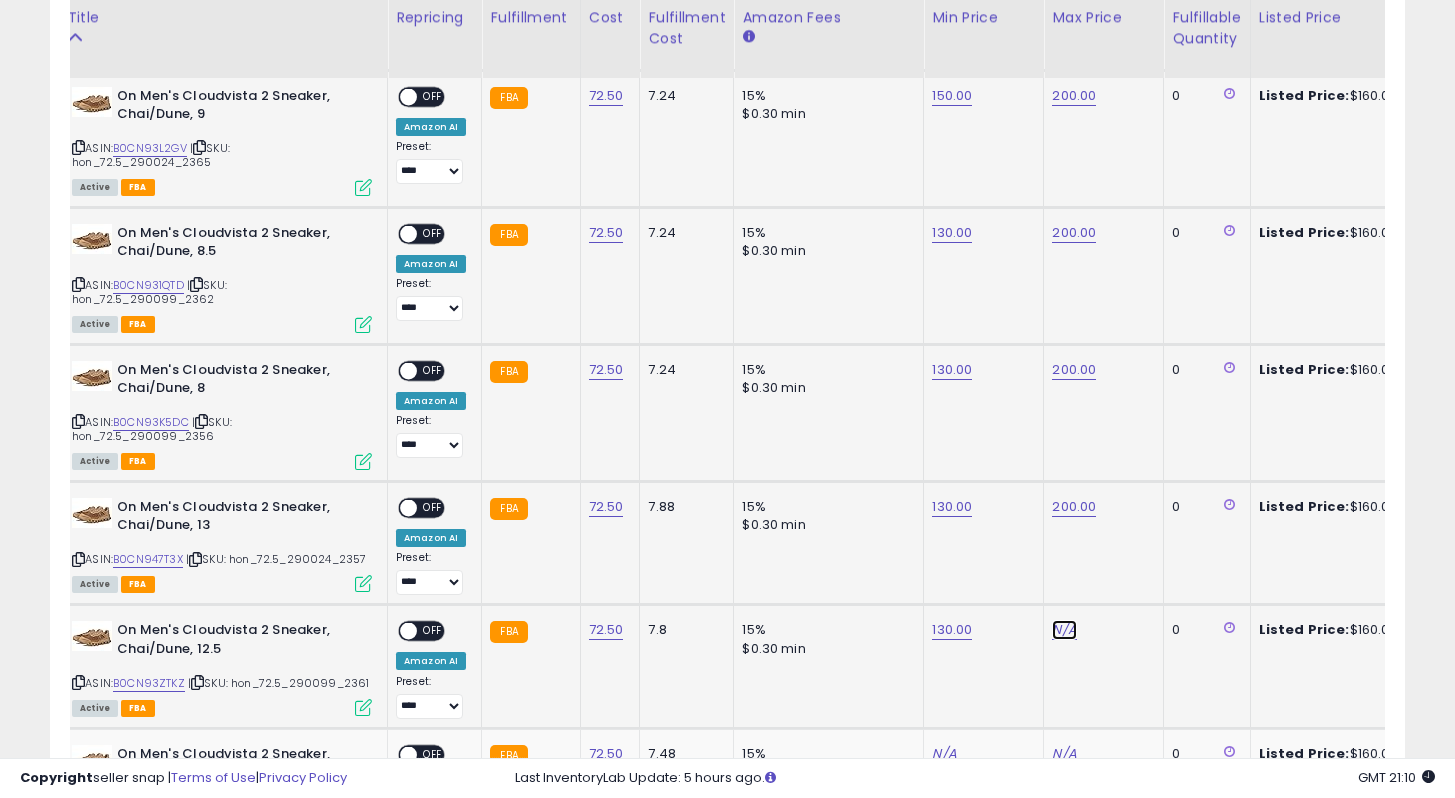 click on "N/A" at bounding box center [1064, -577] 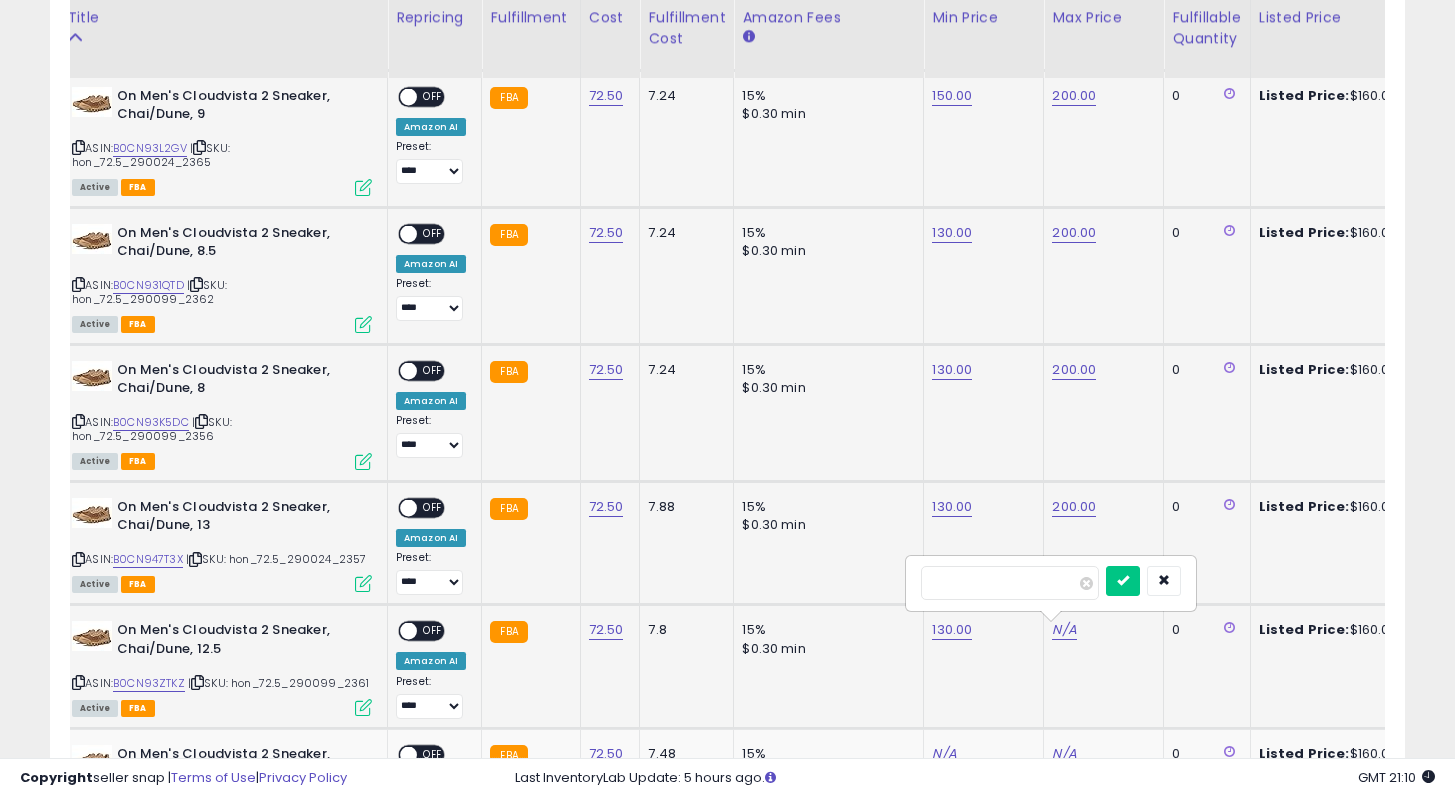 type on "***" 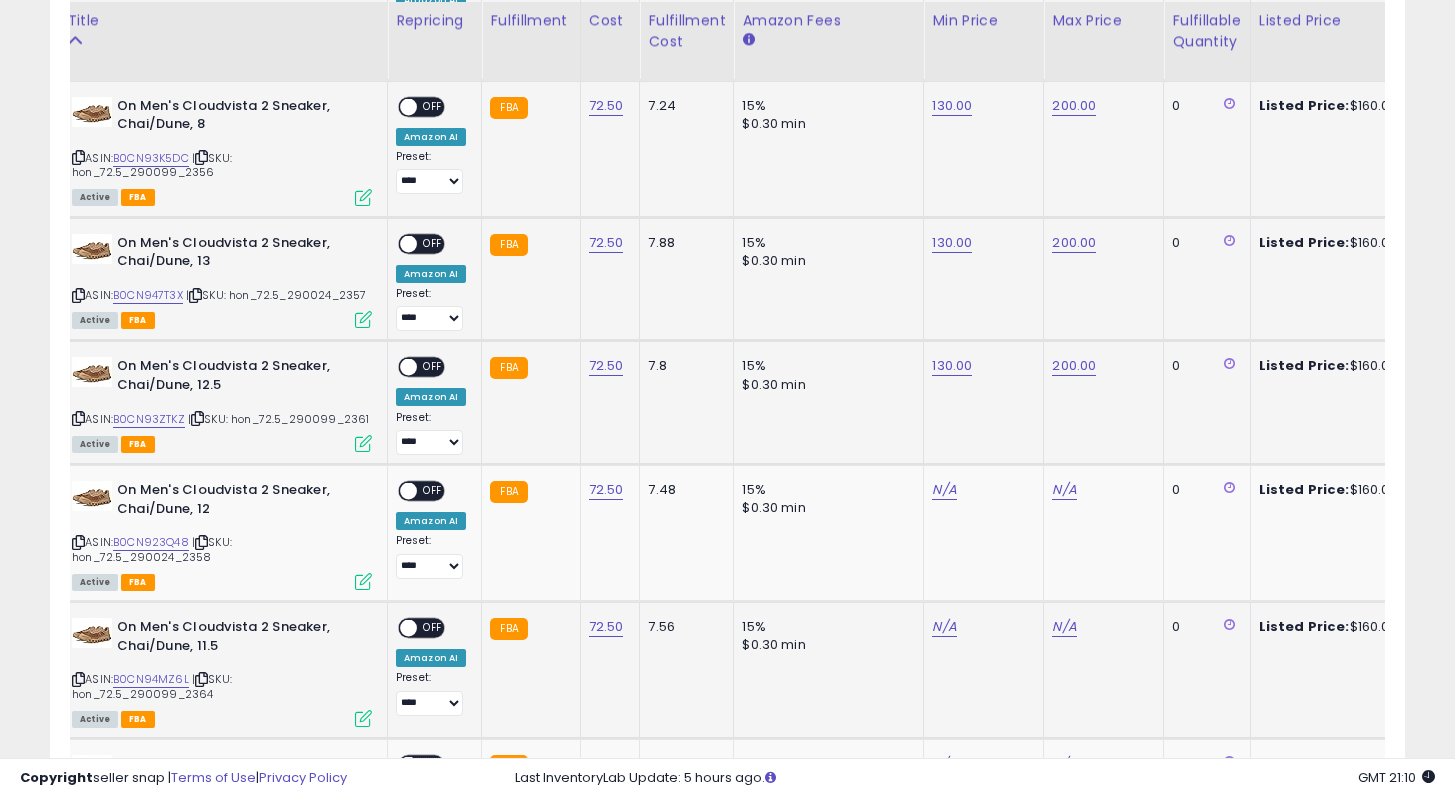 scroll, scrollTop: 1918, scrollLeft: 0, axis: vertical 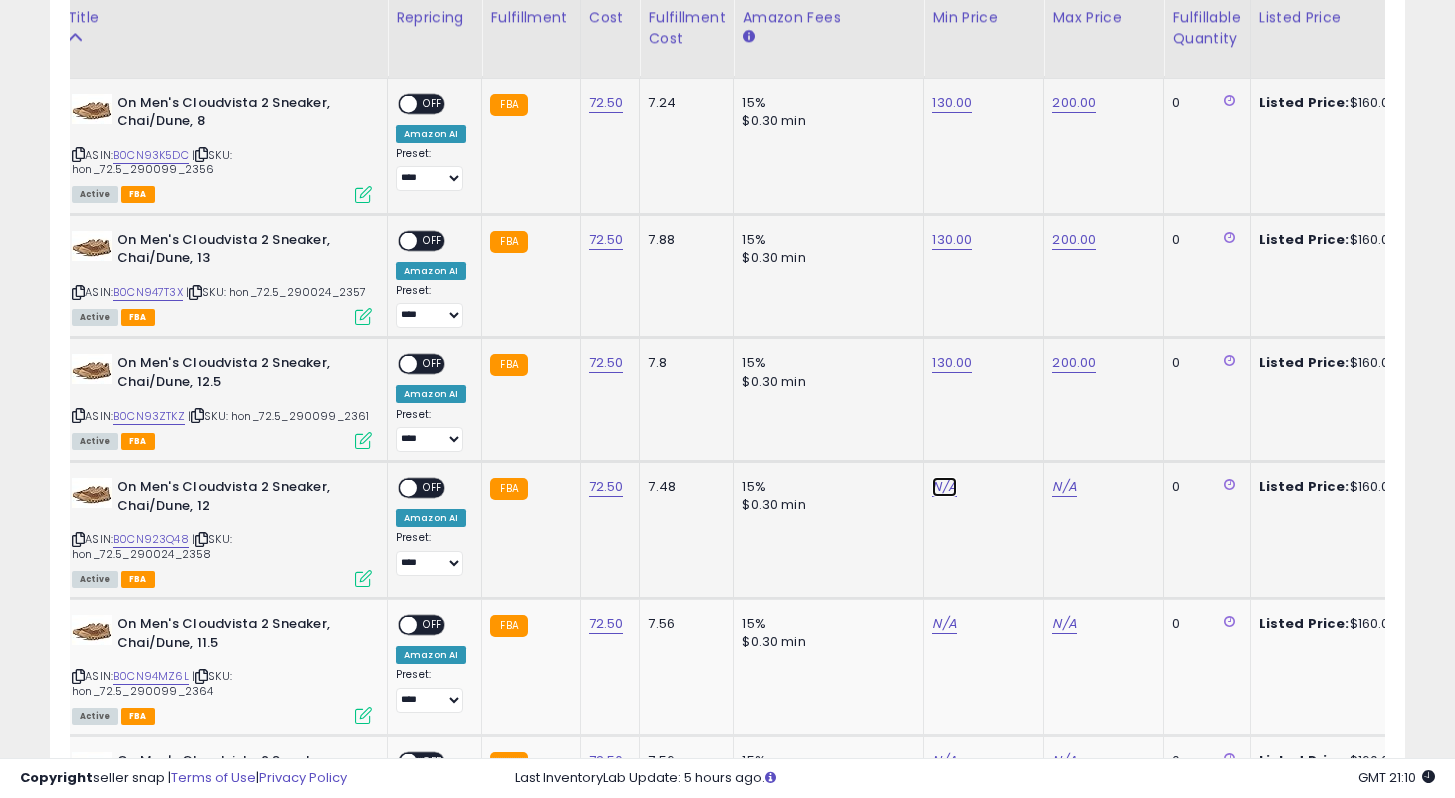 click on "N/A" at bounding box center [944, -844] 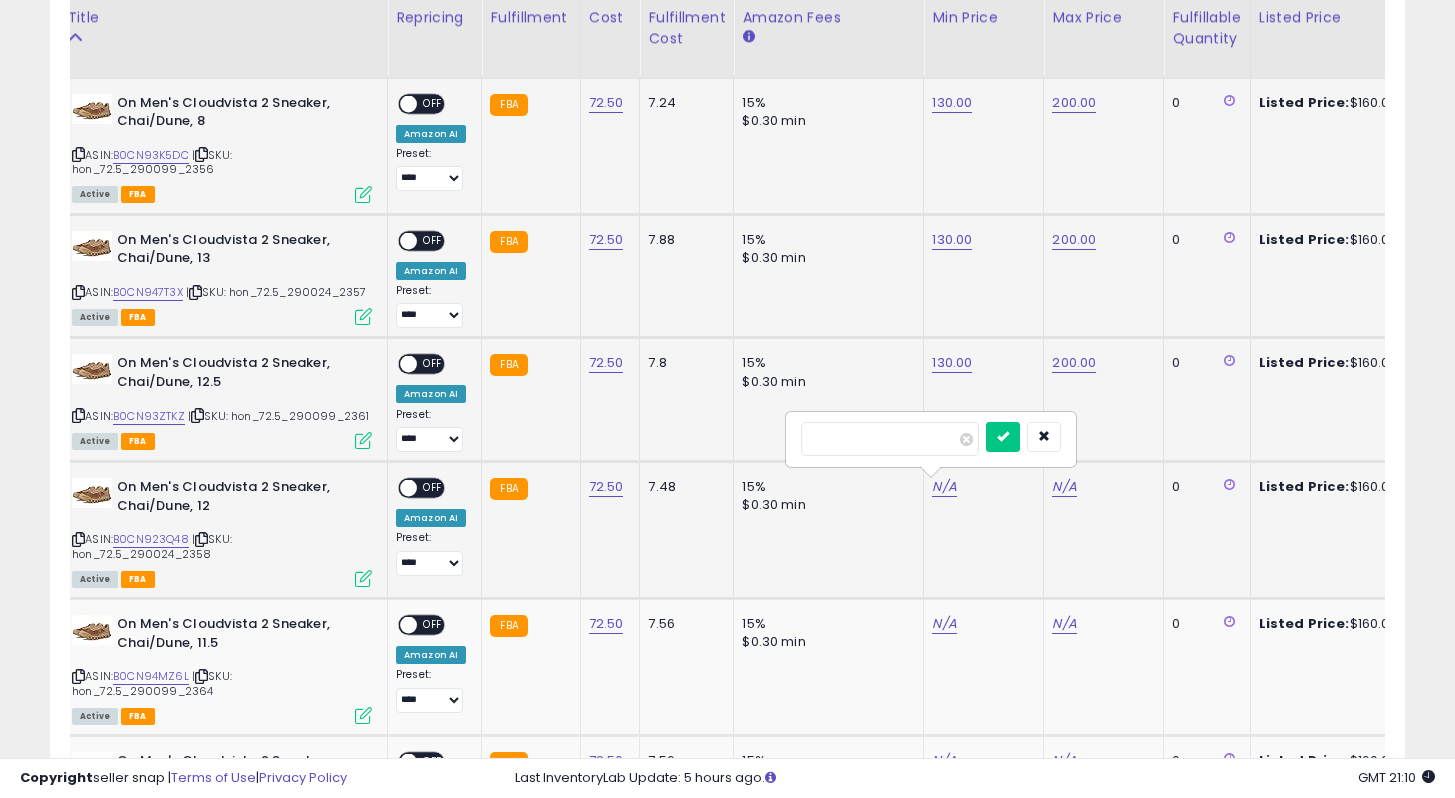type on "***" 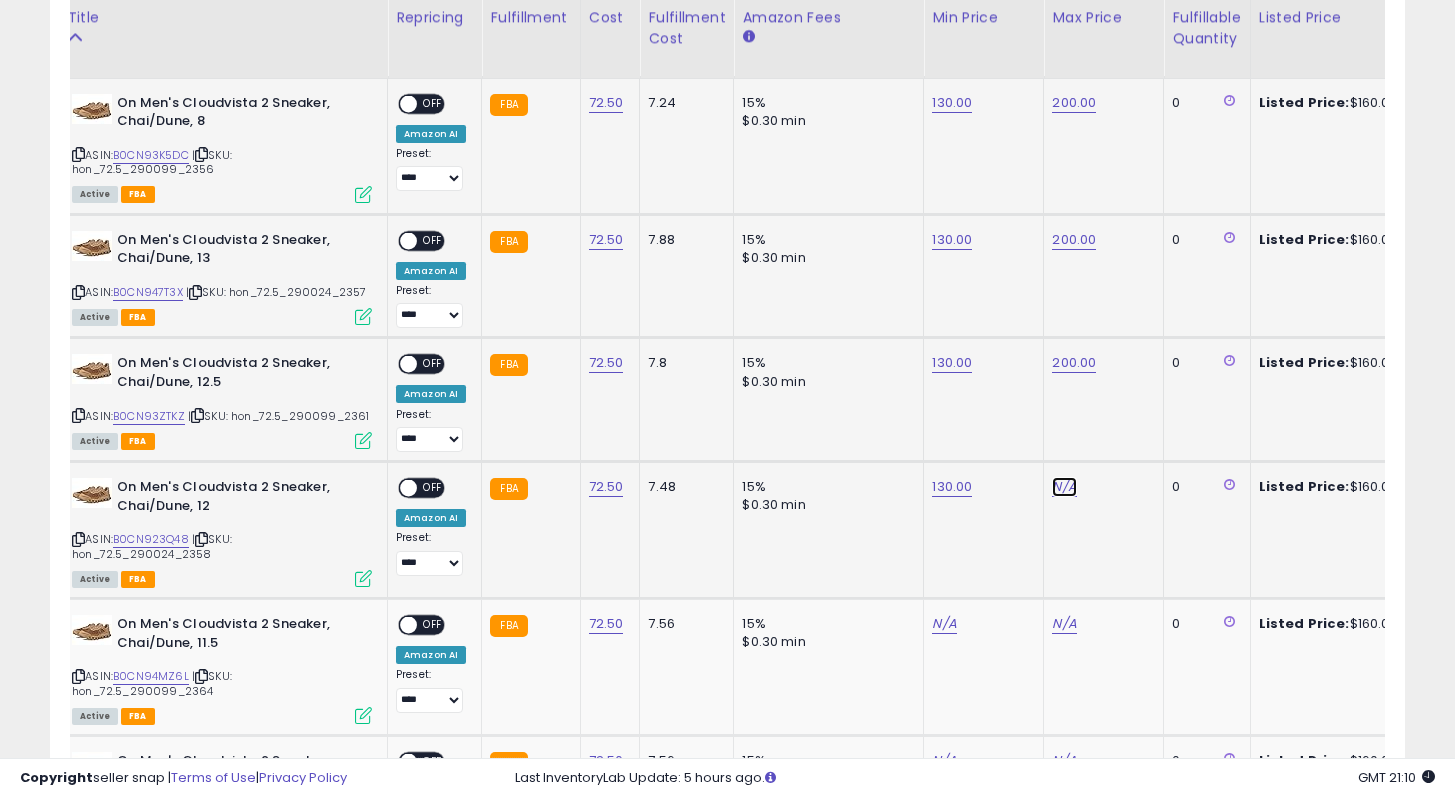 click on "N/A" at bounding box center [1064, -844] 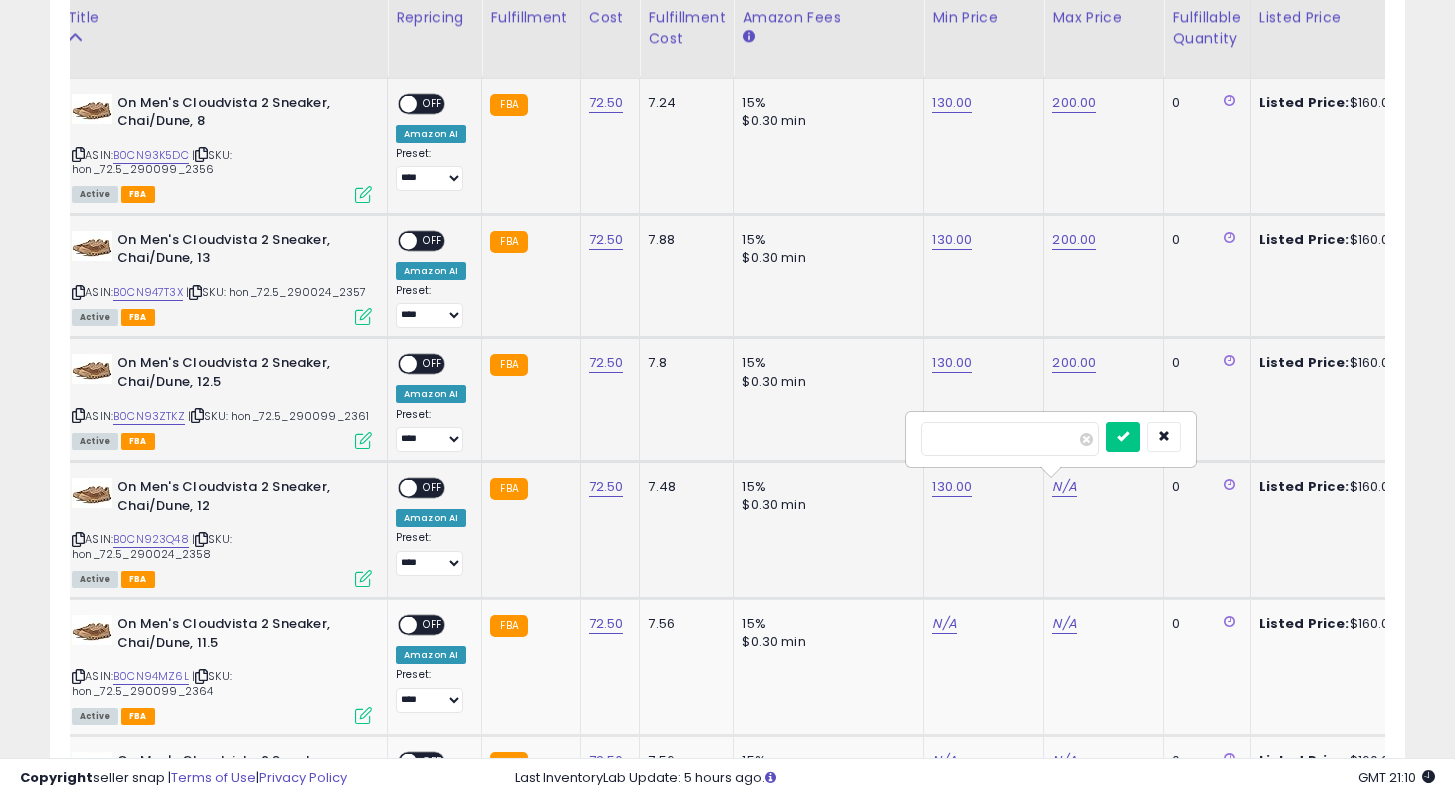 type on "***" 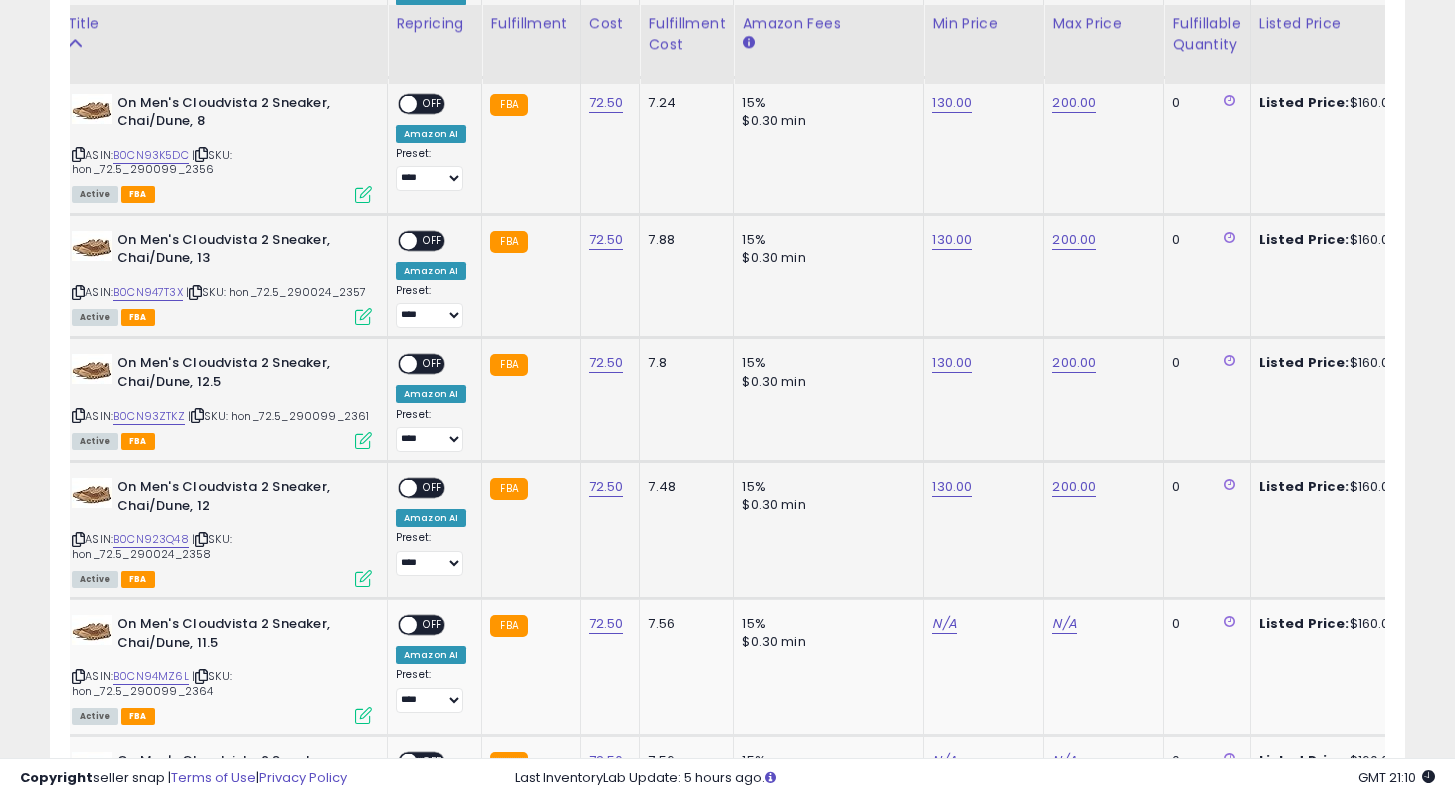 scroll, scrollTop: 2068, scrollLeft: 0, axis: vertical 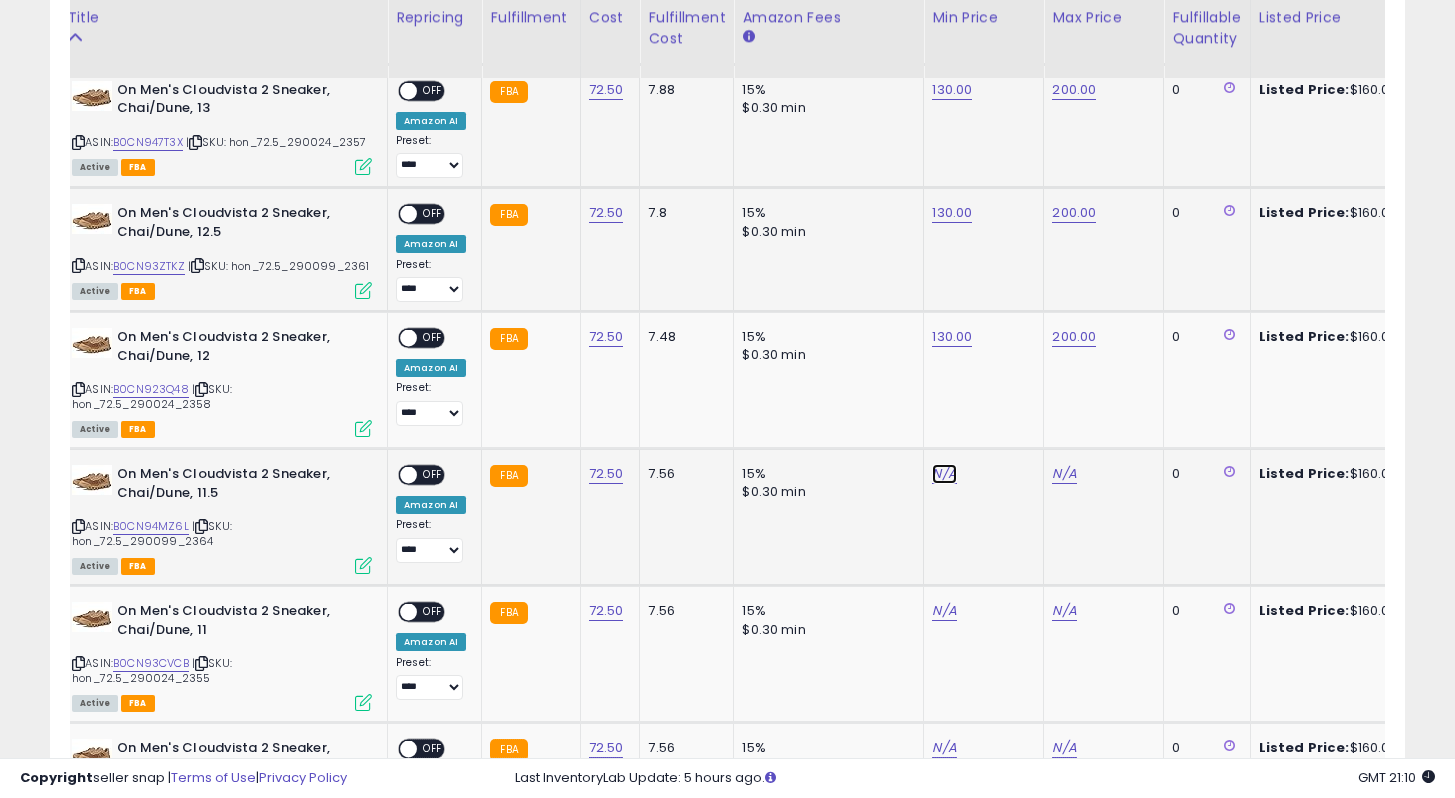 click on "N/A" at bounding box center [944, -994] 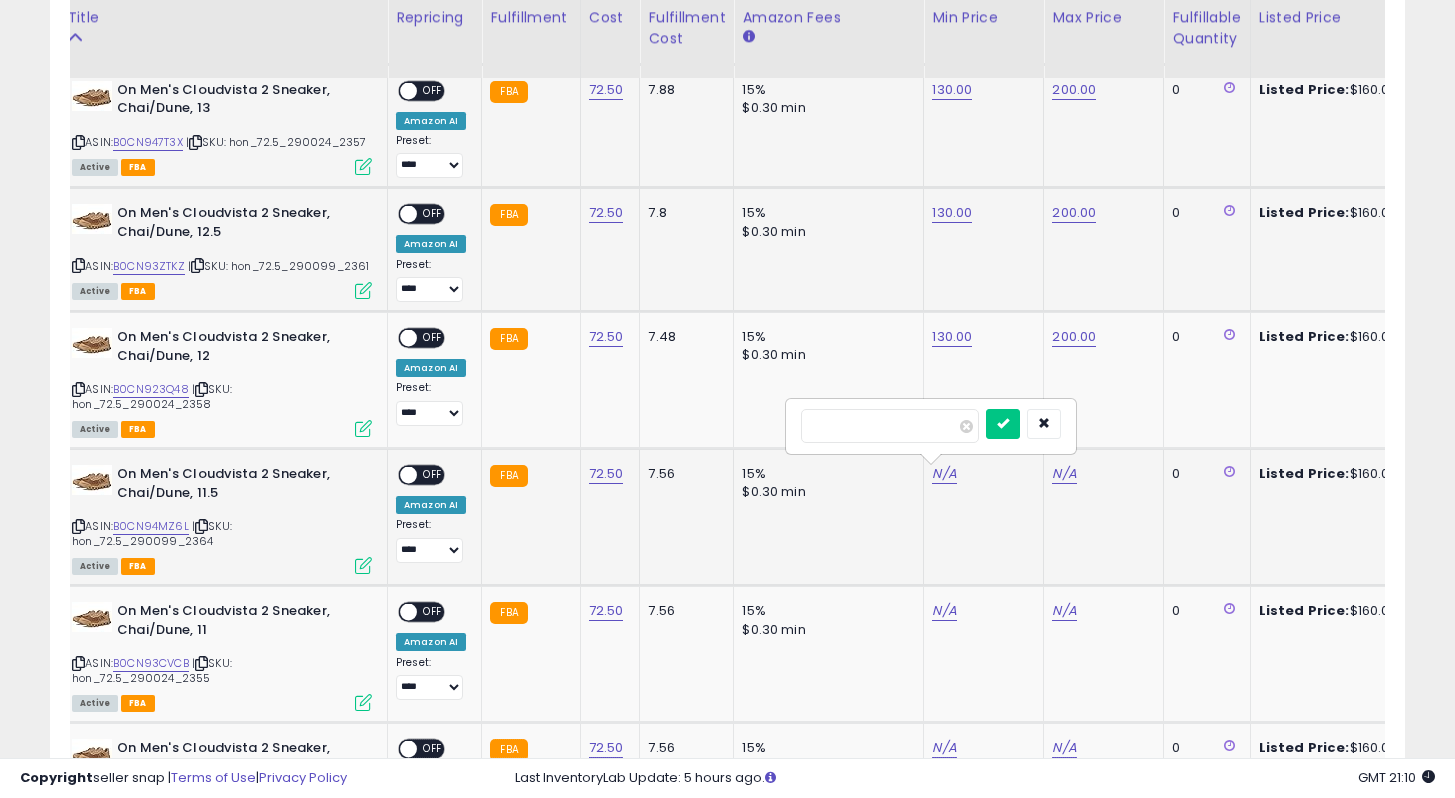 type on "***" 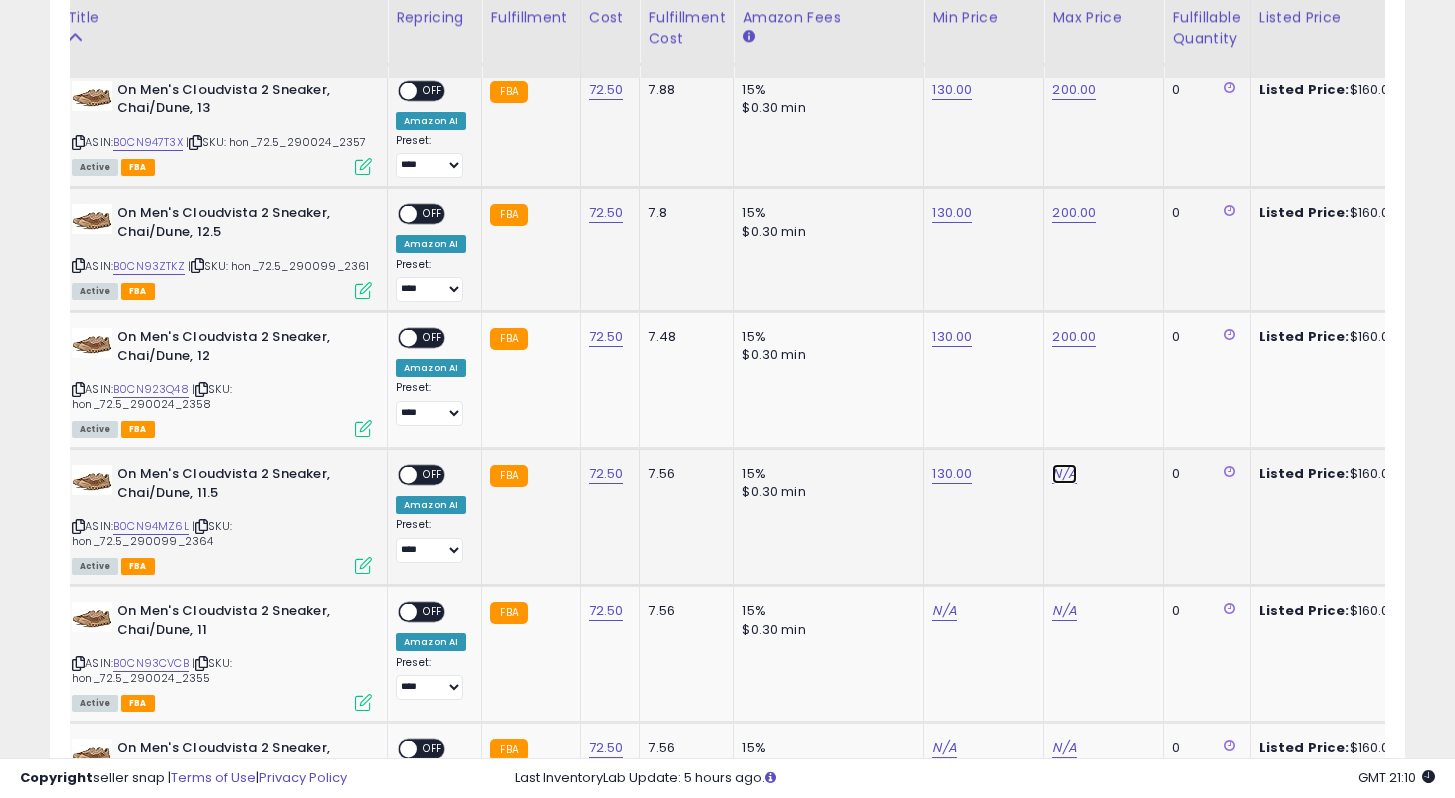 click on "N/A" at bounding box center (1064, -994) 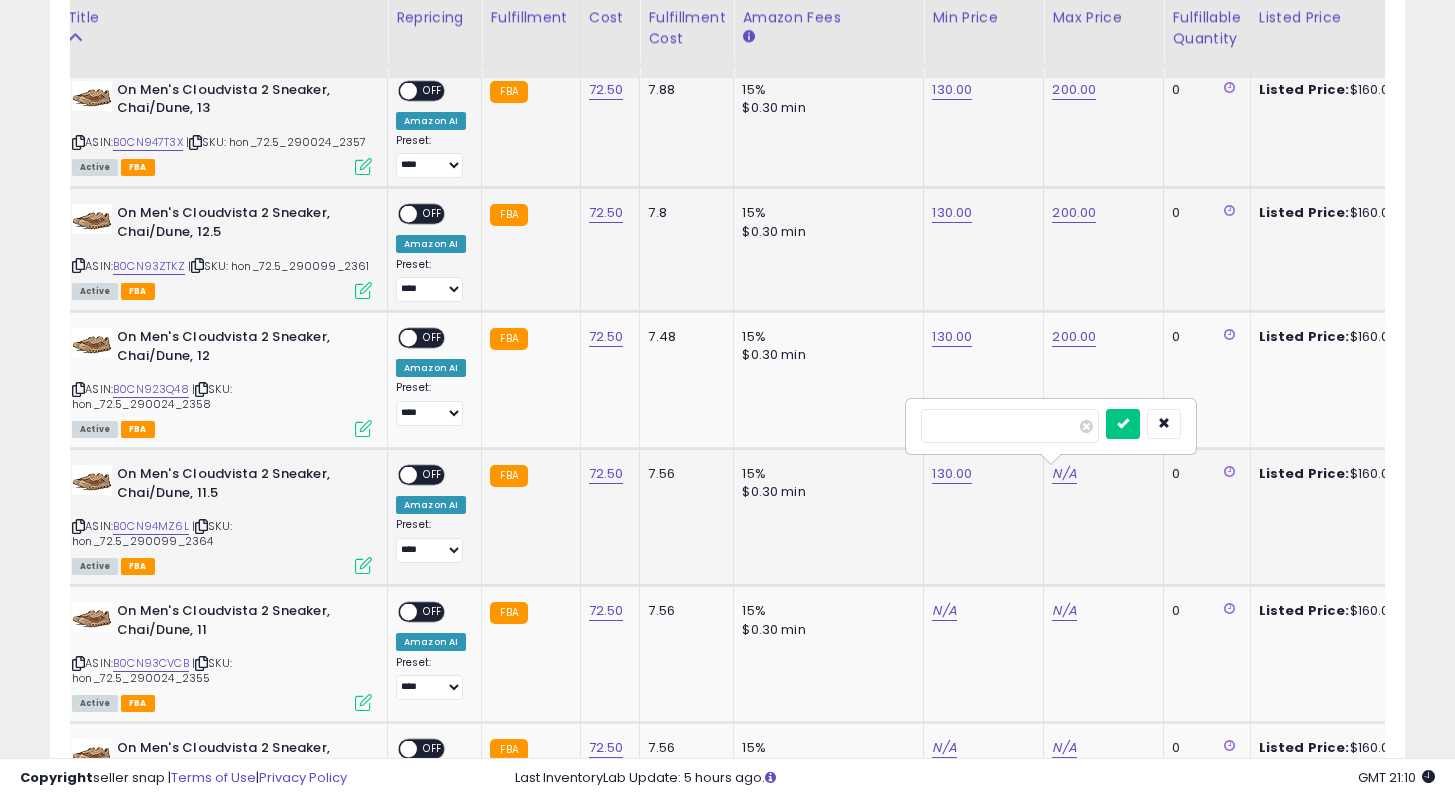 type on "***" 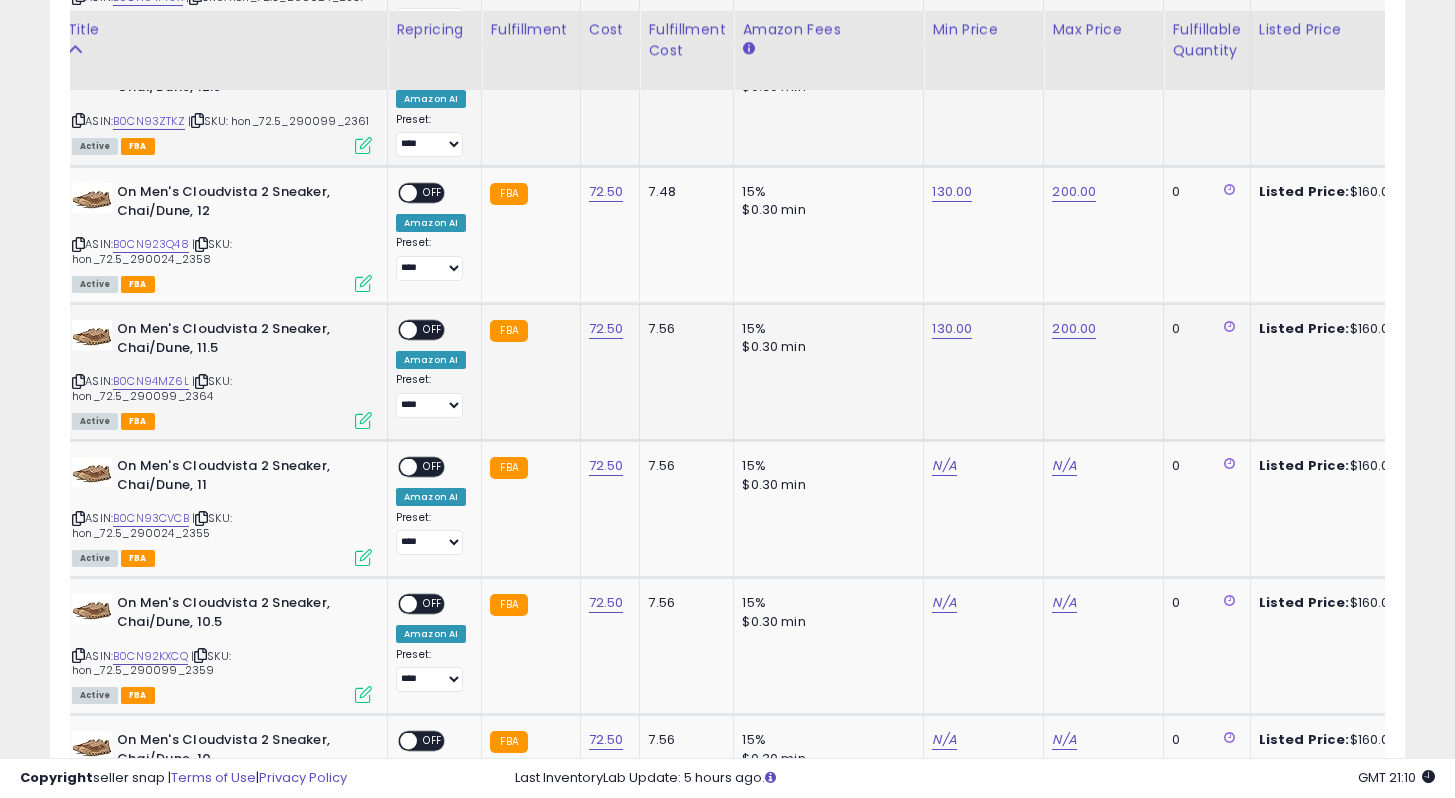scroll, scrollTop: 2225, scrollLeft: 0, axis: vertical 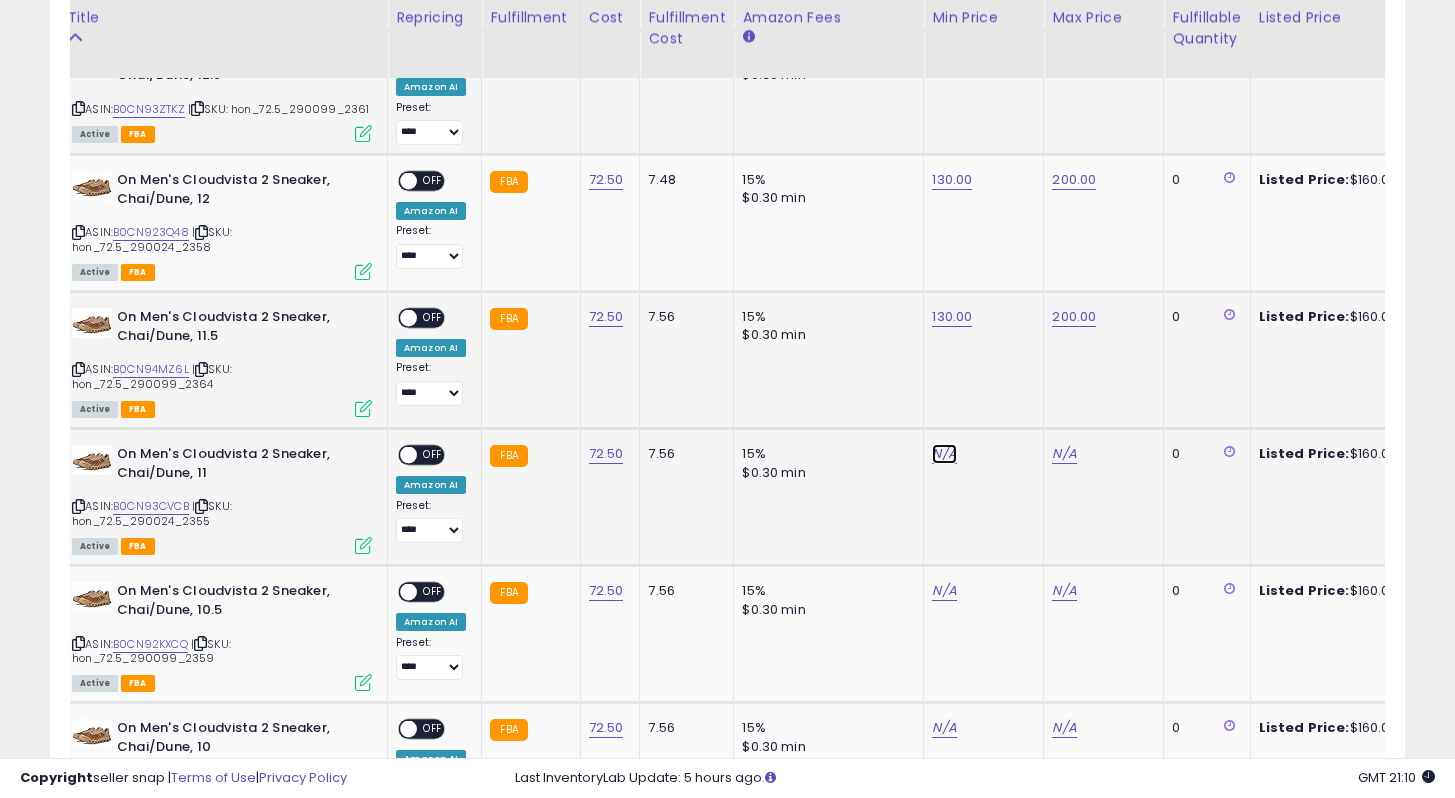 click on "N/A" at bounding box center (944, -1151) 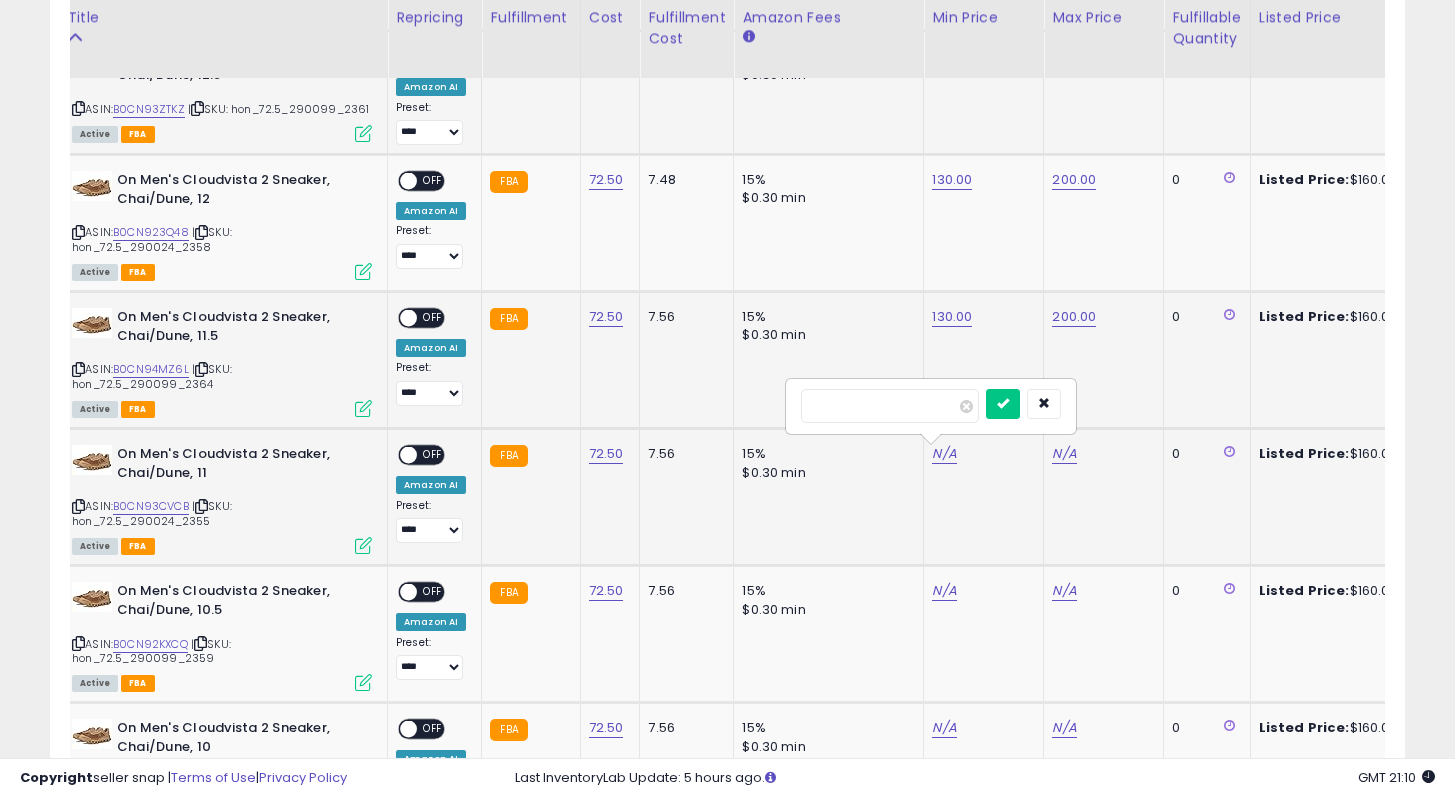 type on "***" 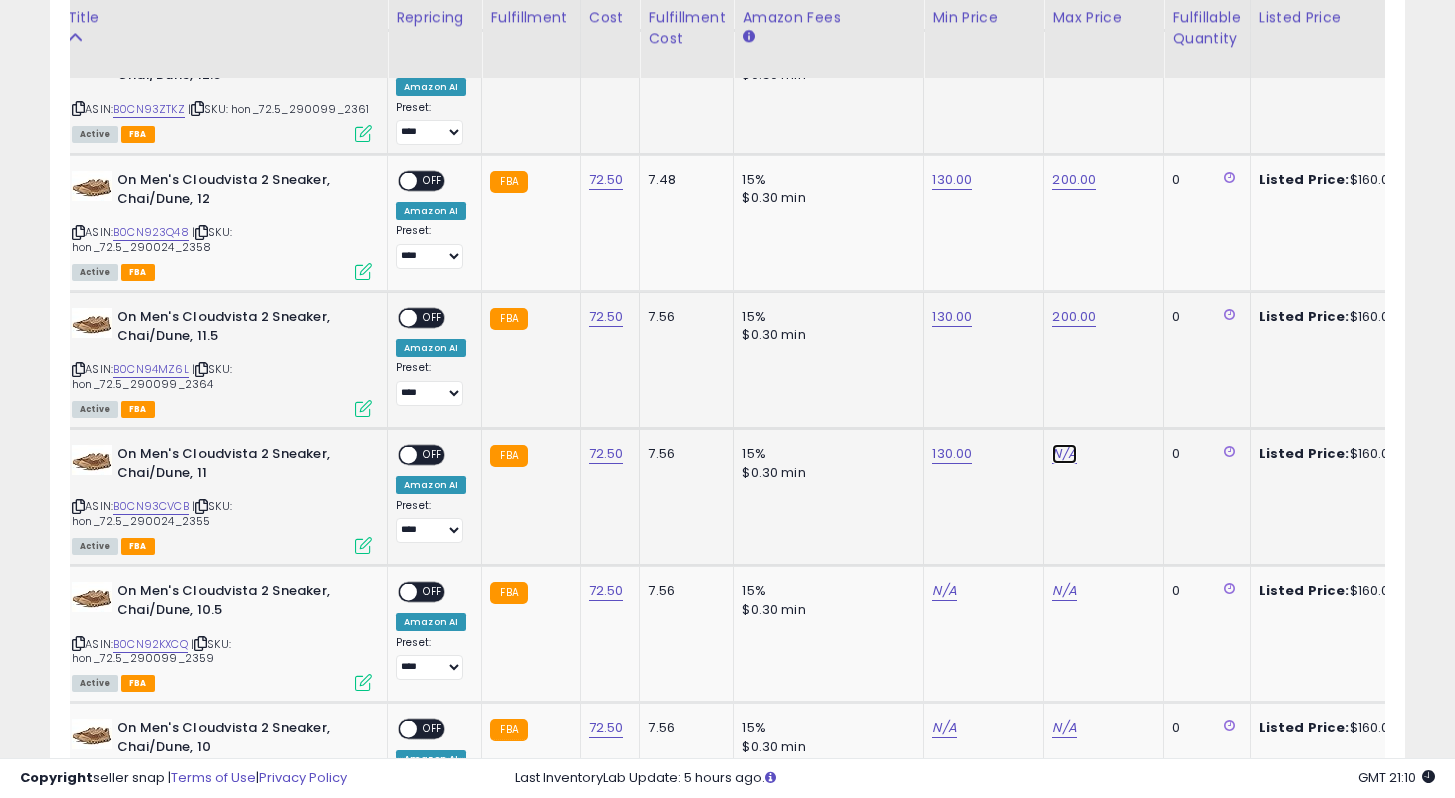 click on "N/A" at bounding box center (1064, -1151) 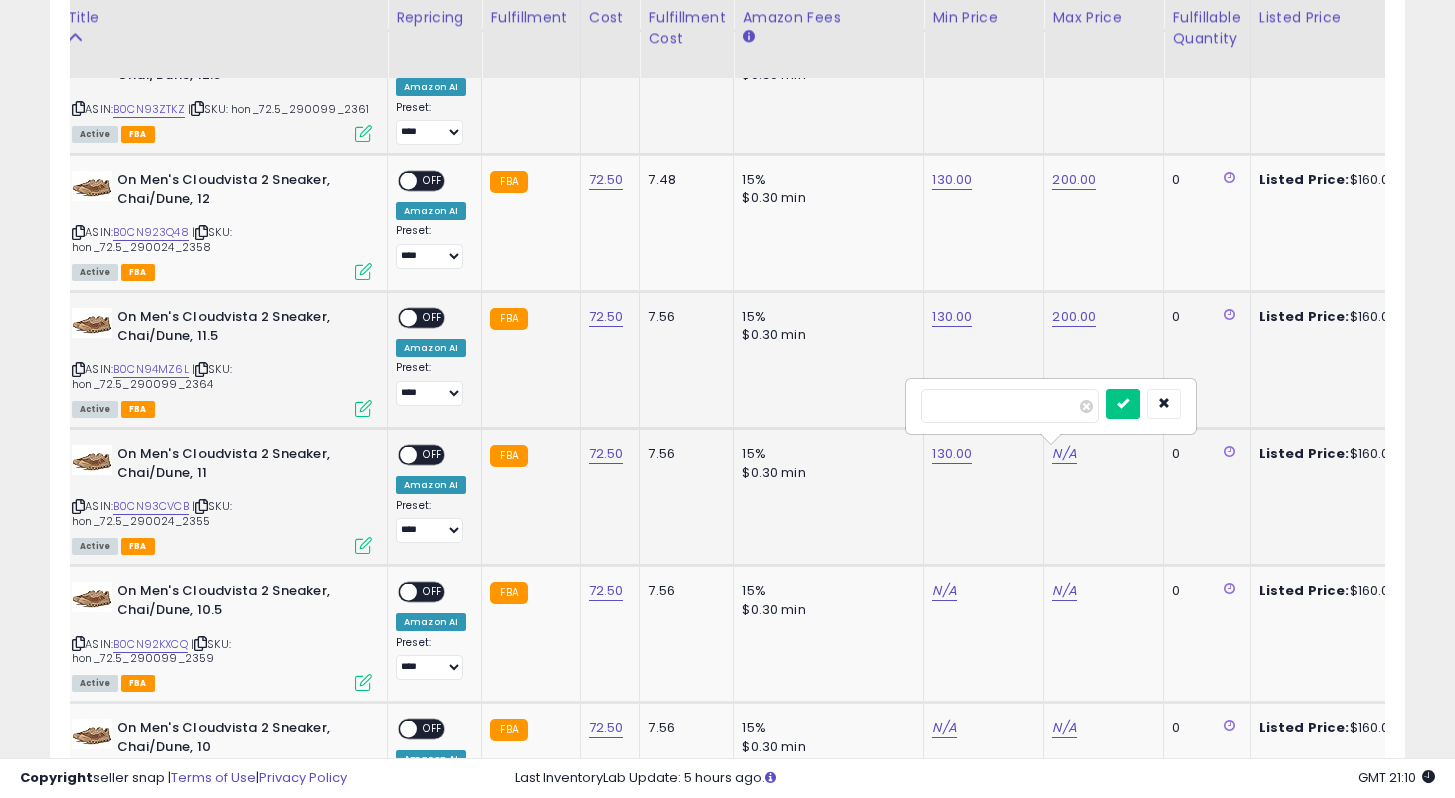 type on "***" 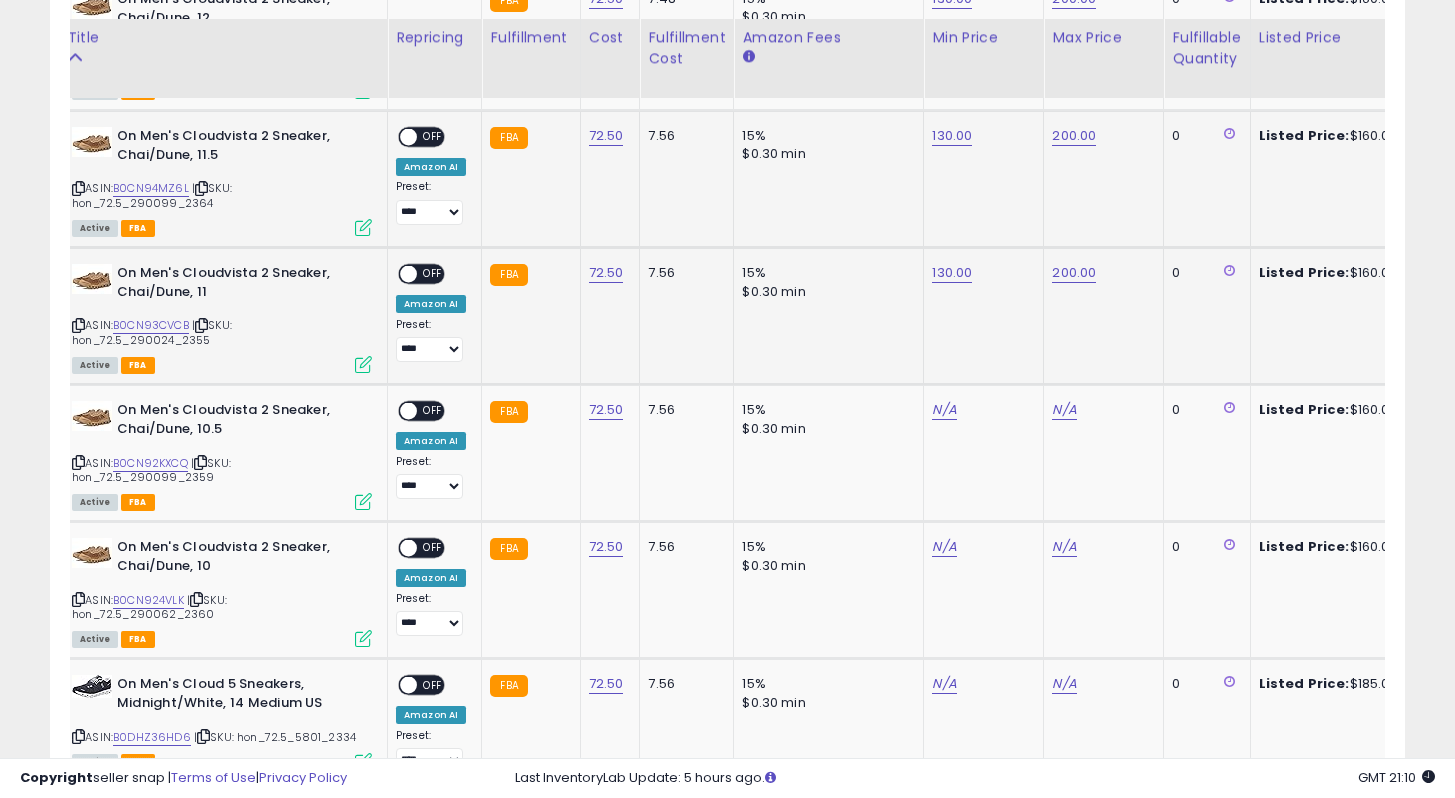 scroll, scrollTop: 2426, scrollLeft: 0, axis: vertical 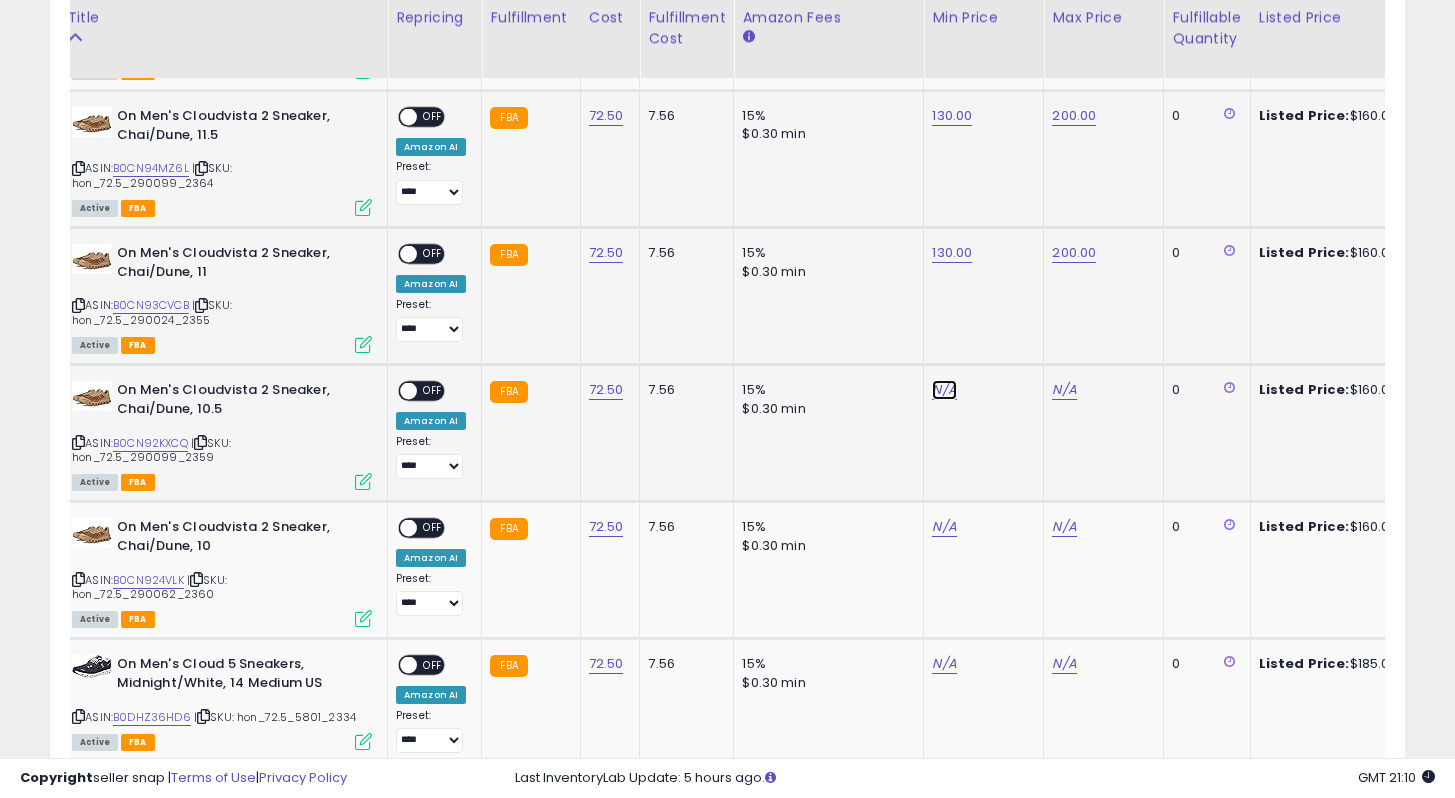 click on "N/A" at bounding box center (944, -1352) 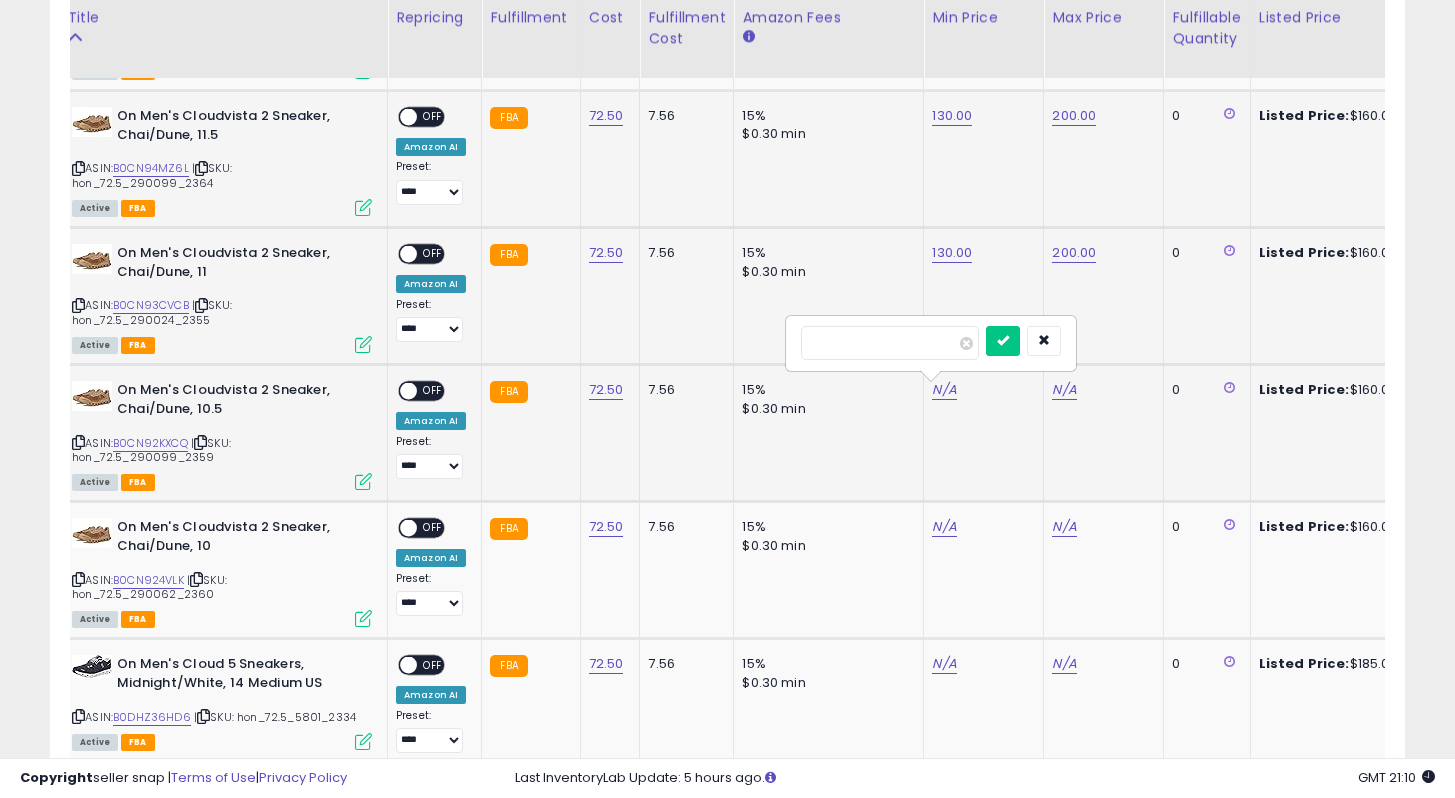 type on "***" 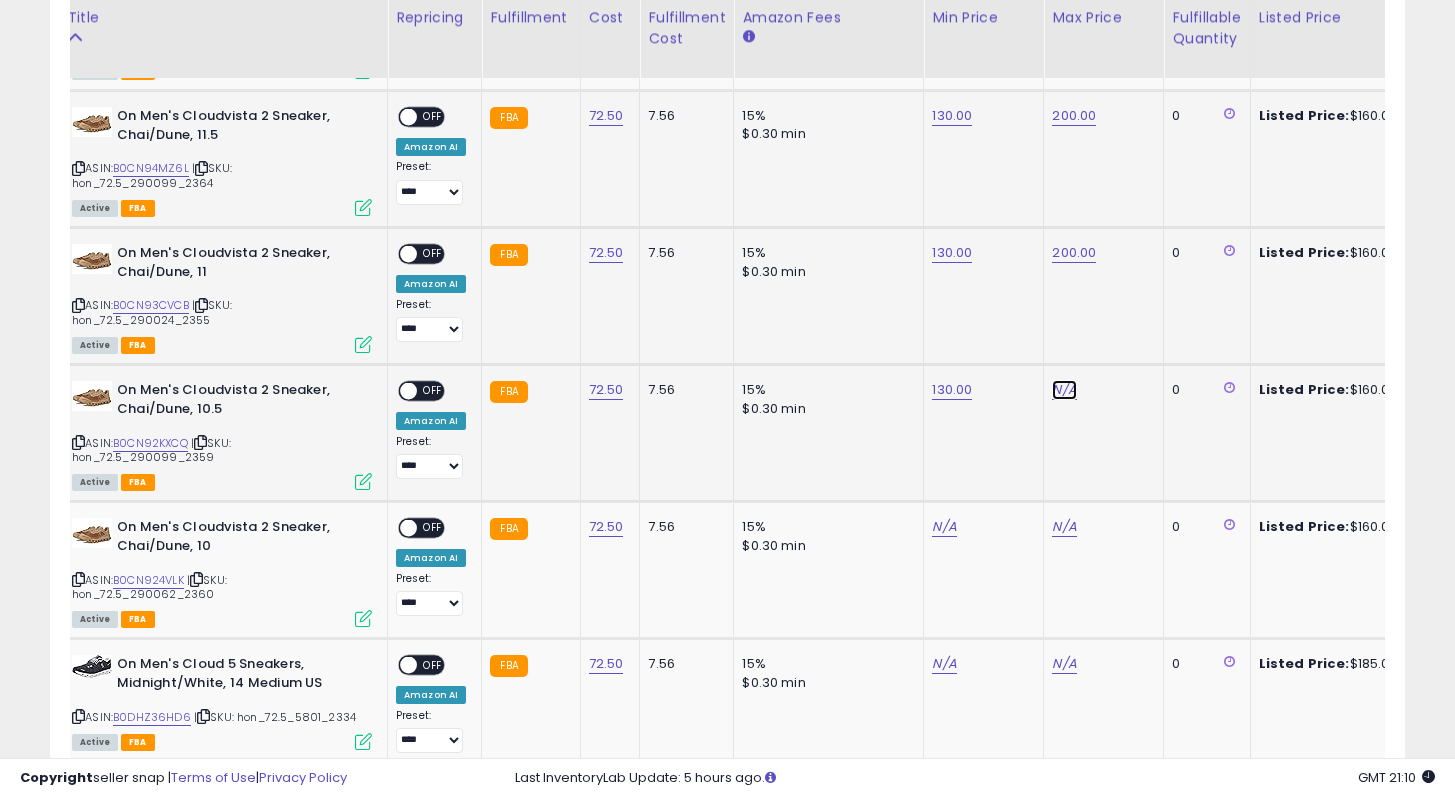 click on "N/A" at bounding box center [1064, -1352] 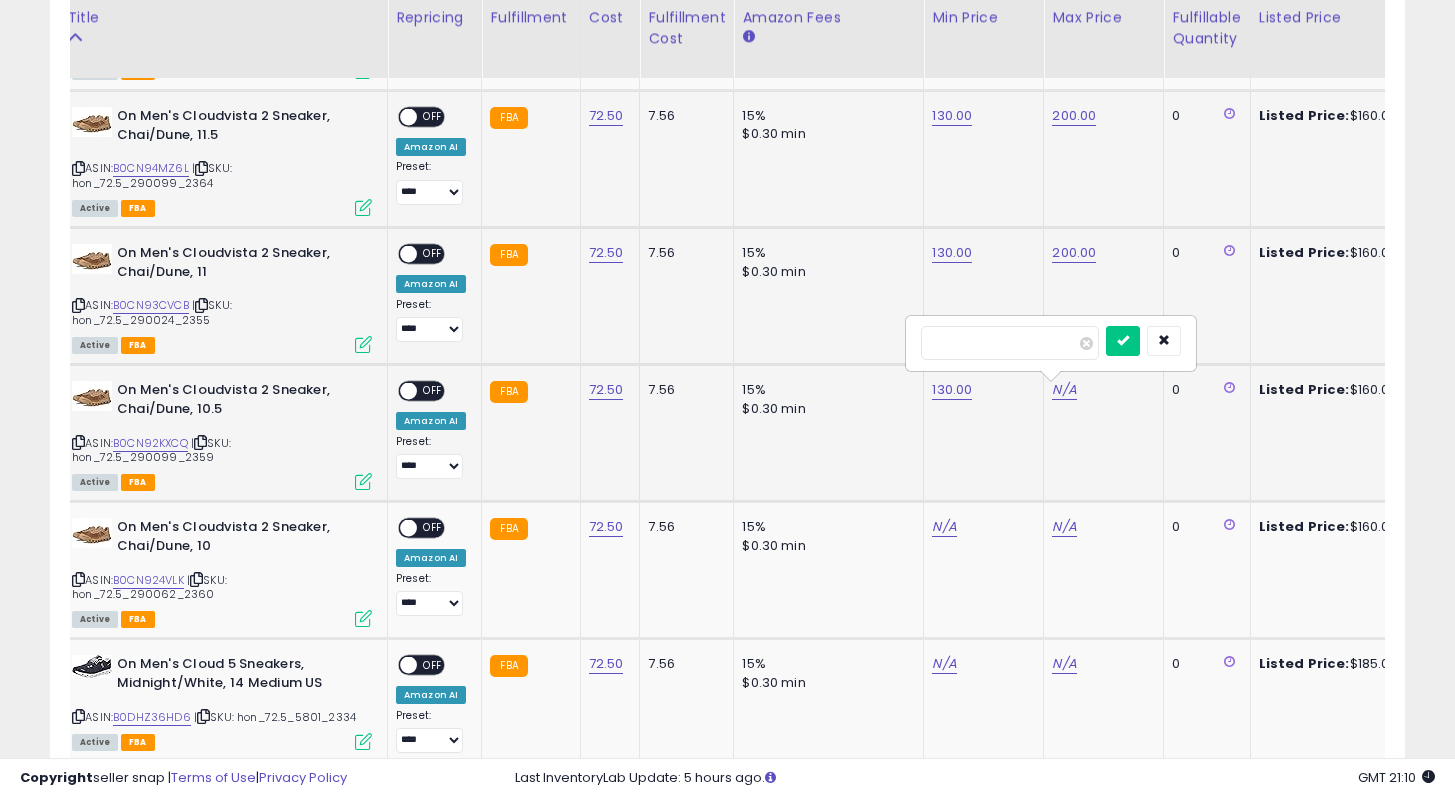 type on "***" 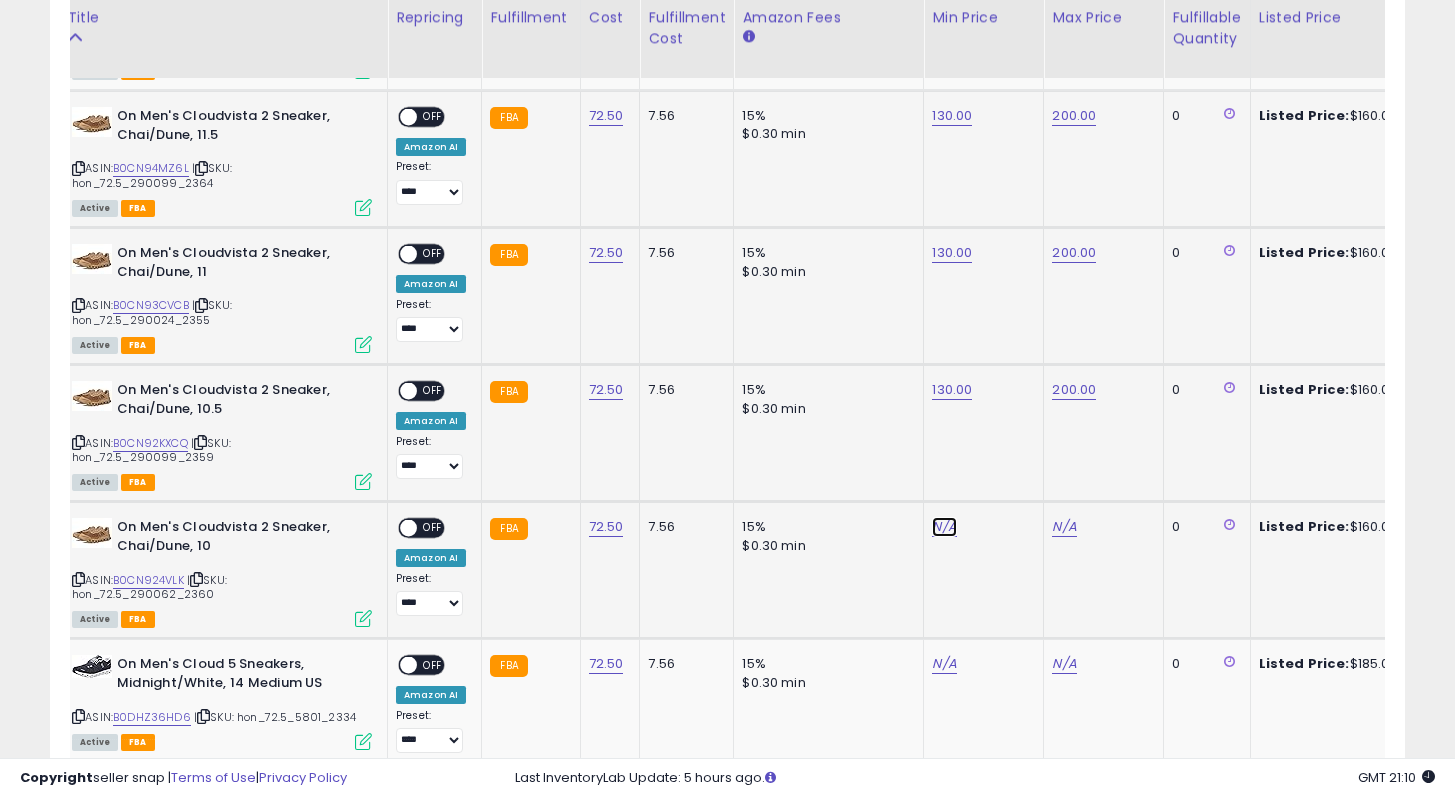 click on "N/A" at bounding box center [944, -1352] 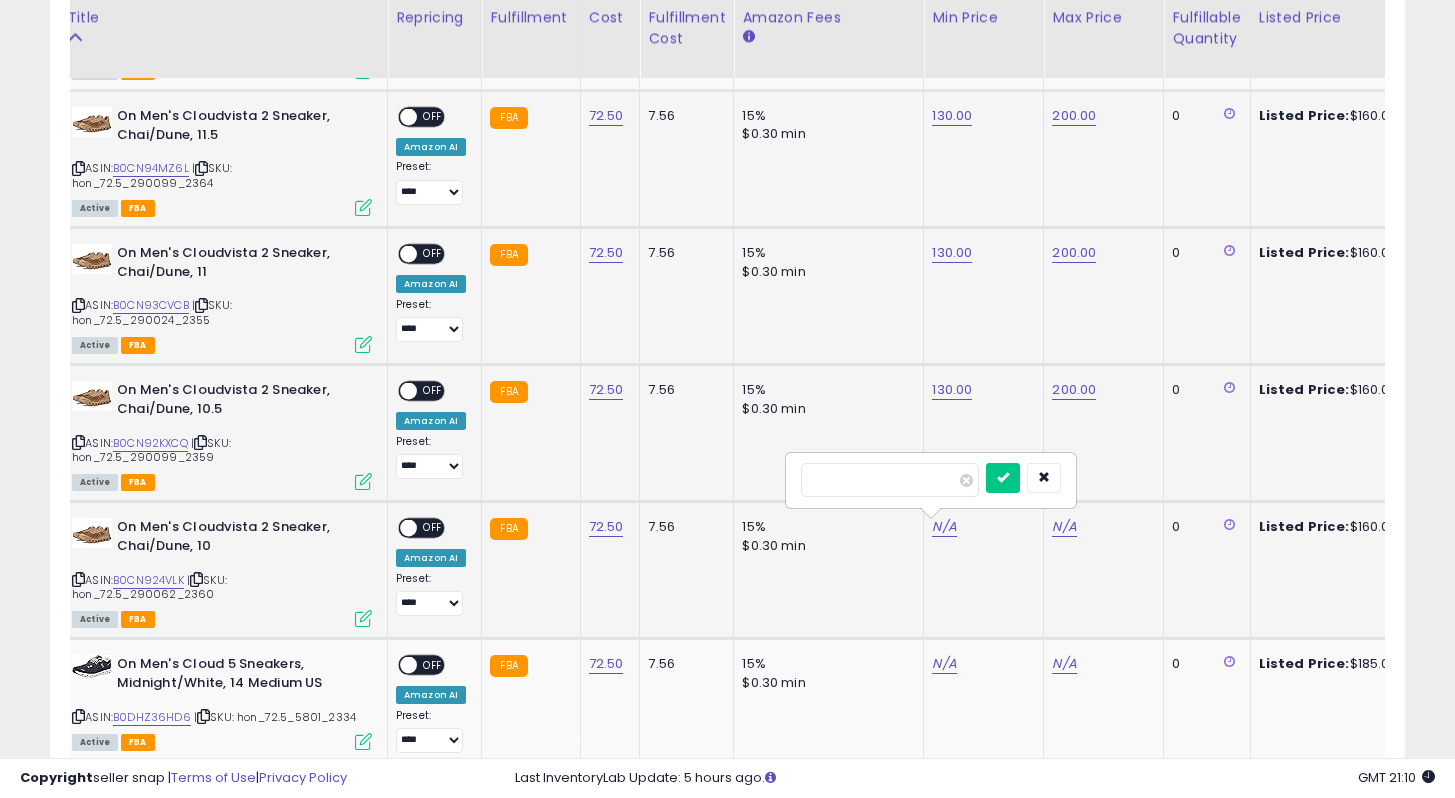 type on "***" 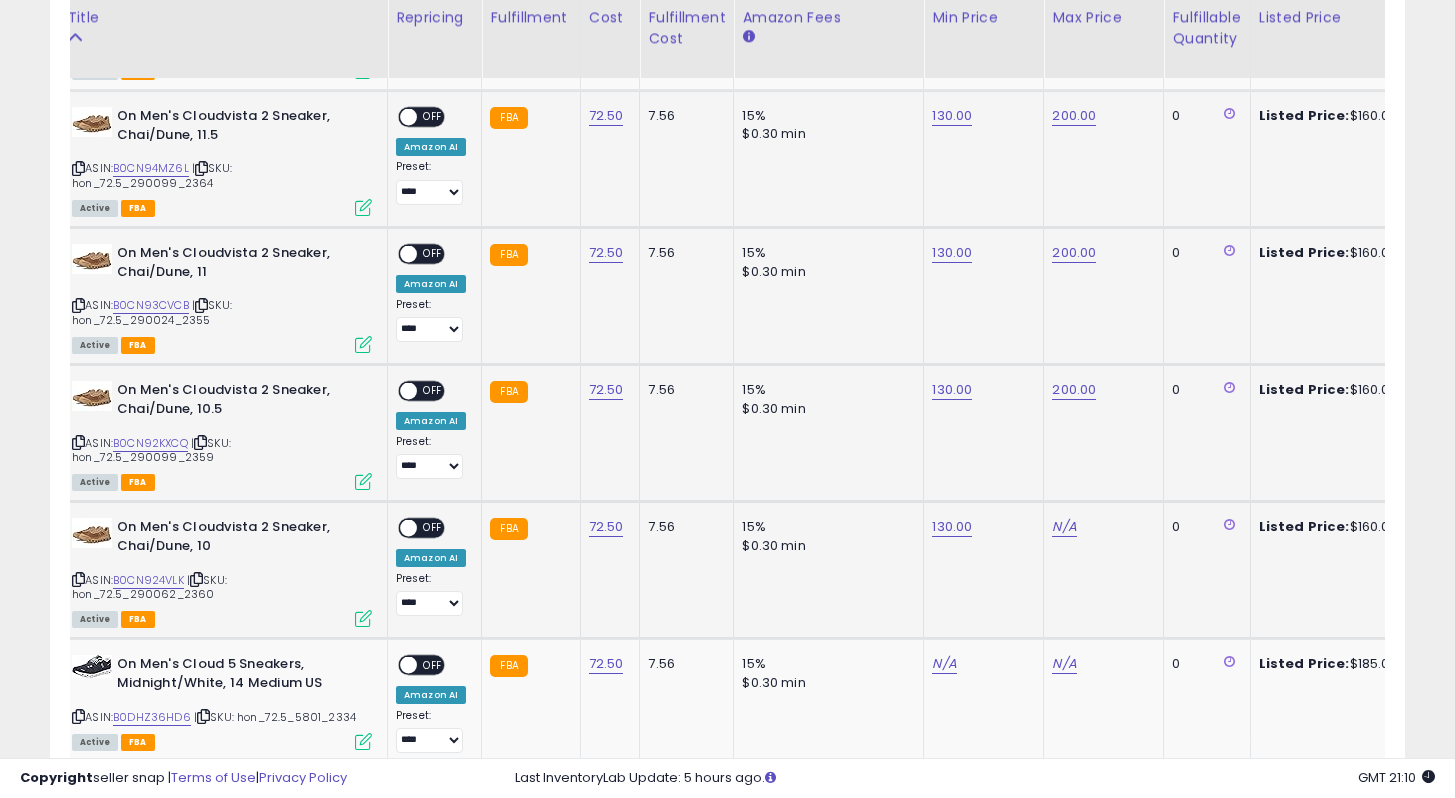 click on "N/A" 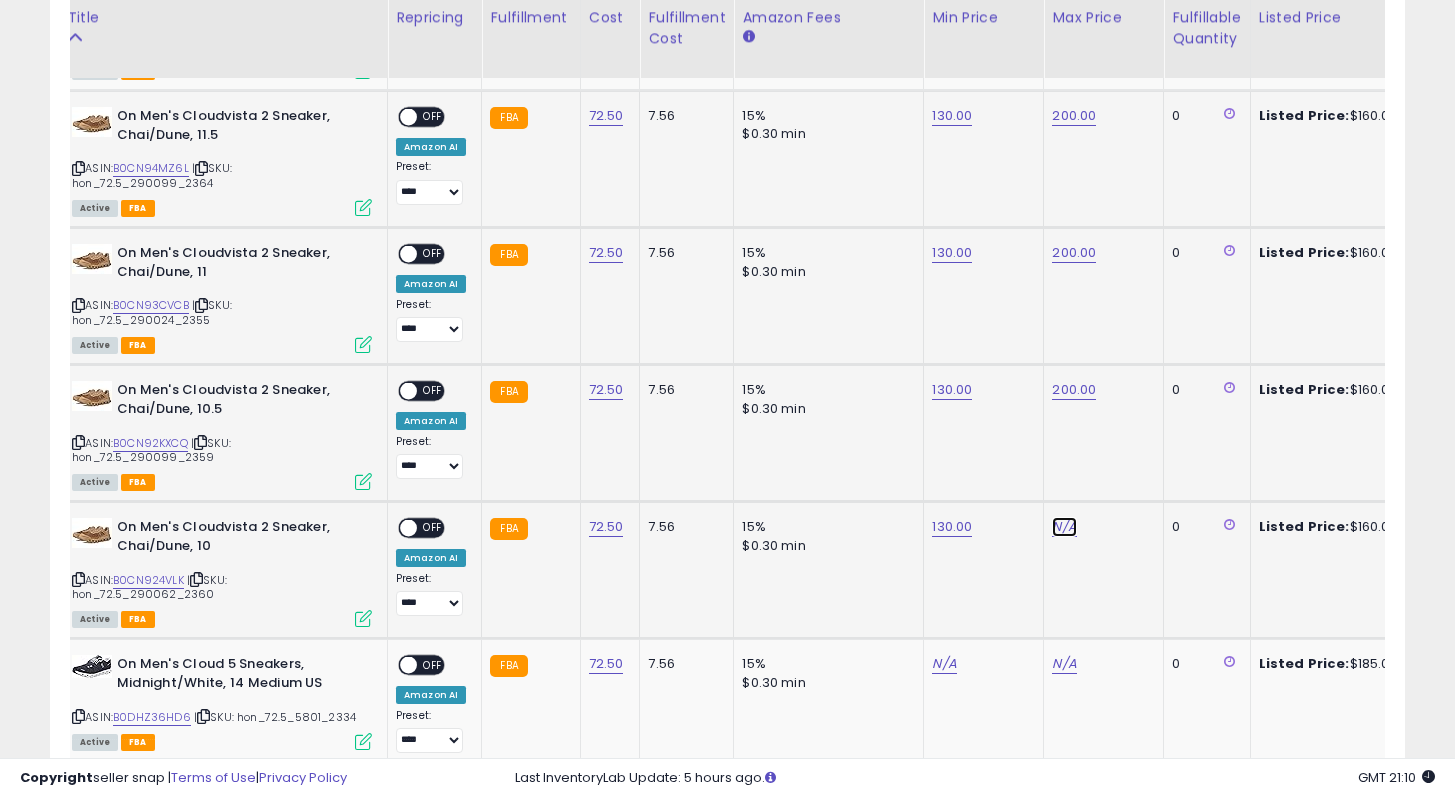 click on "N/A" at bounding box center (1064, -1352) 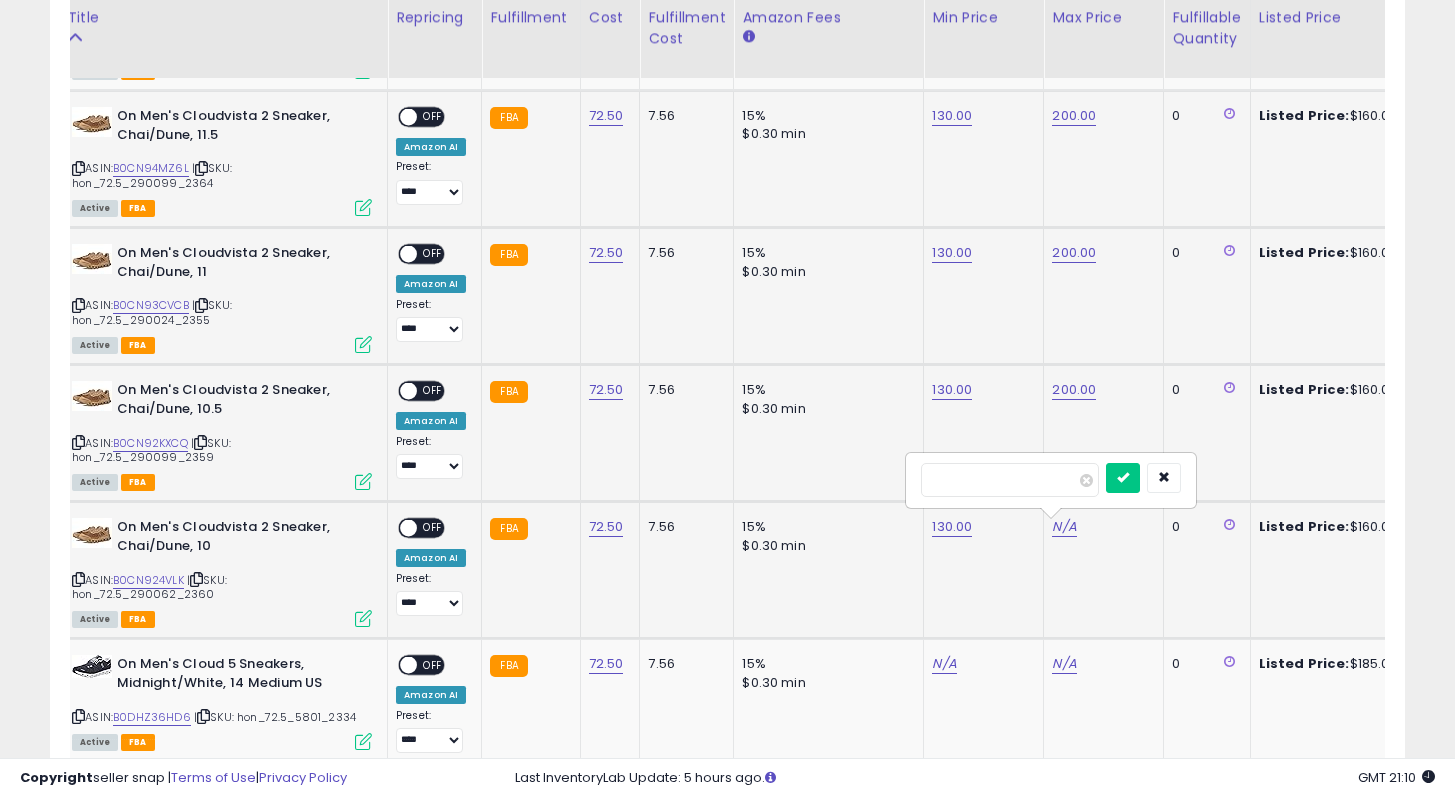 type on "***" 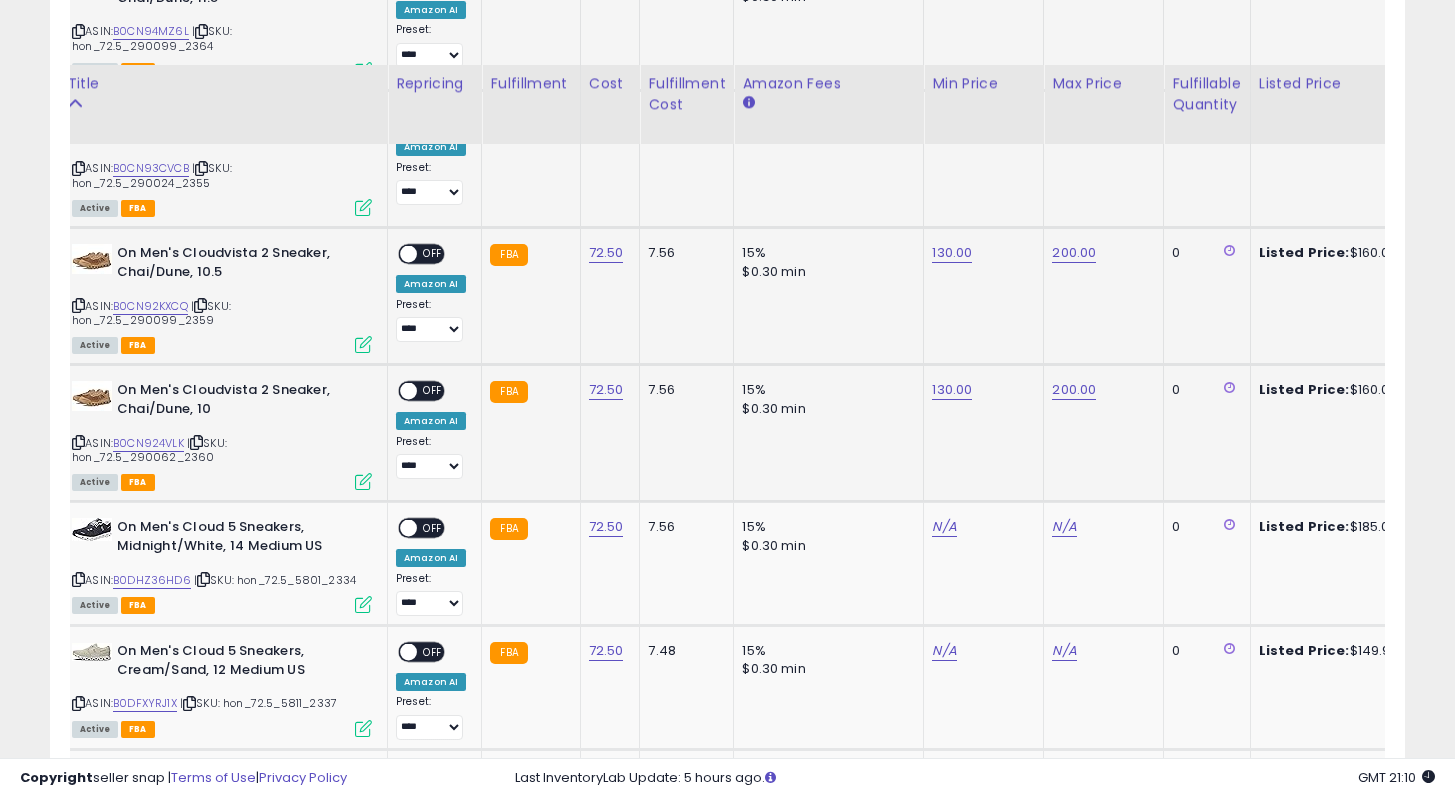 scroll, scrollTop: 2639, scrollLeft: 0, axis: vertical 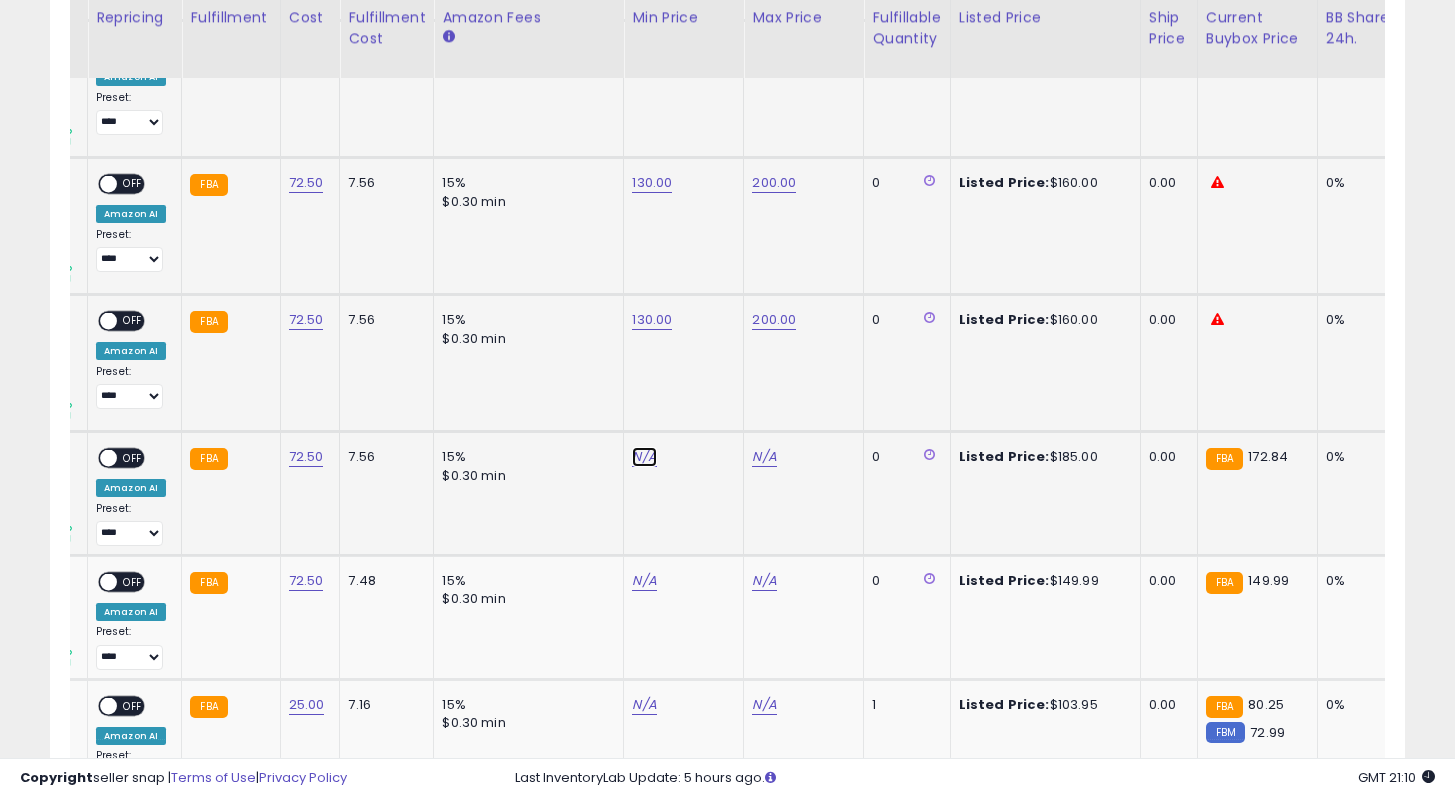 click on "N/A" at bounding box center [644, -1559] 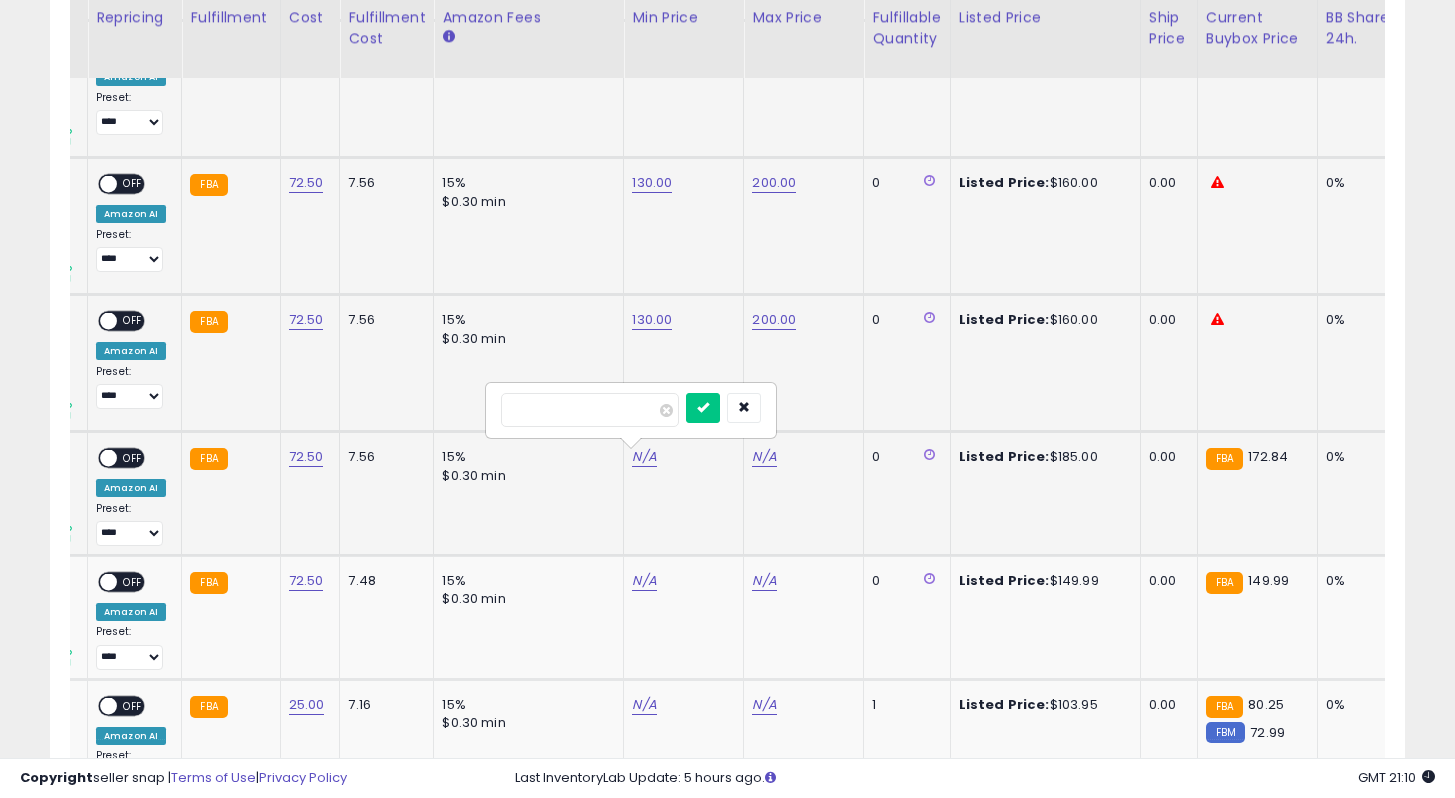 type on "***" 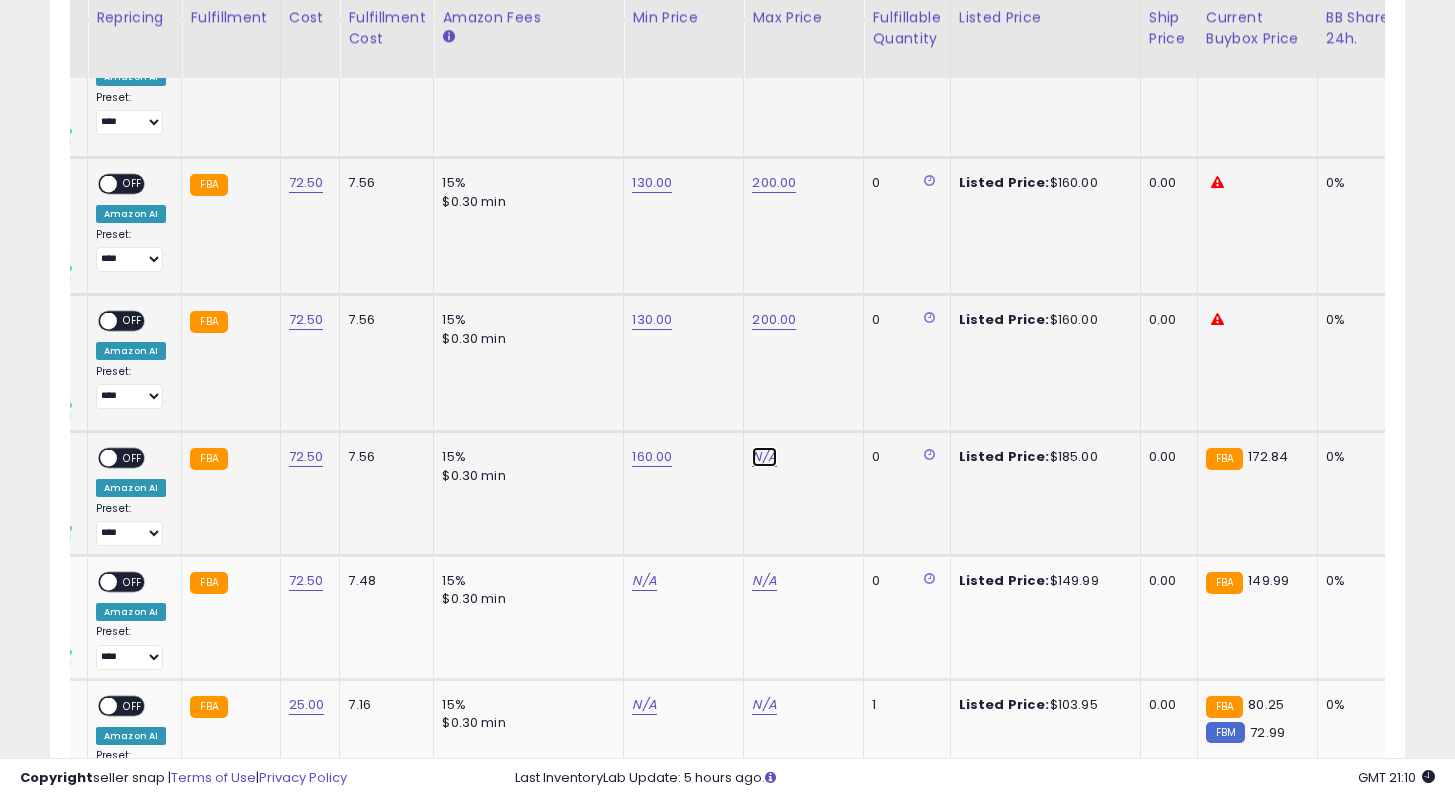 click on "N/A" at bounding box center (764, -1559) 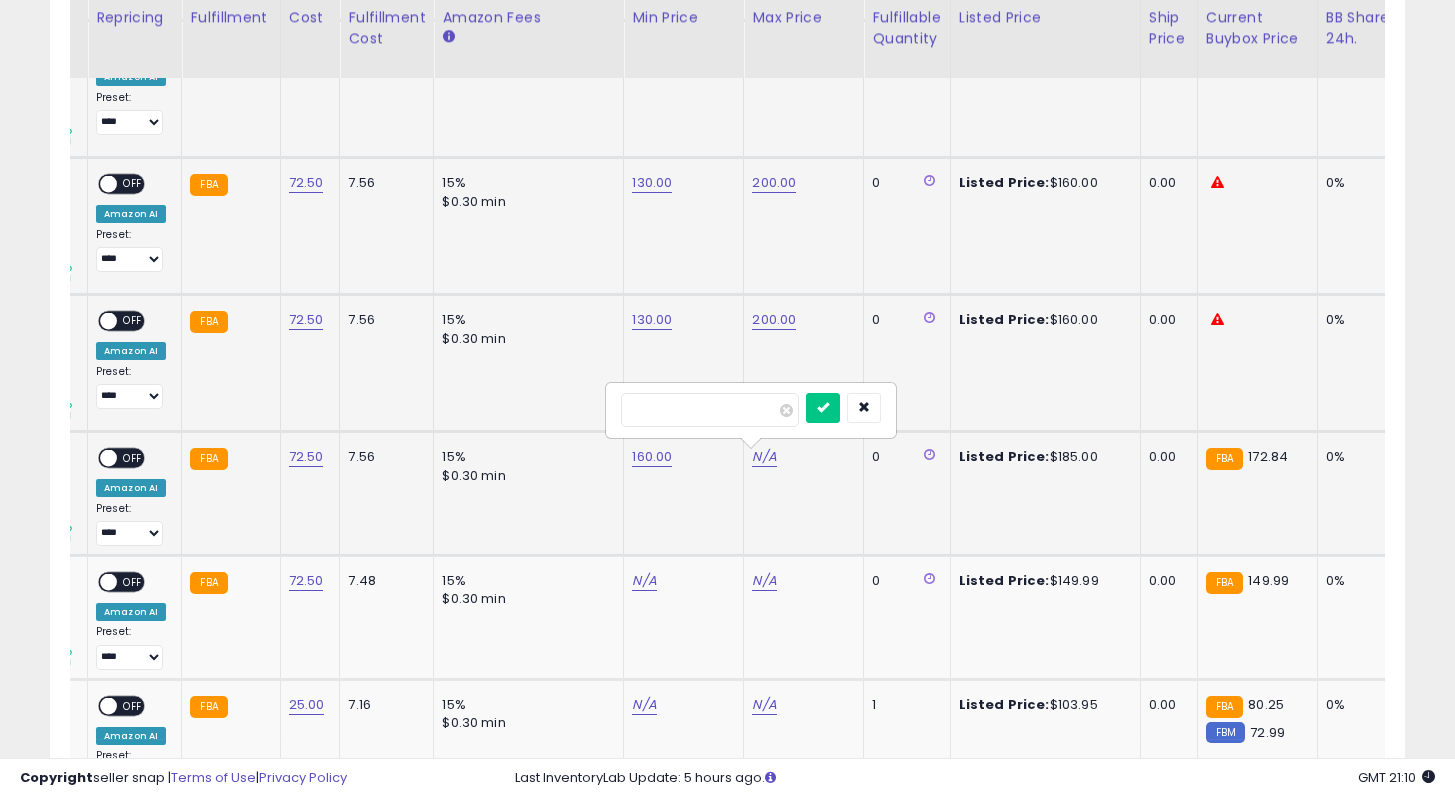 type on "***" 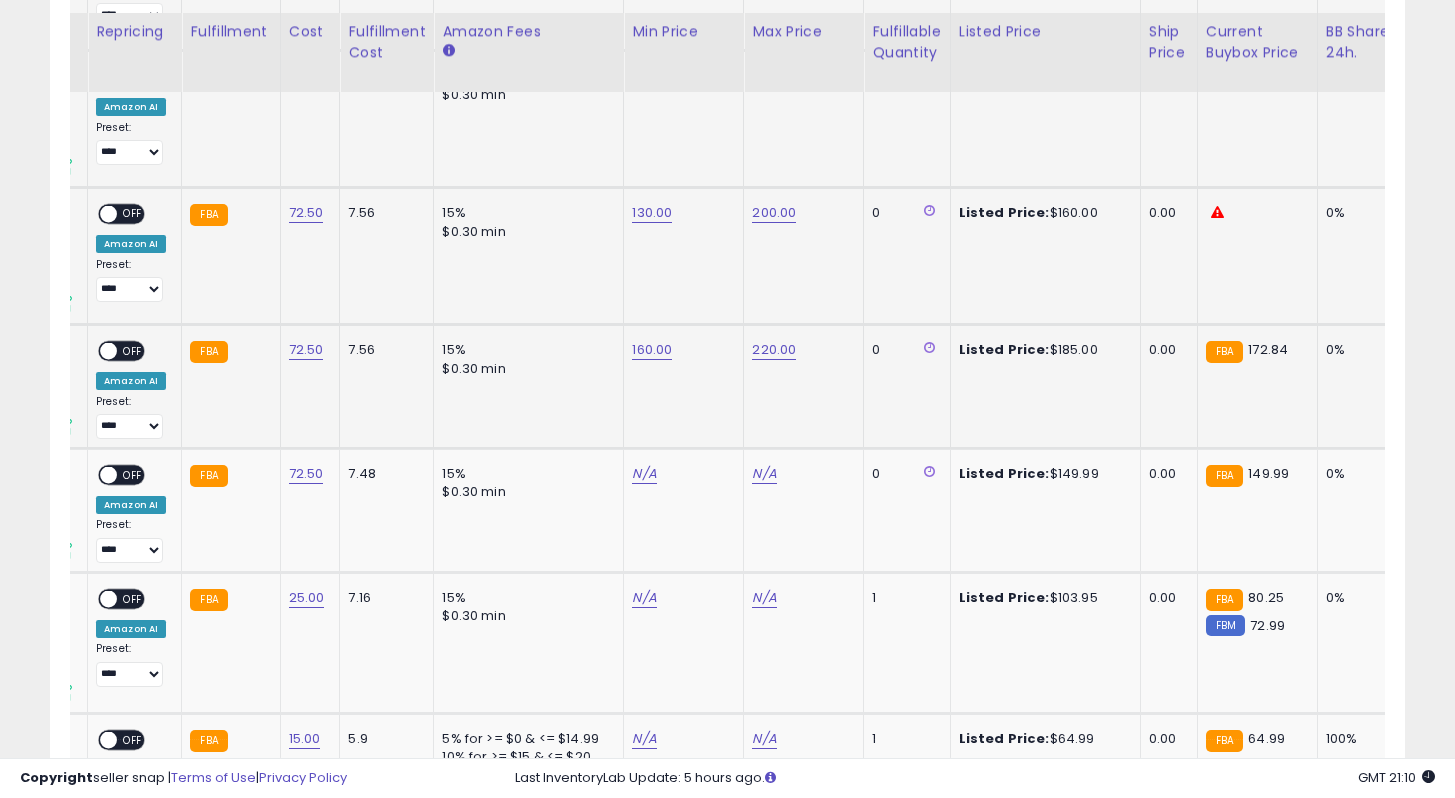 scroll, scrollTop: 2754, scrollLeft: 0, axis: vertical 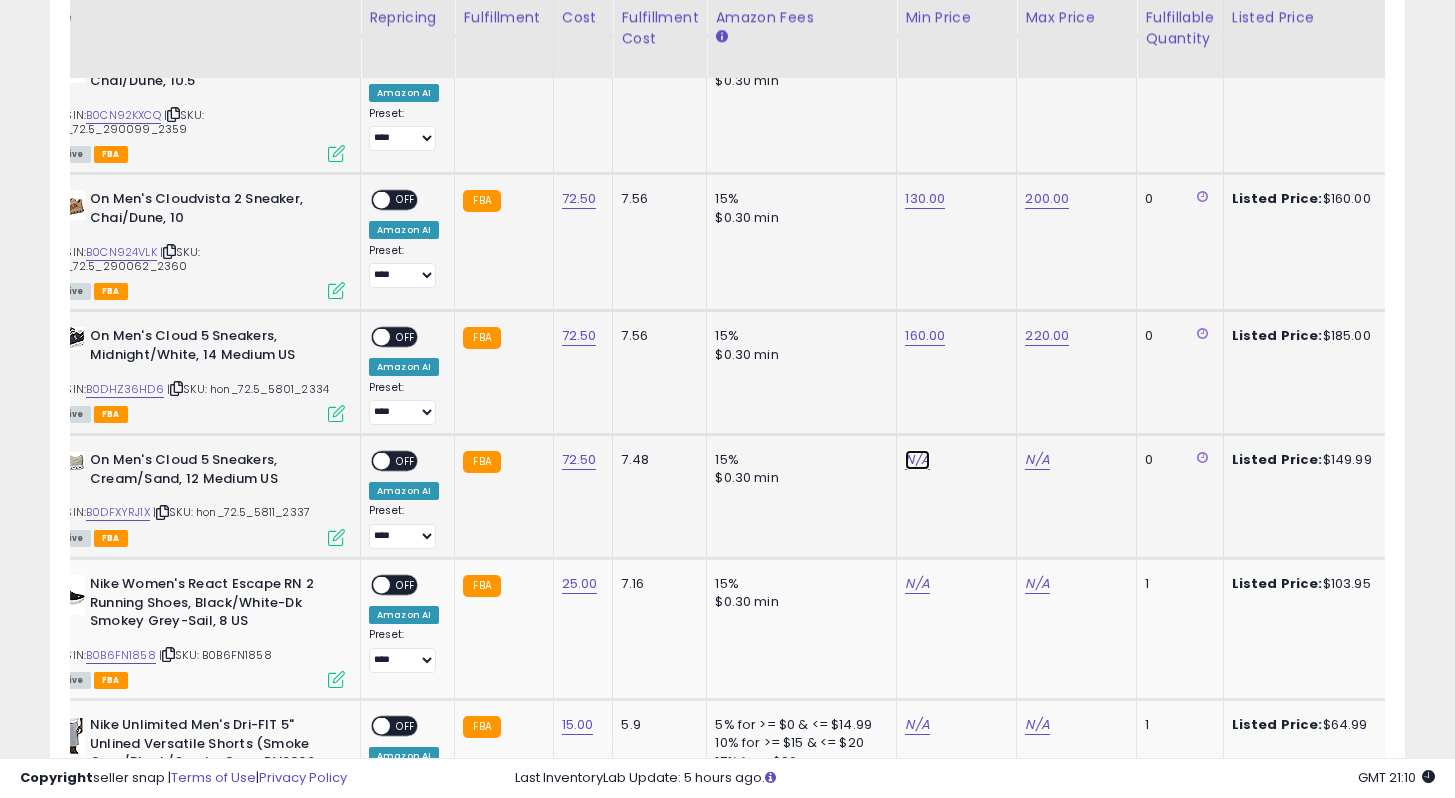 click on "N/A" at bounding box center [917, -1680] 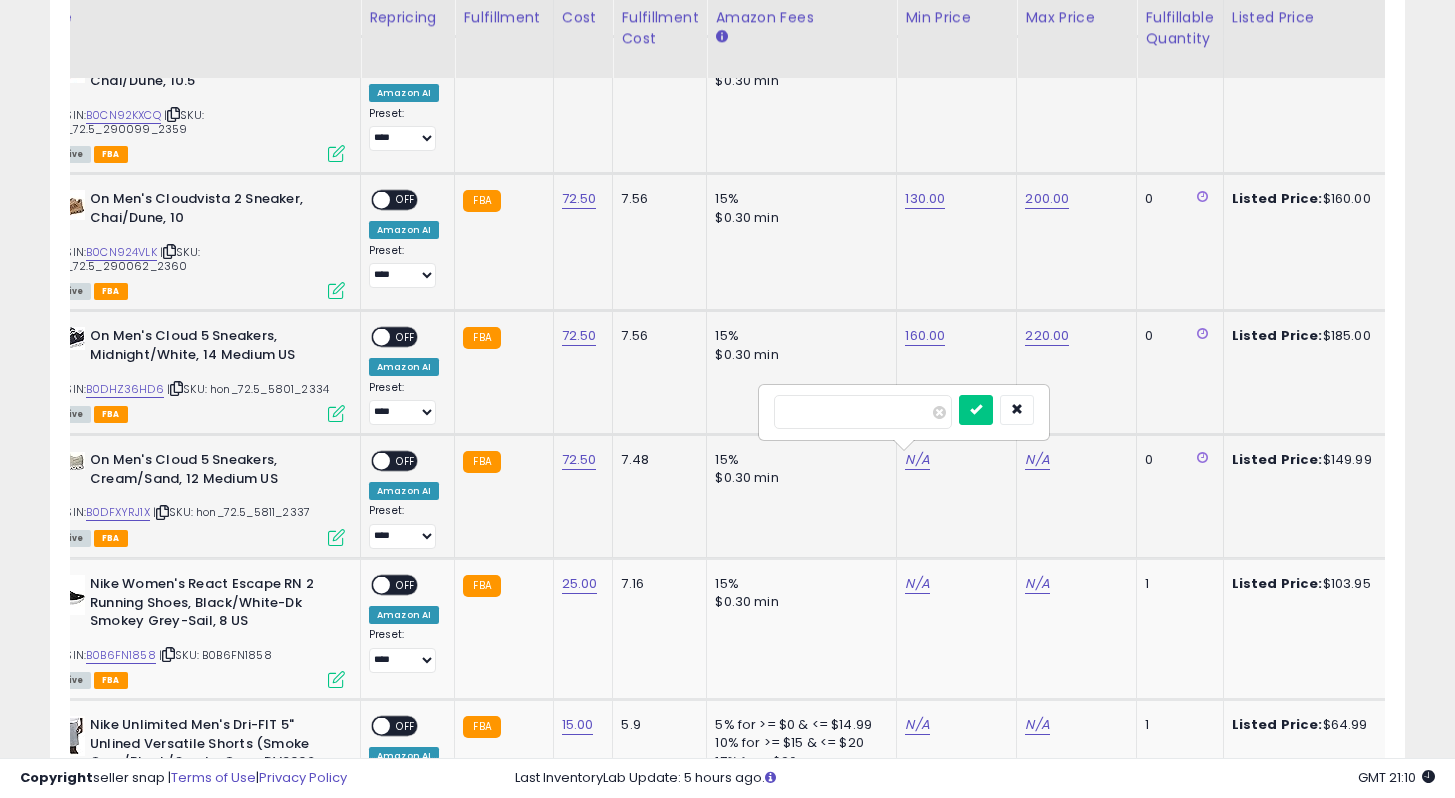 type on "***" 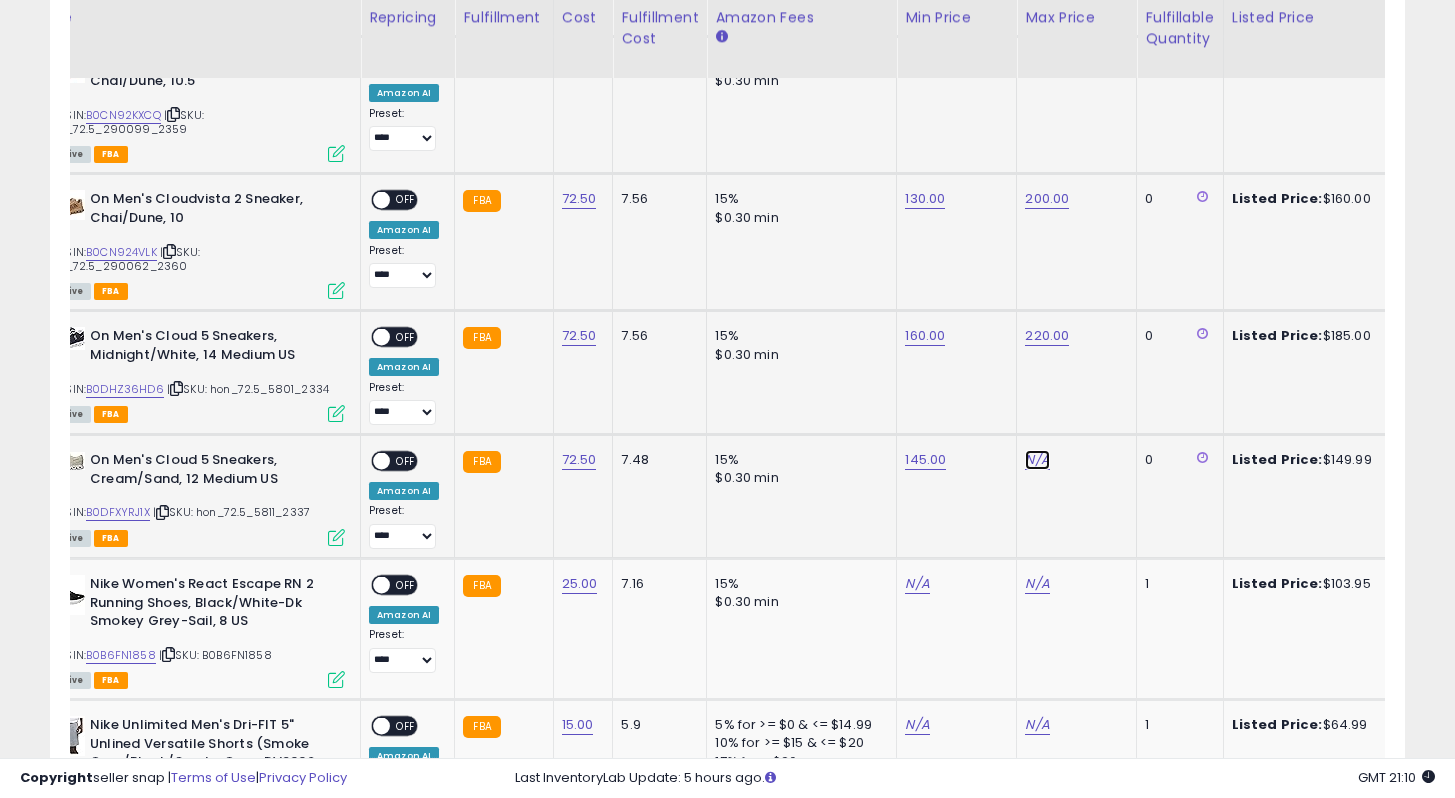 click on "N/A" at bounding box center [1037, -1680] 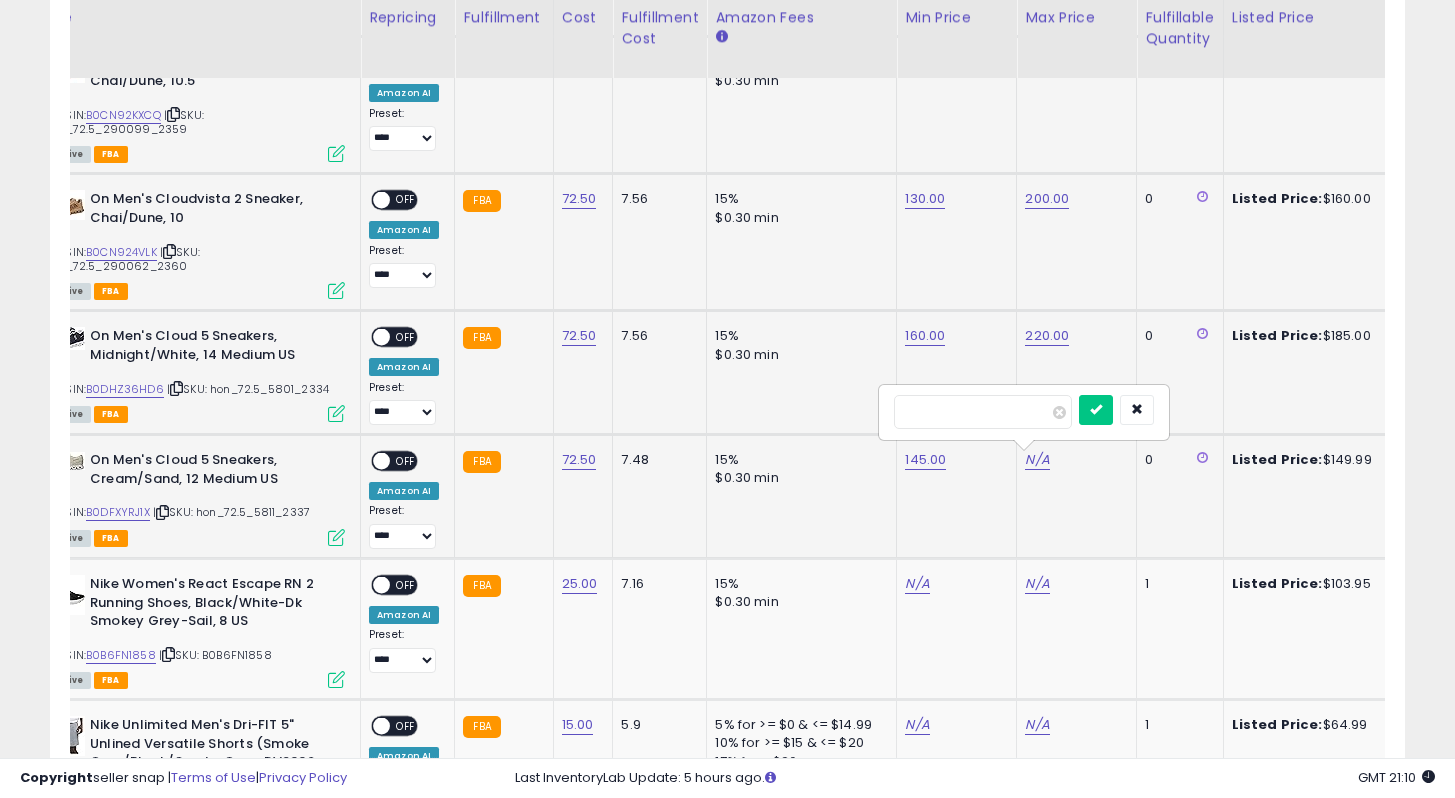 type on "*" 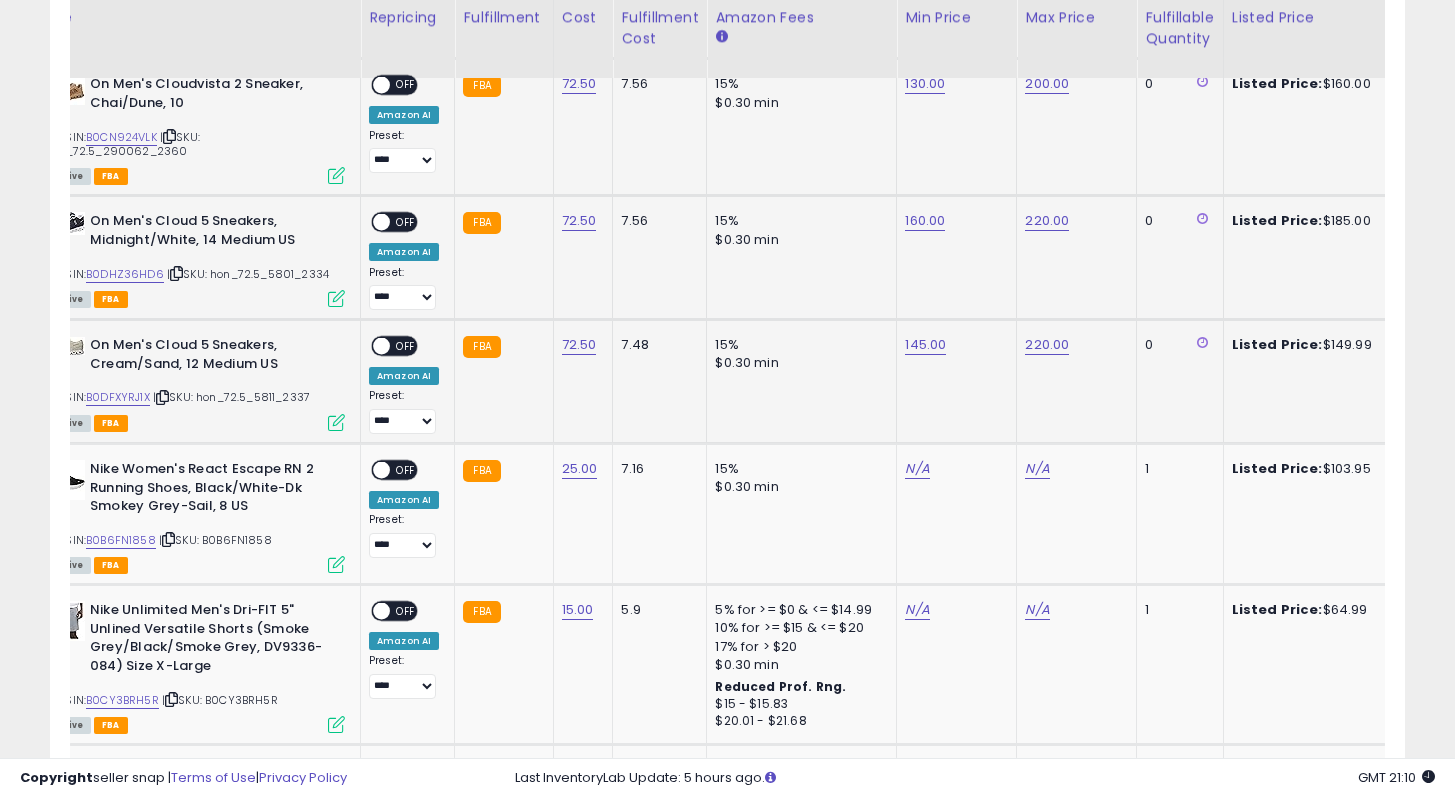 scroll, scrollTop: 2884, scrollLeft: 0, axis: vertical 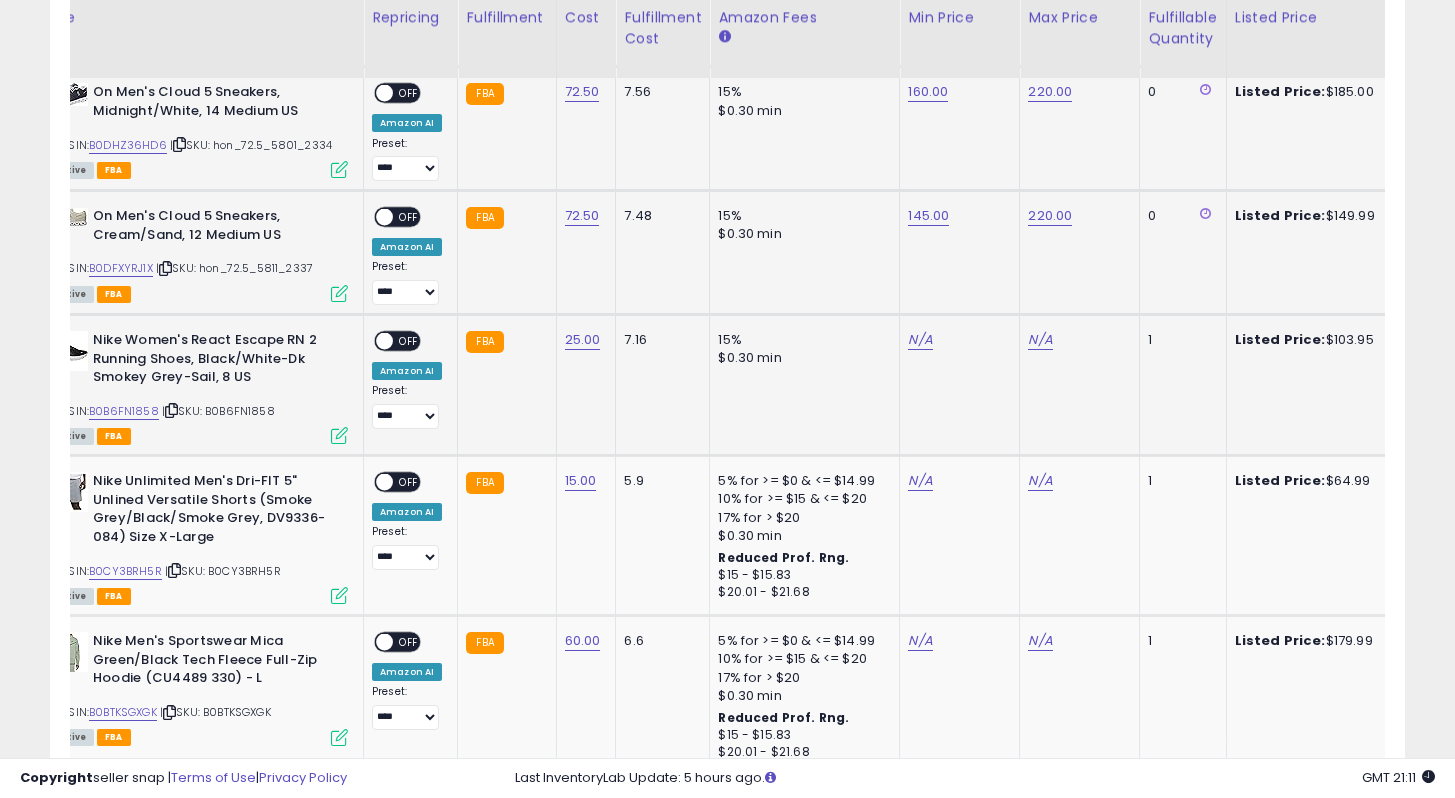 click on "N/A" at bounding box center (956, 340) 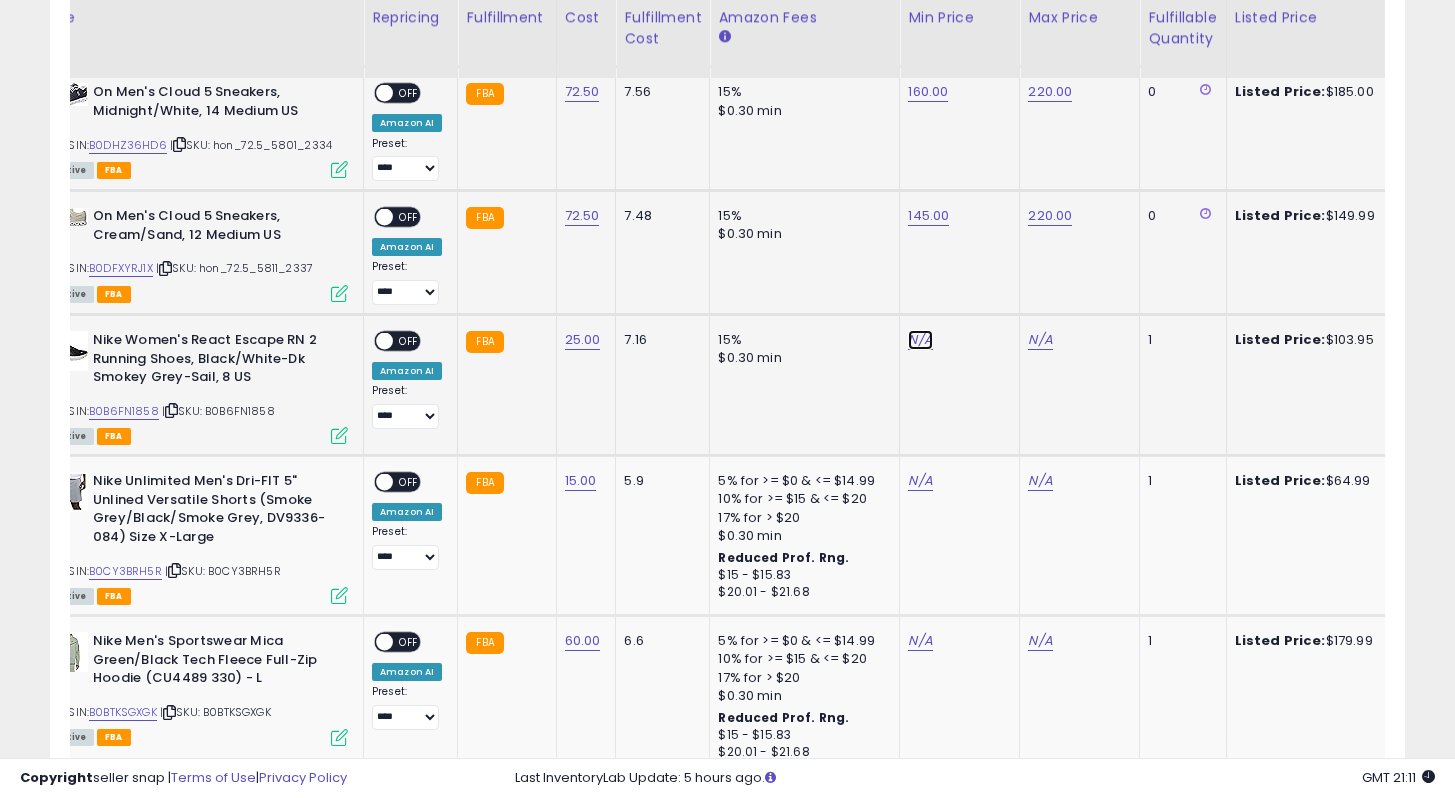 click on "N/A" at bounding box center (920, -1924) 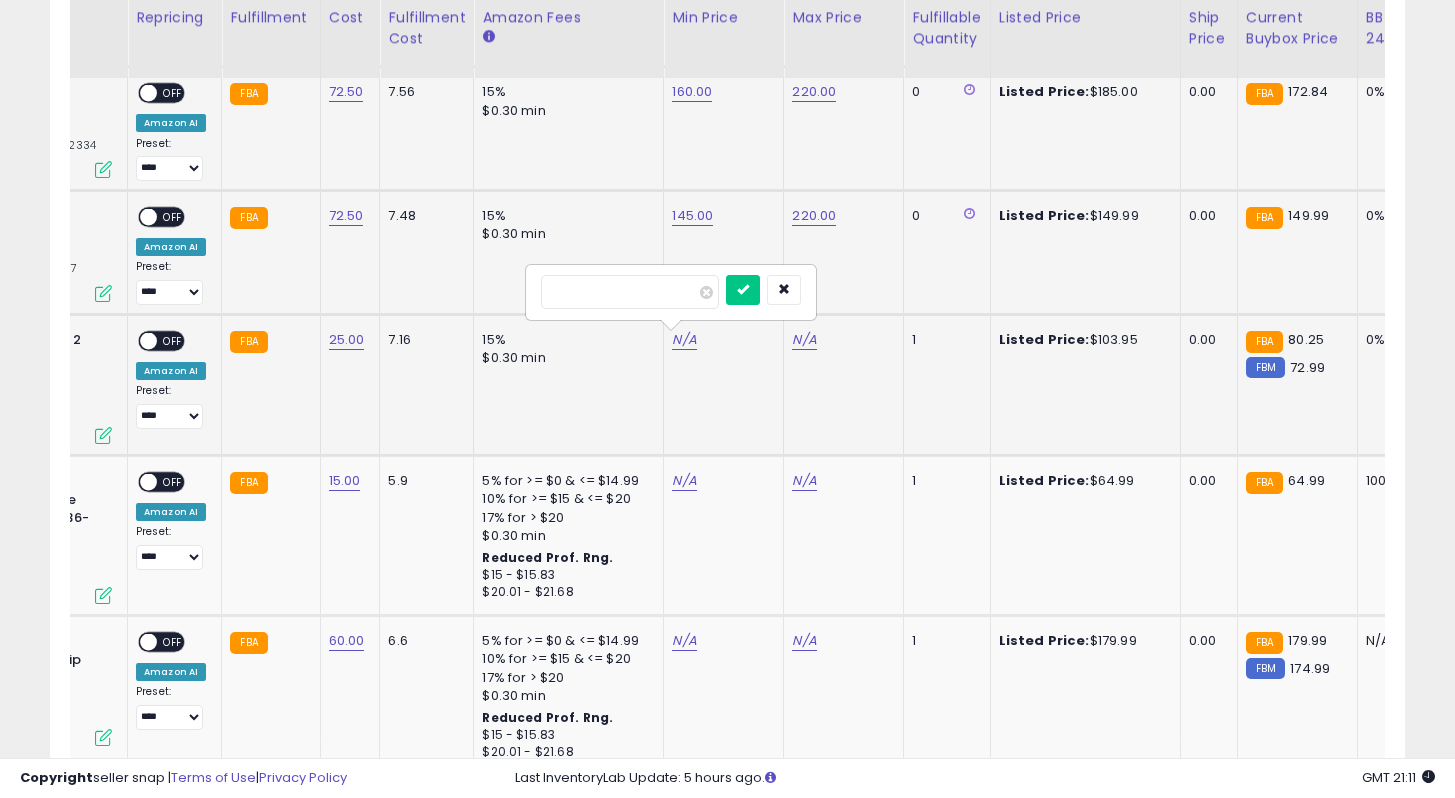 type on "**" 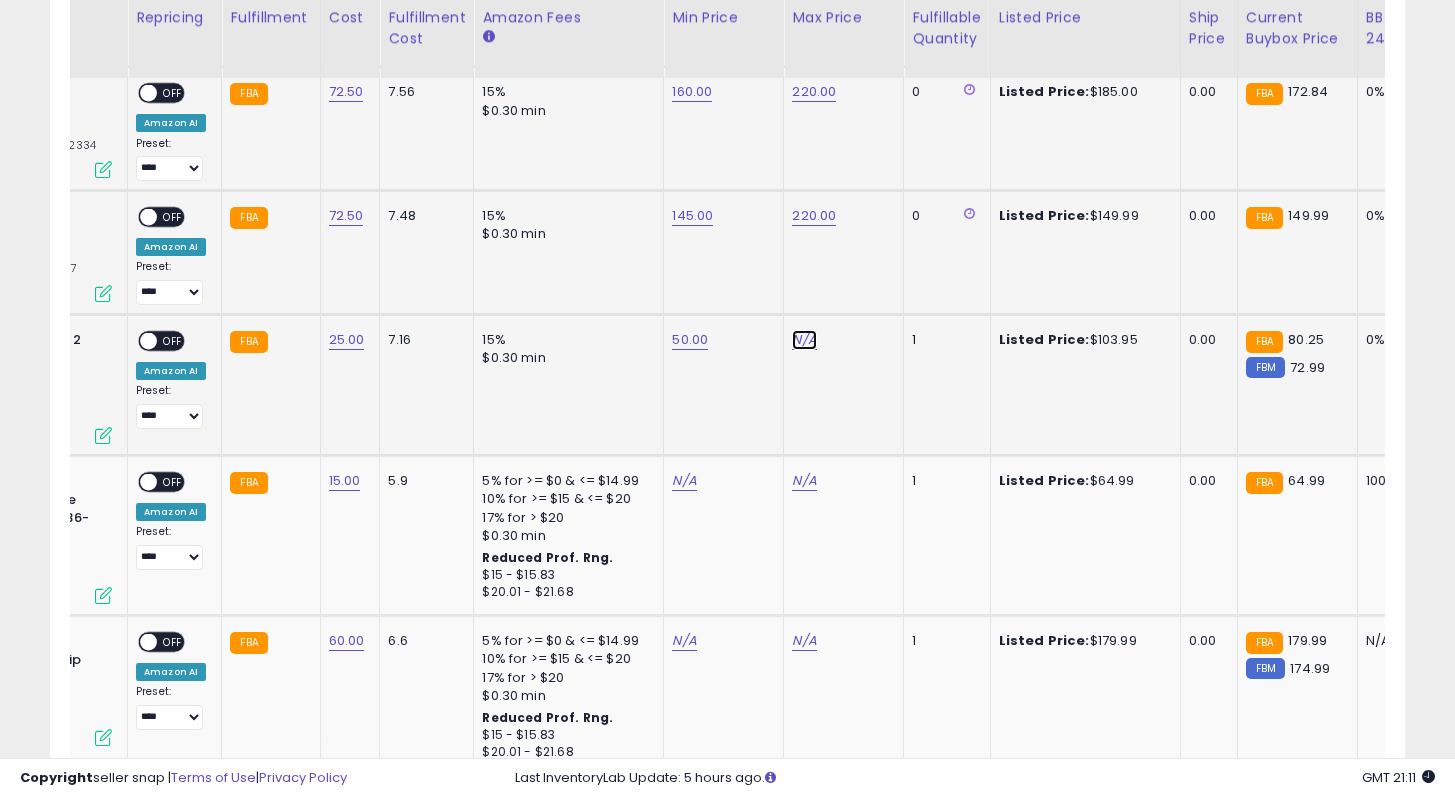 click on "N/A" at bounding box center [804, -1924] 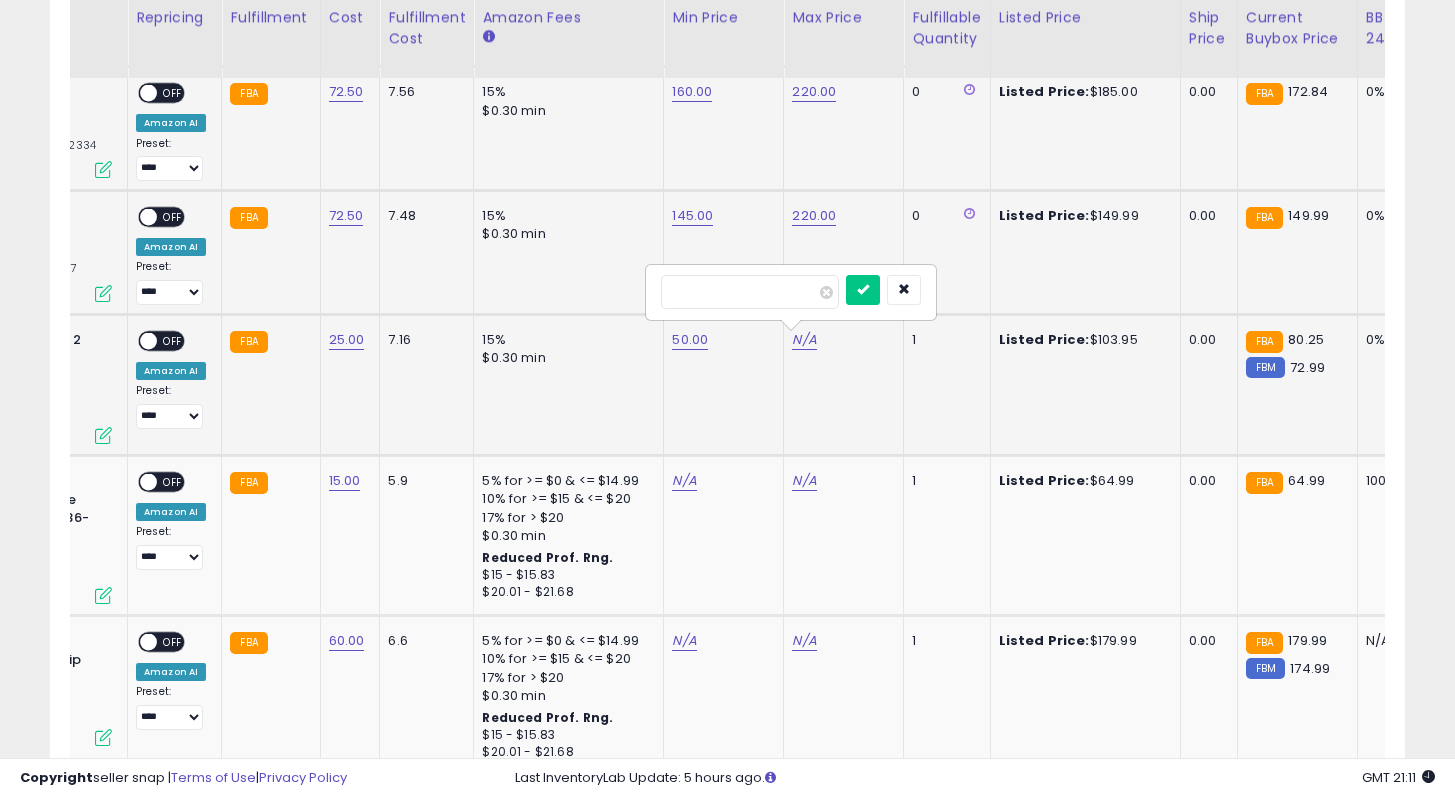type on "***" 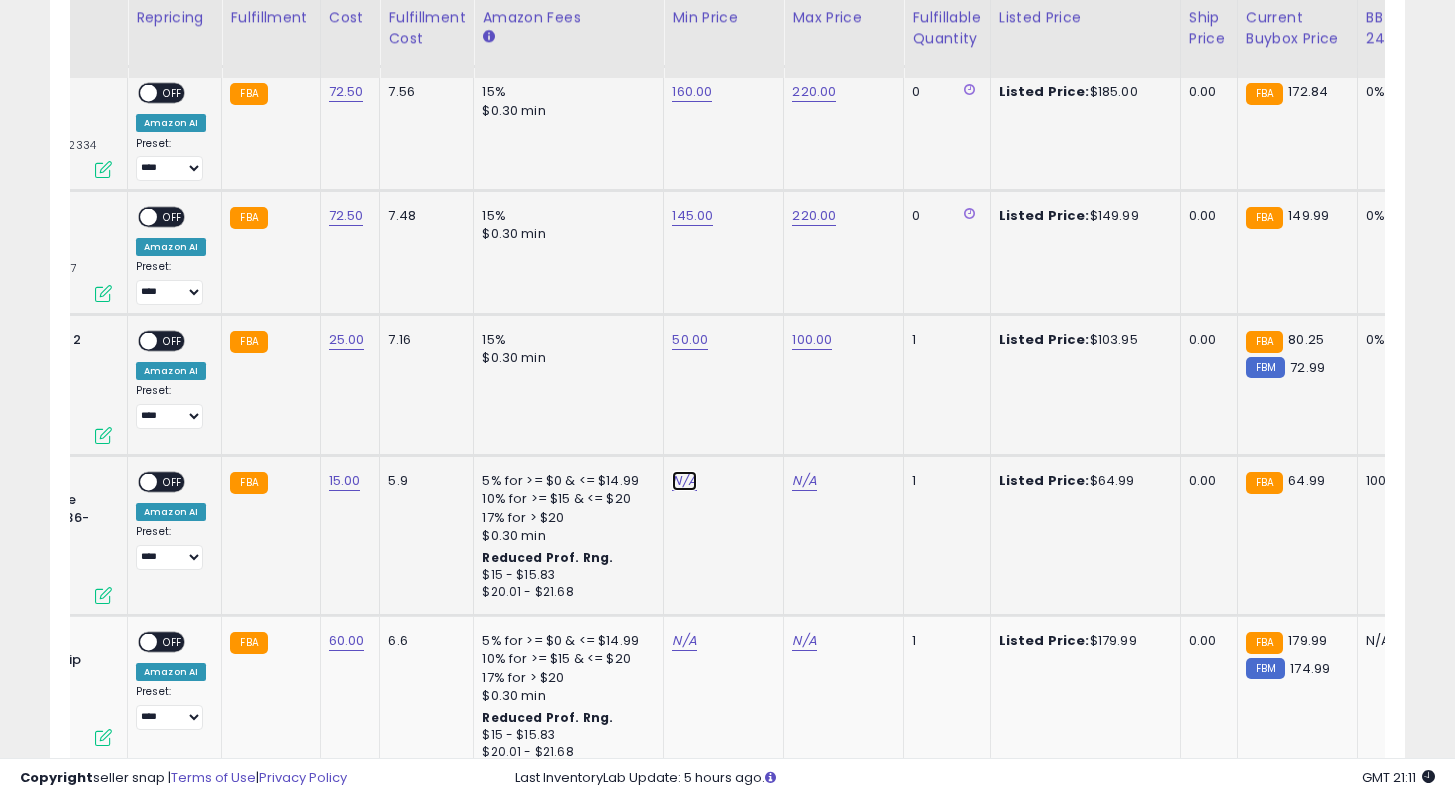 click on "N/A" at bounding box center (684, -1924) 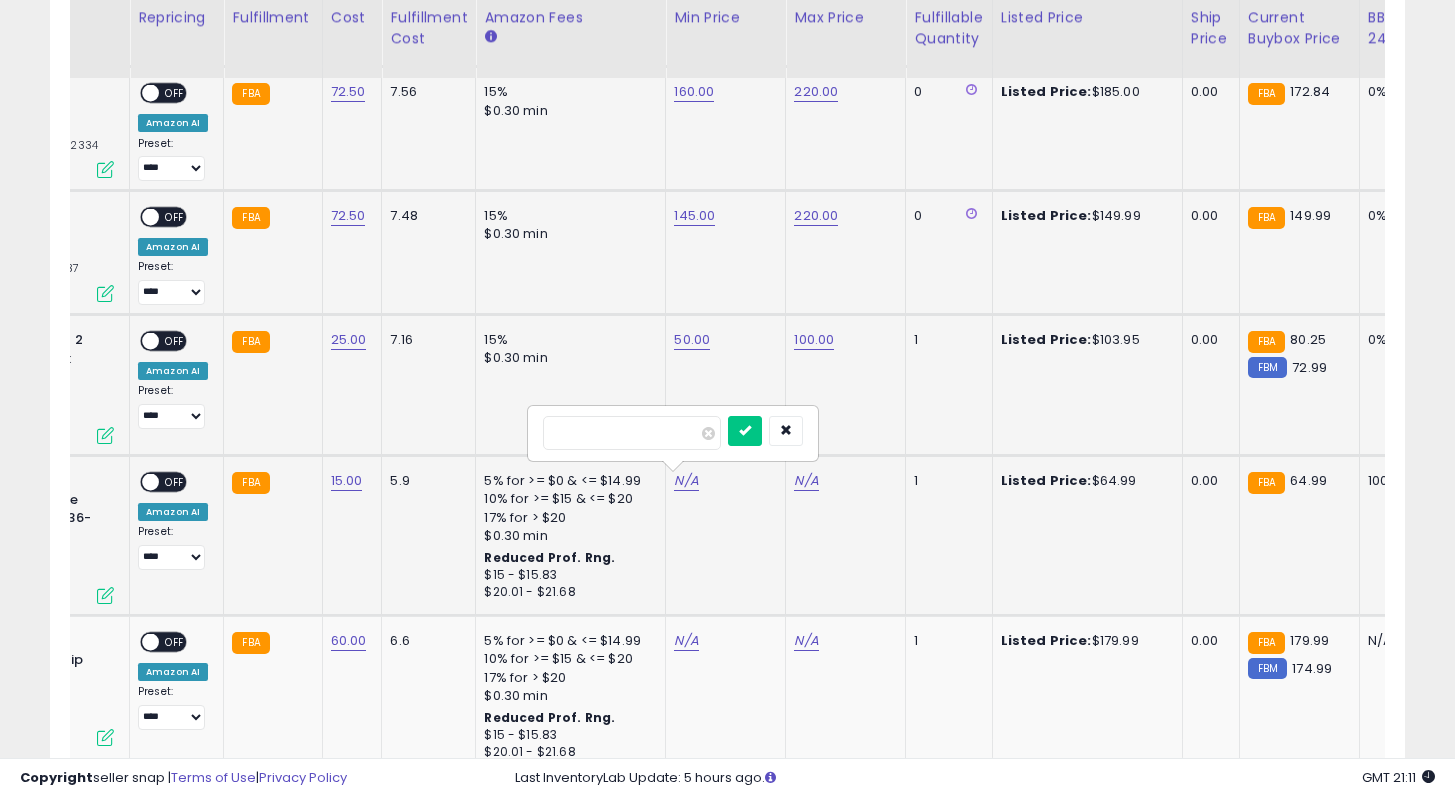type on "**" 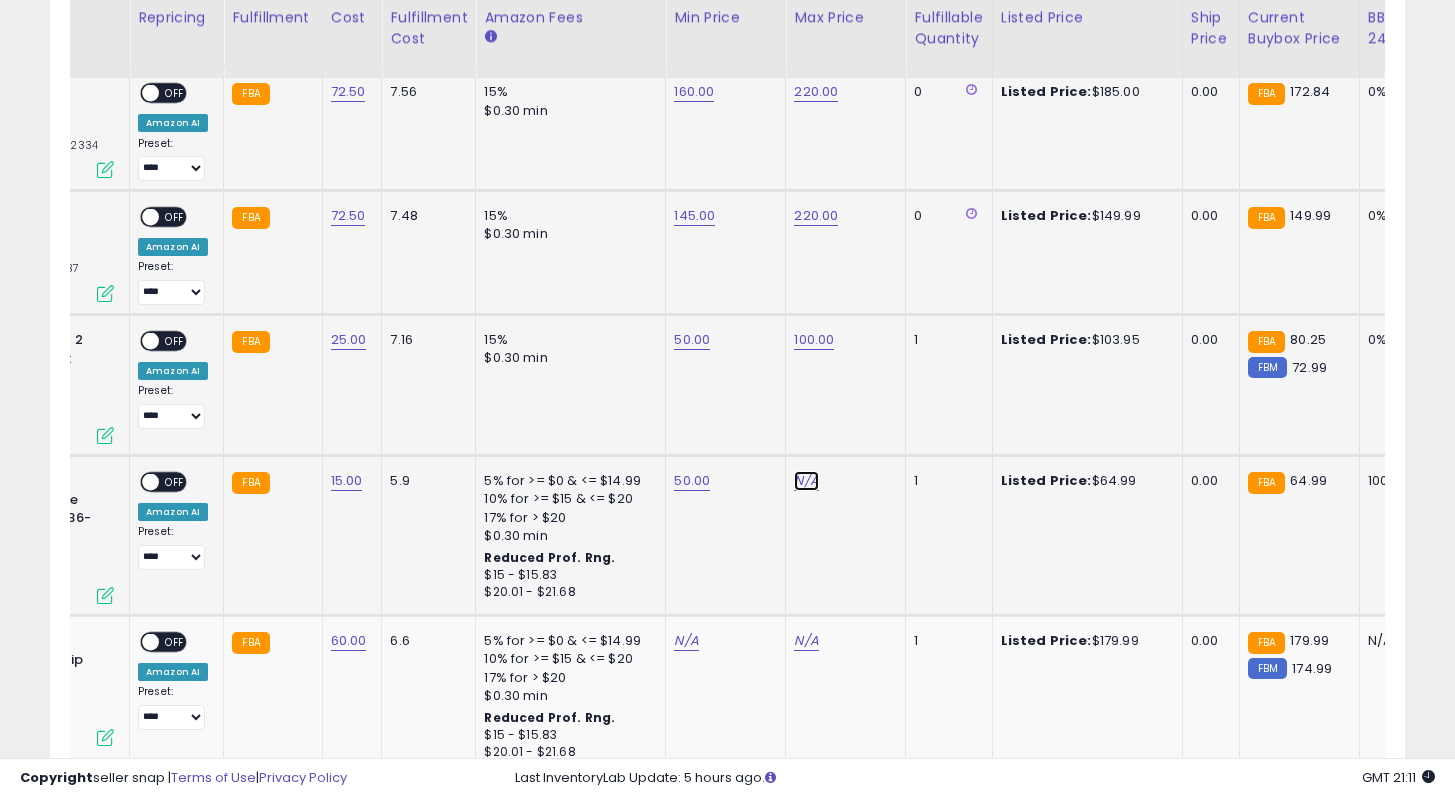 click on "N/A" at bounding box center [806, -1924] 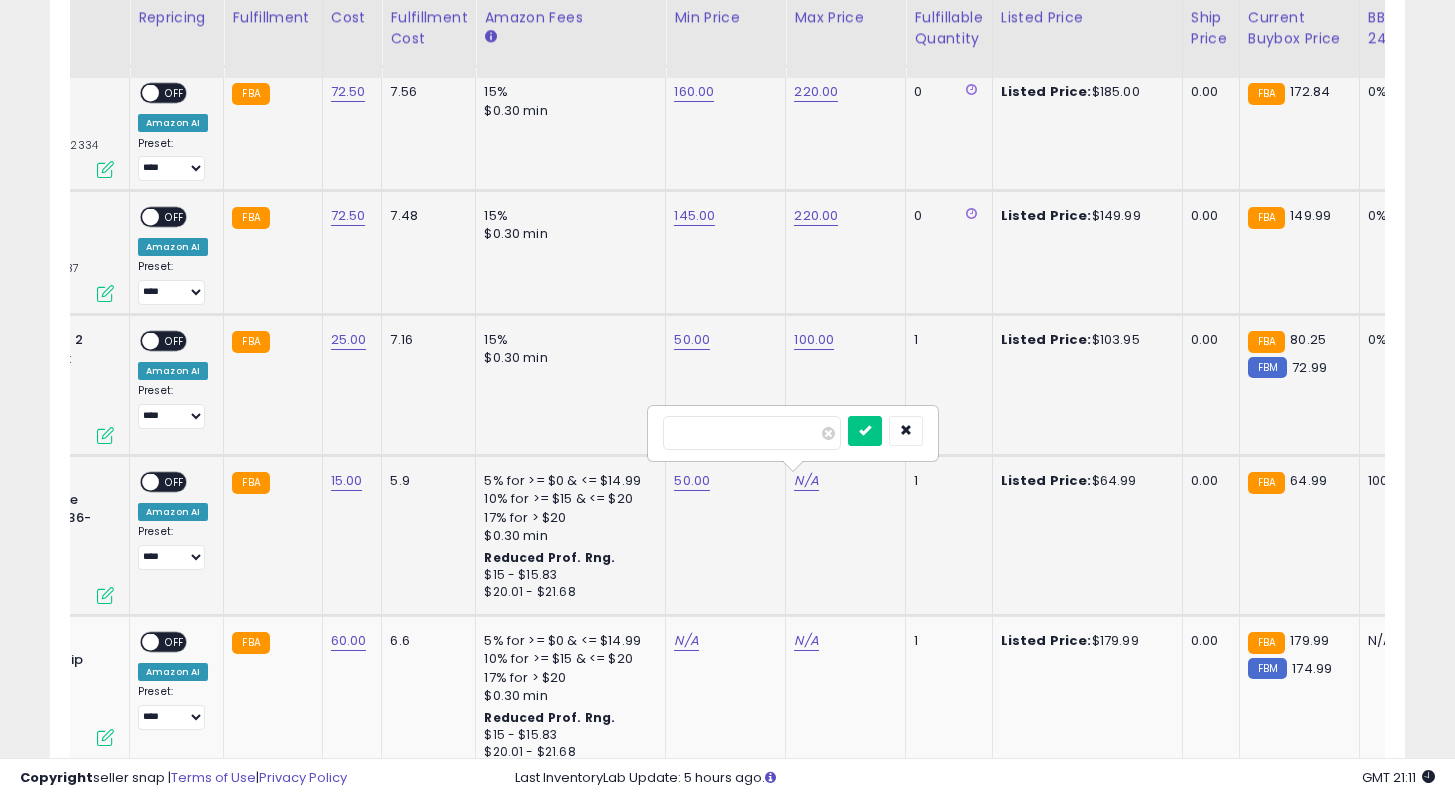 type on "**" 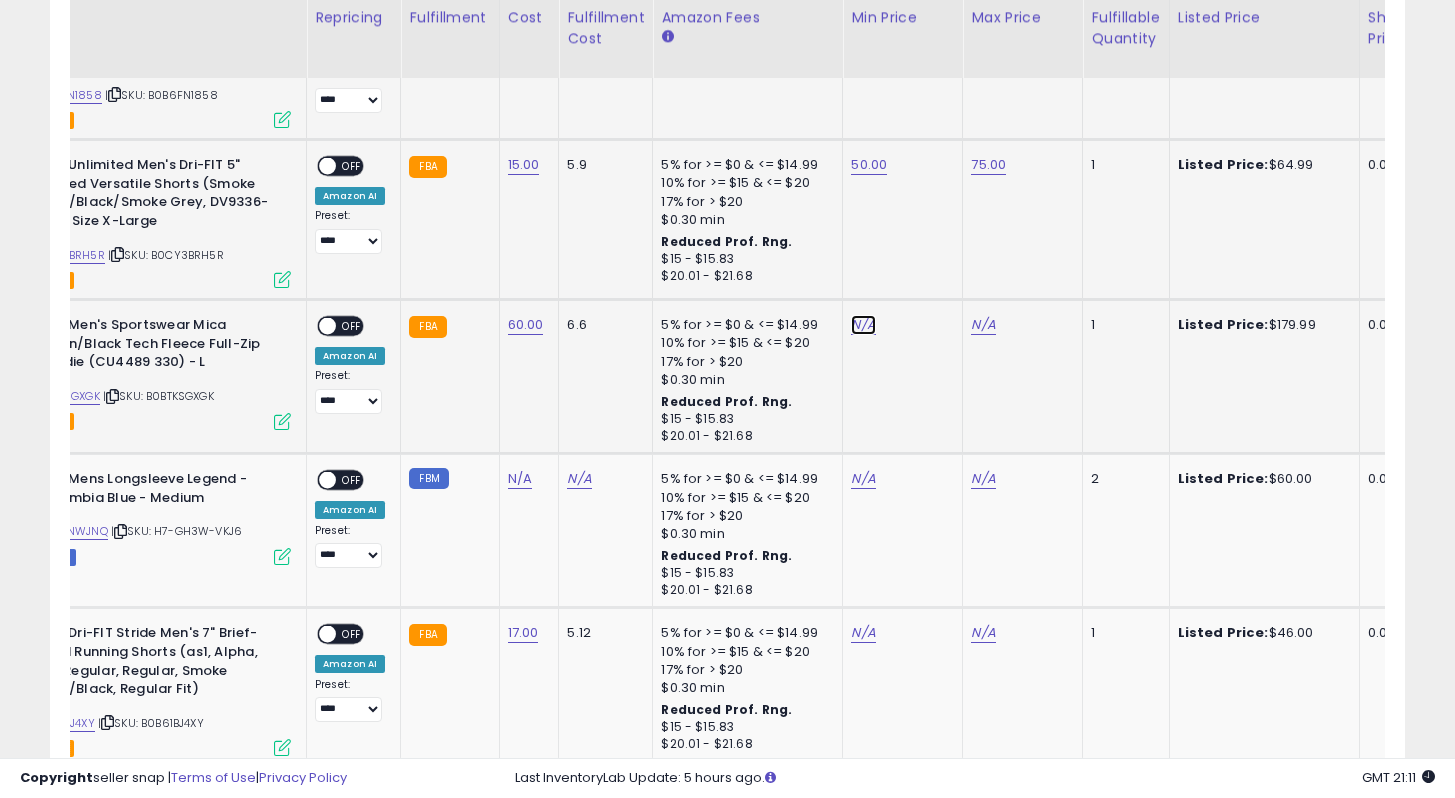 click on "N/A" at bounding box center (863, -2240) 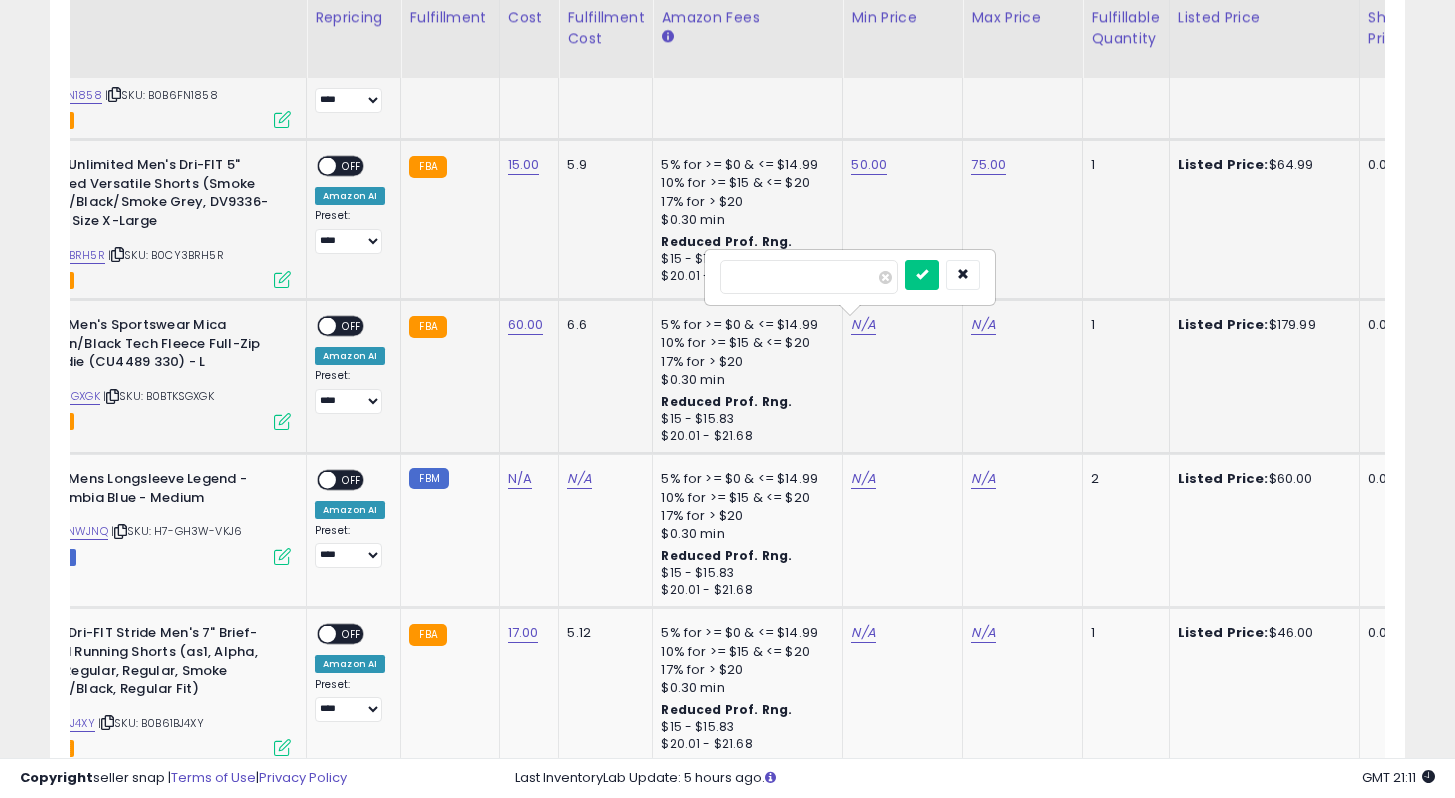 type on "***" 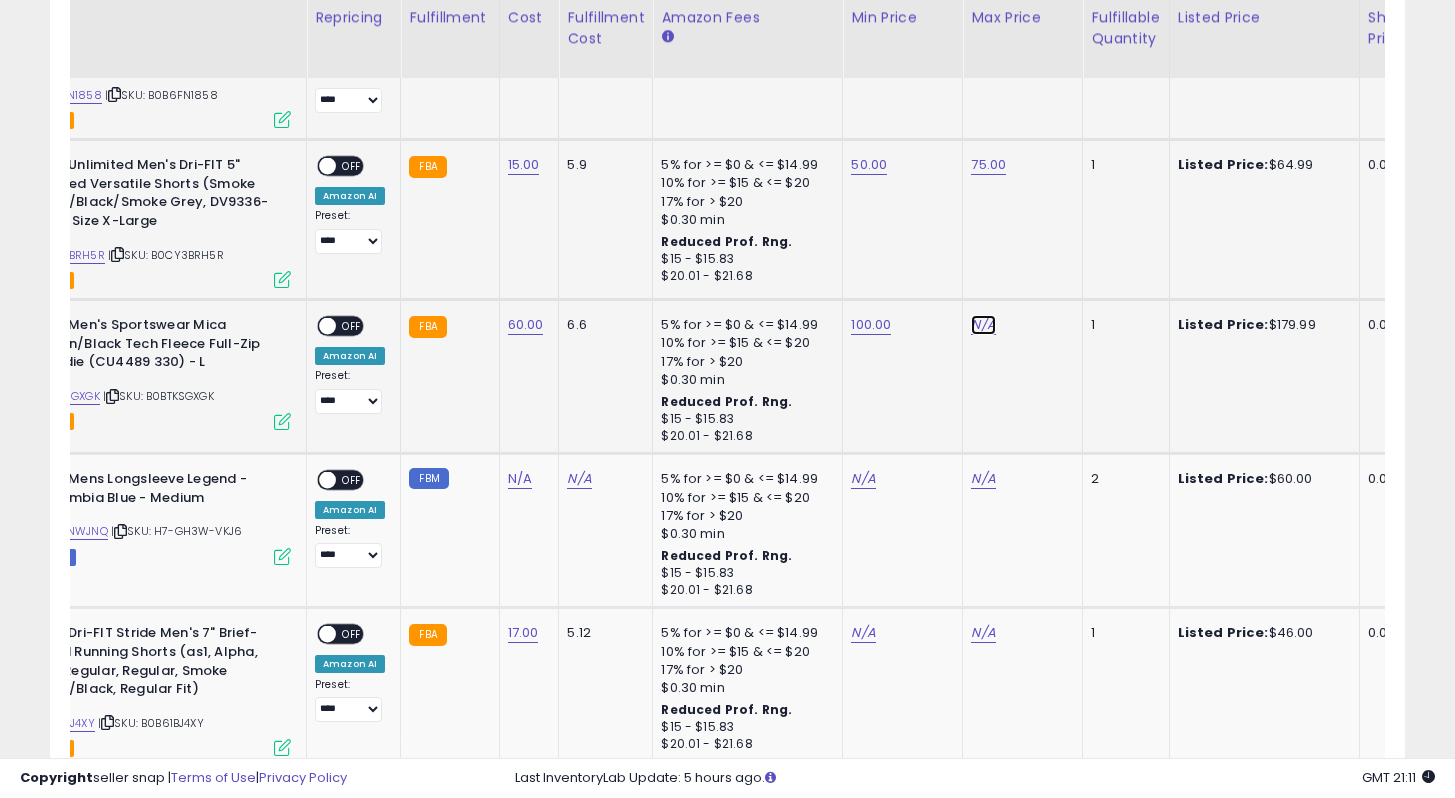 click on "N/A" at bounding box center (983, -2240) 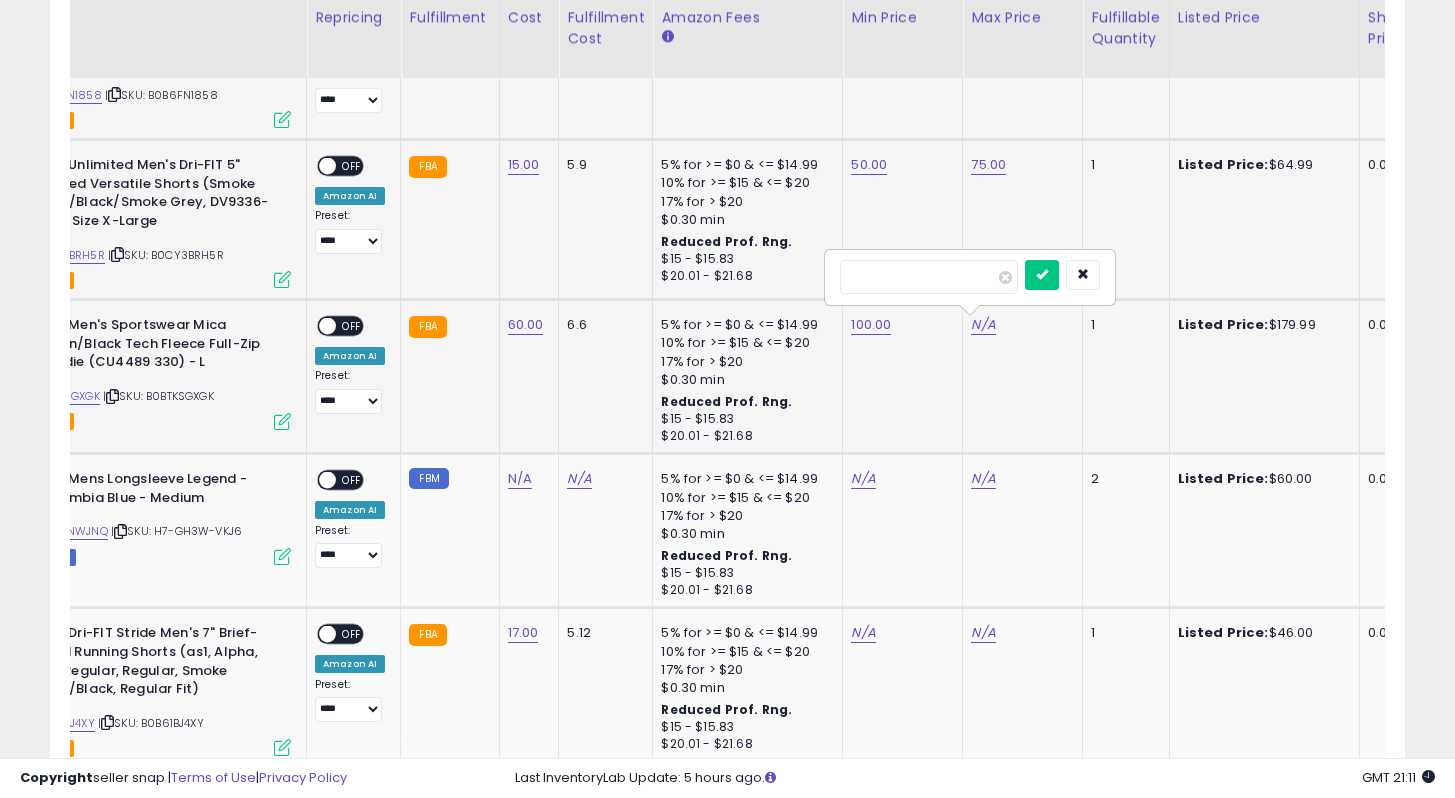 type on "***" 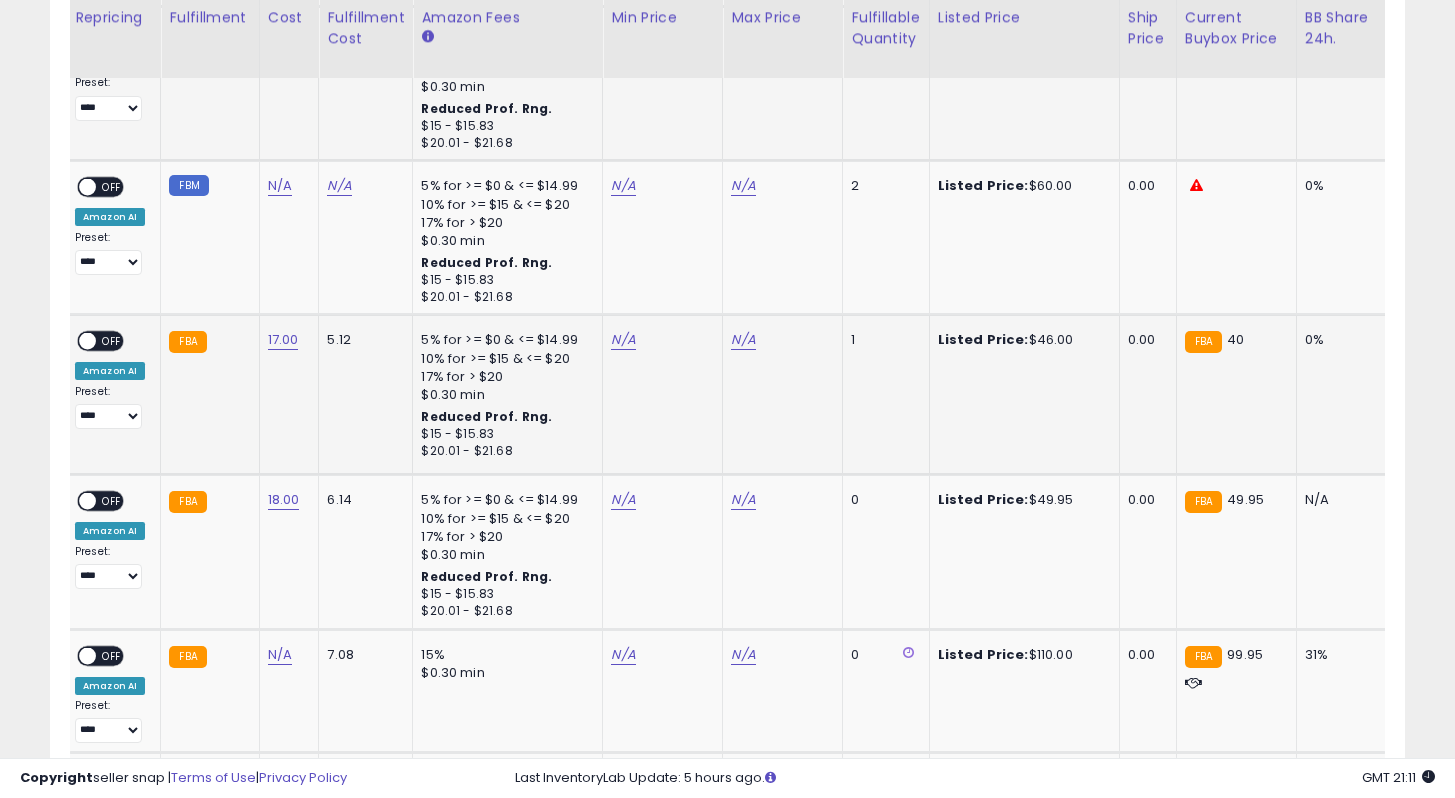 click on "N/A" at bounding box center [659, 340] 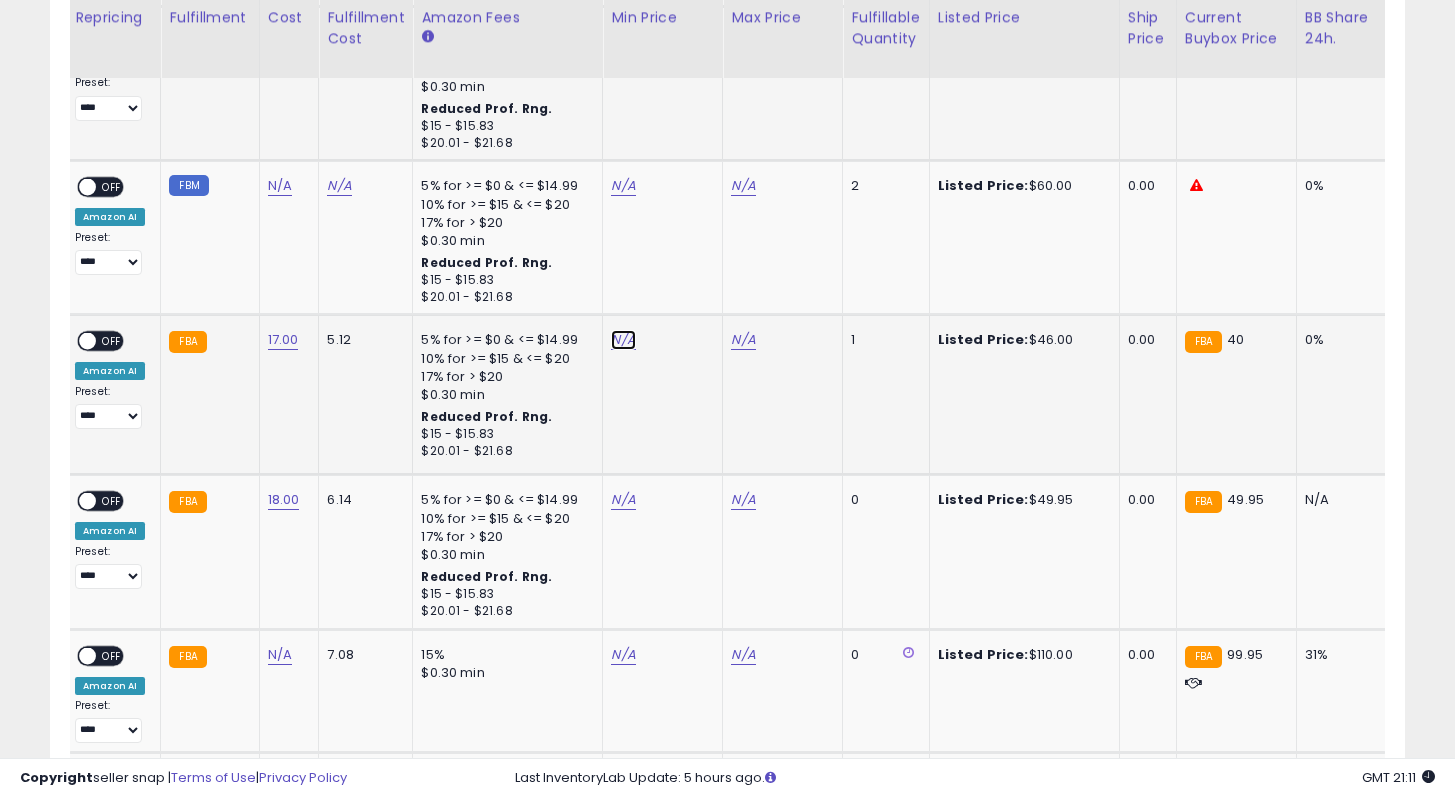 click on "N/A" at bounding box center [623, -2533] 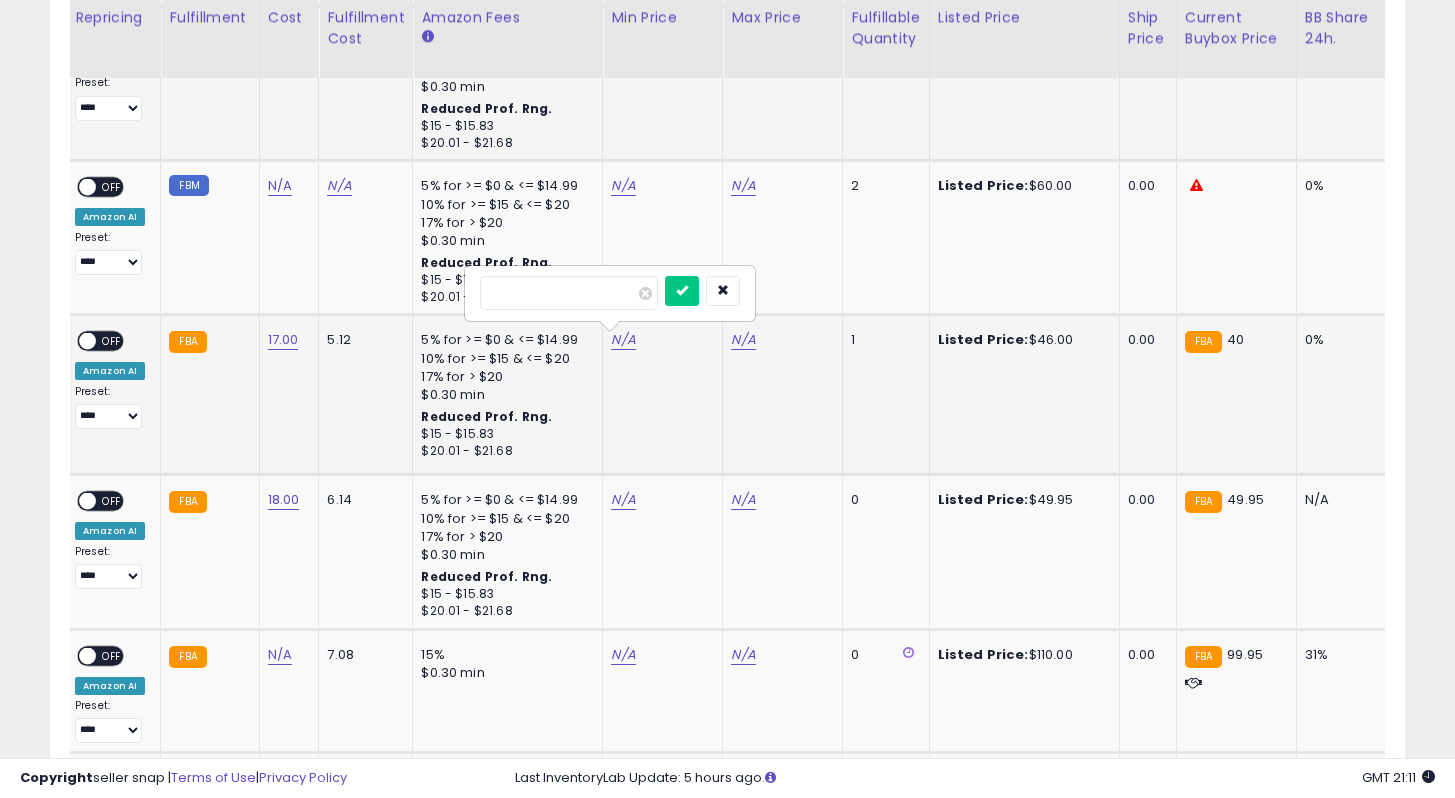 type on "**" 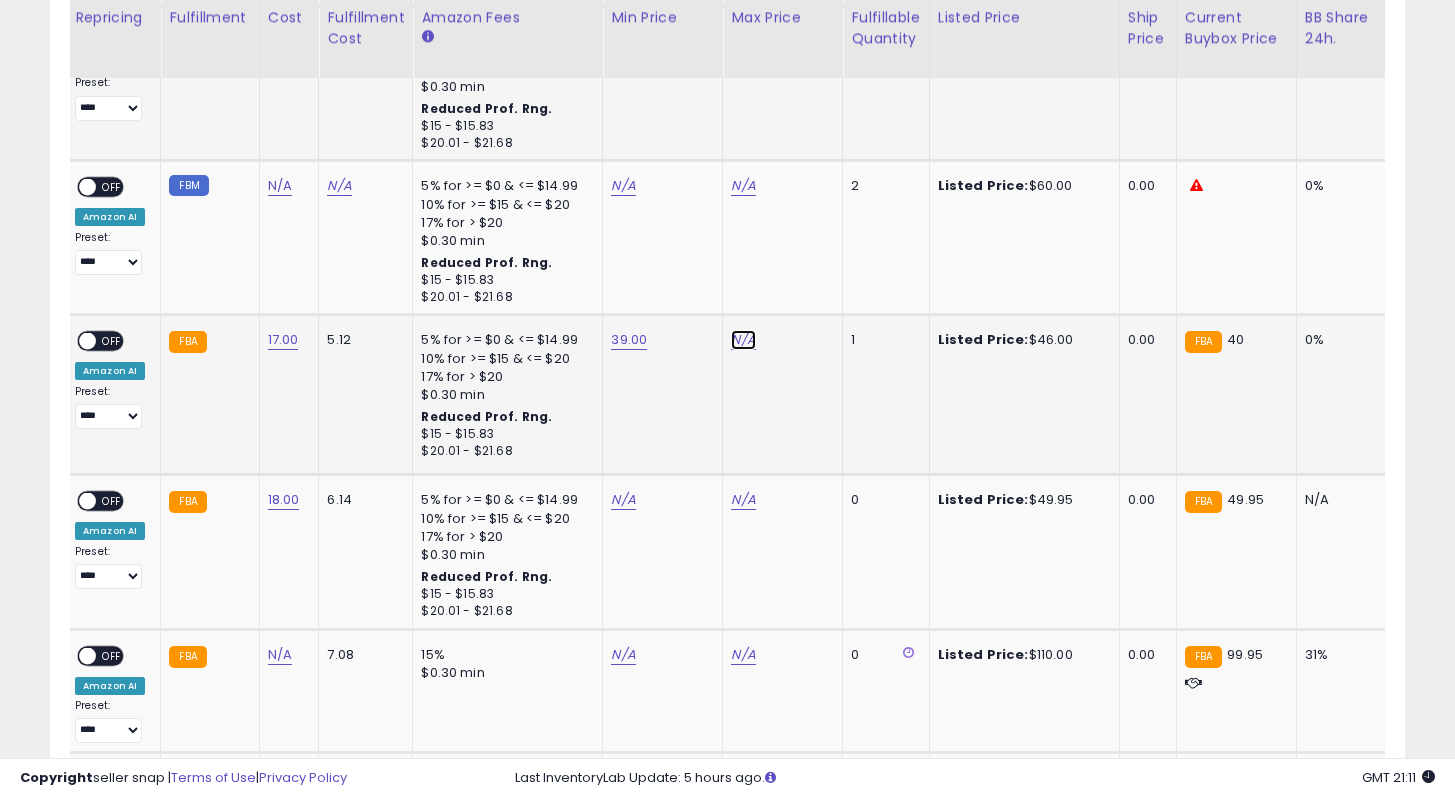 click on "N/A" at bounding box center [743, -2533] 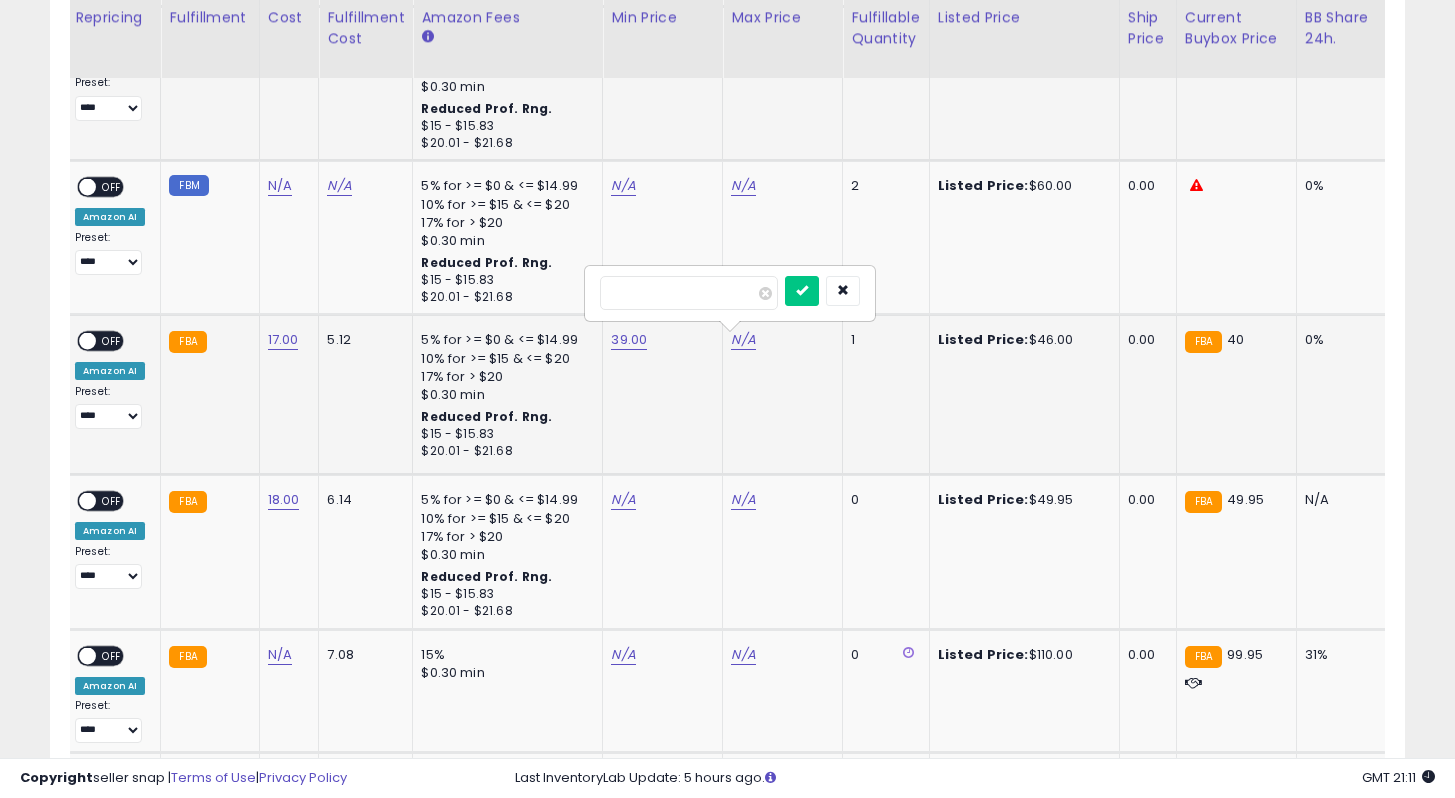 type on "**" 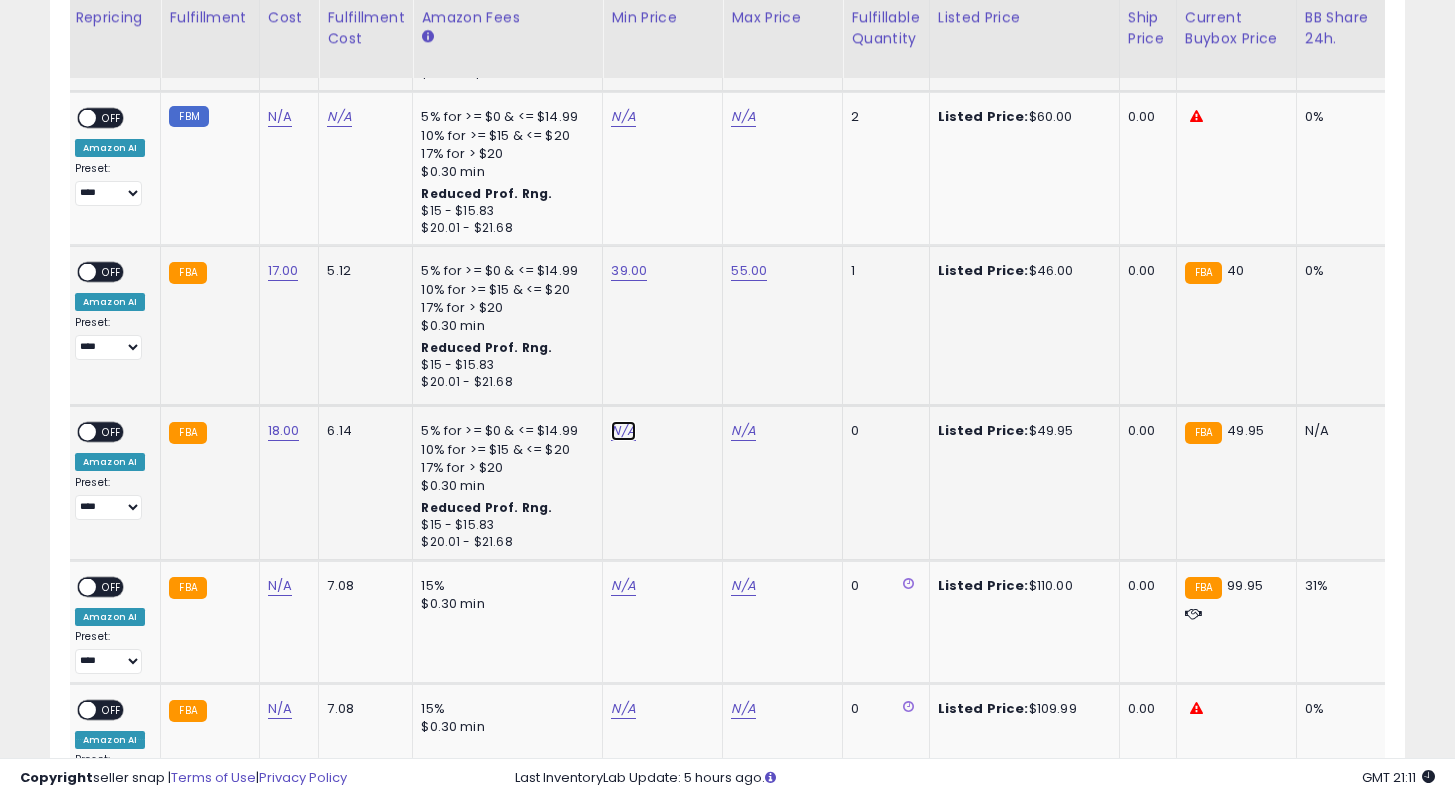 click on "N/A" at bounding box center (623, -2602) 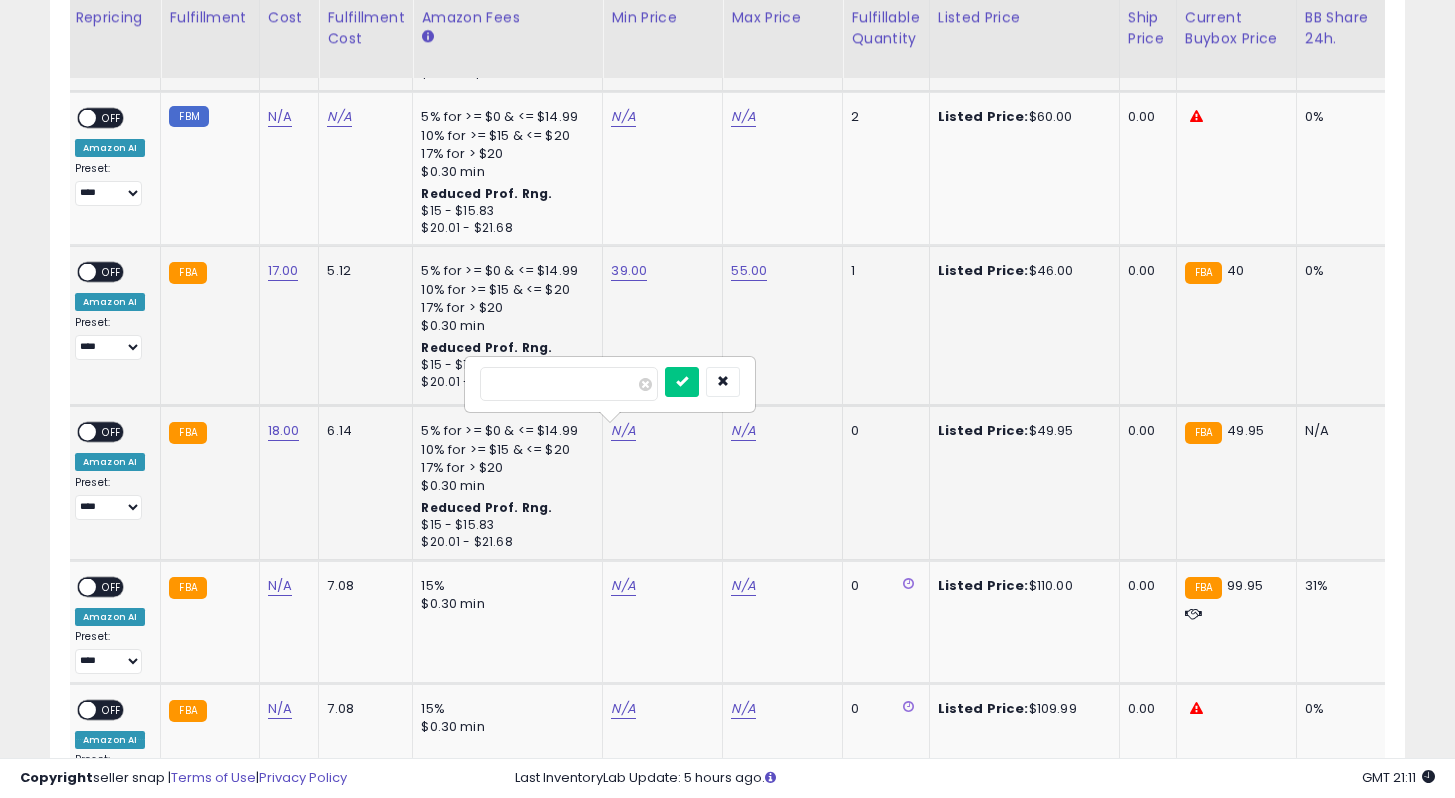 type on "*" 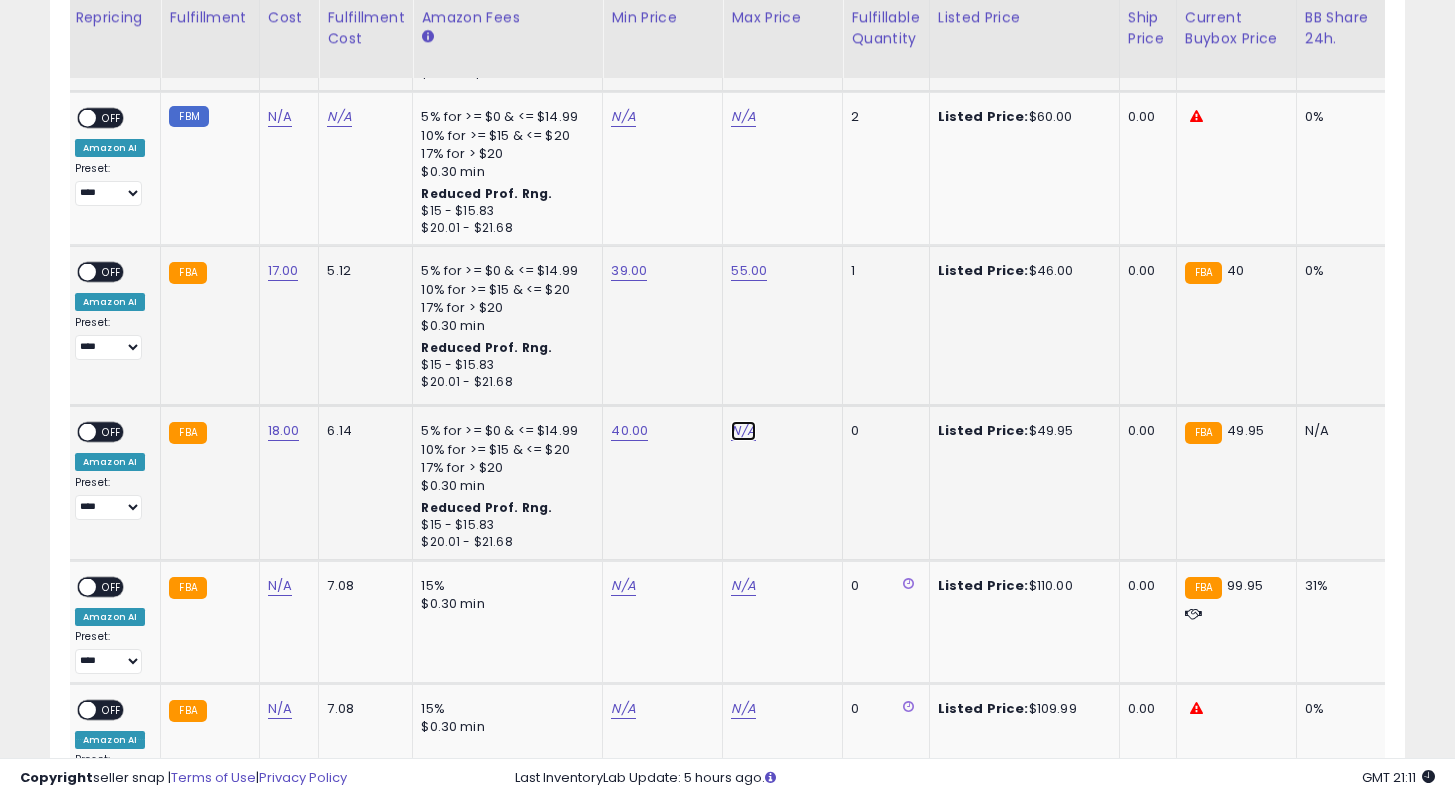 click on "N/A" at bounding box center [743, -2602] 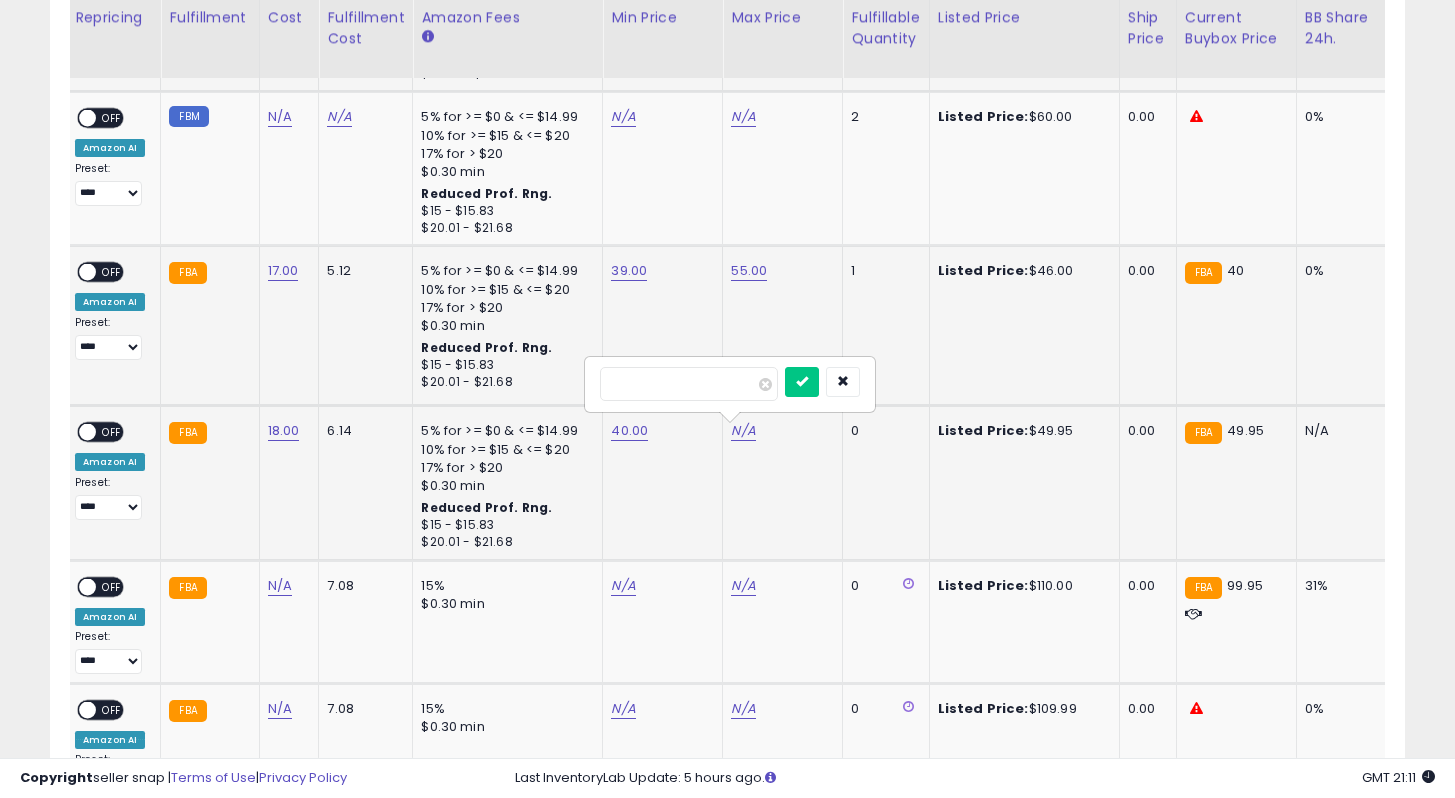 type on "**" 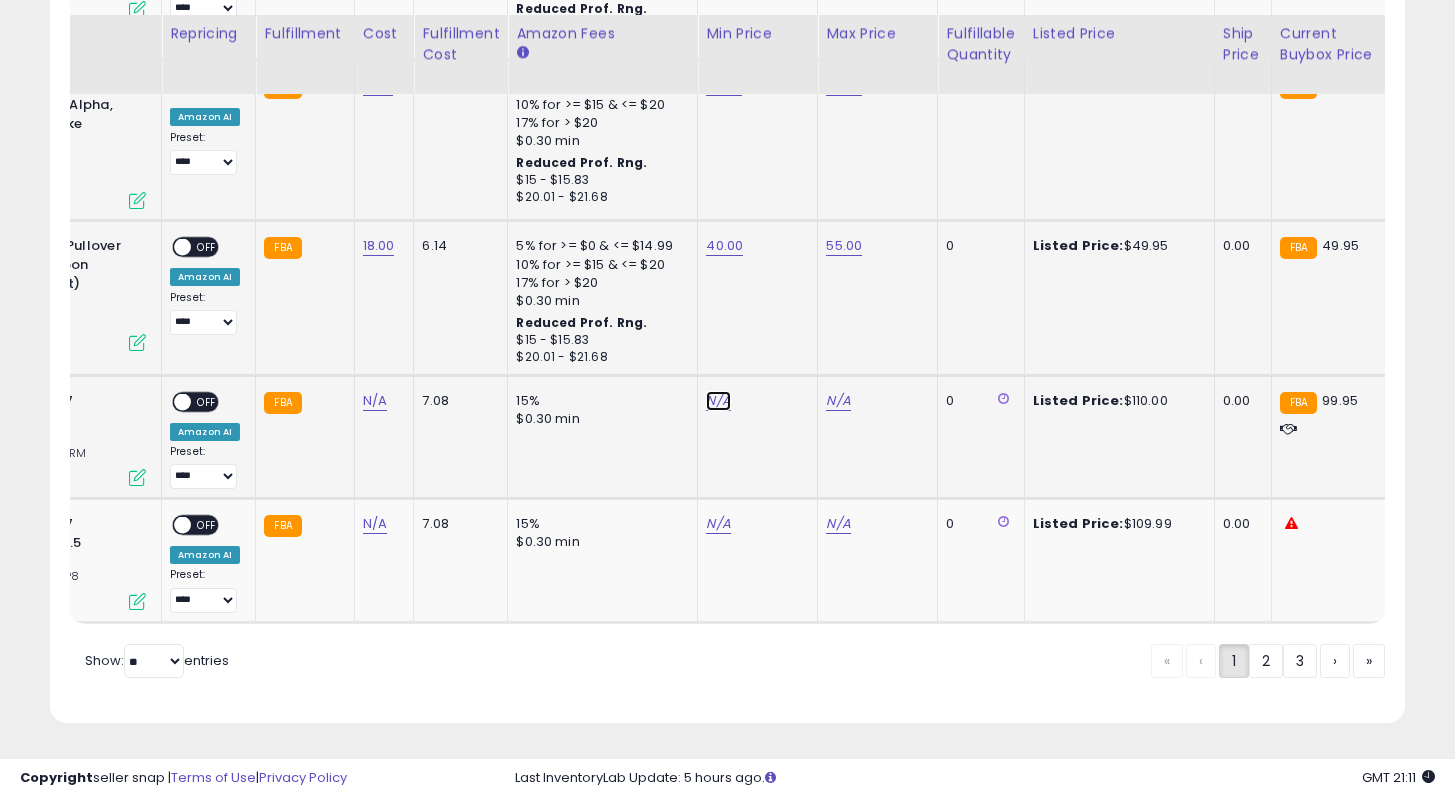 click on "N/A" at bounding box center (718, -2787) 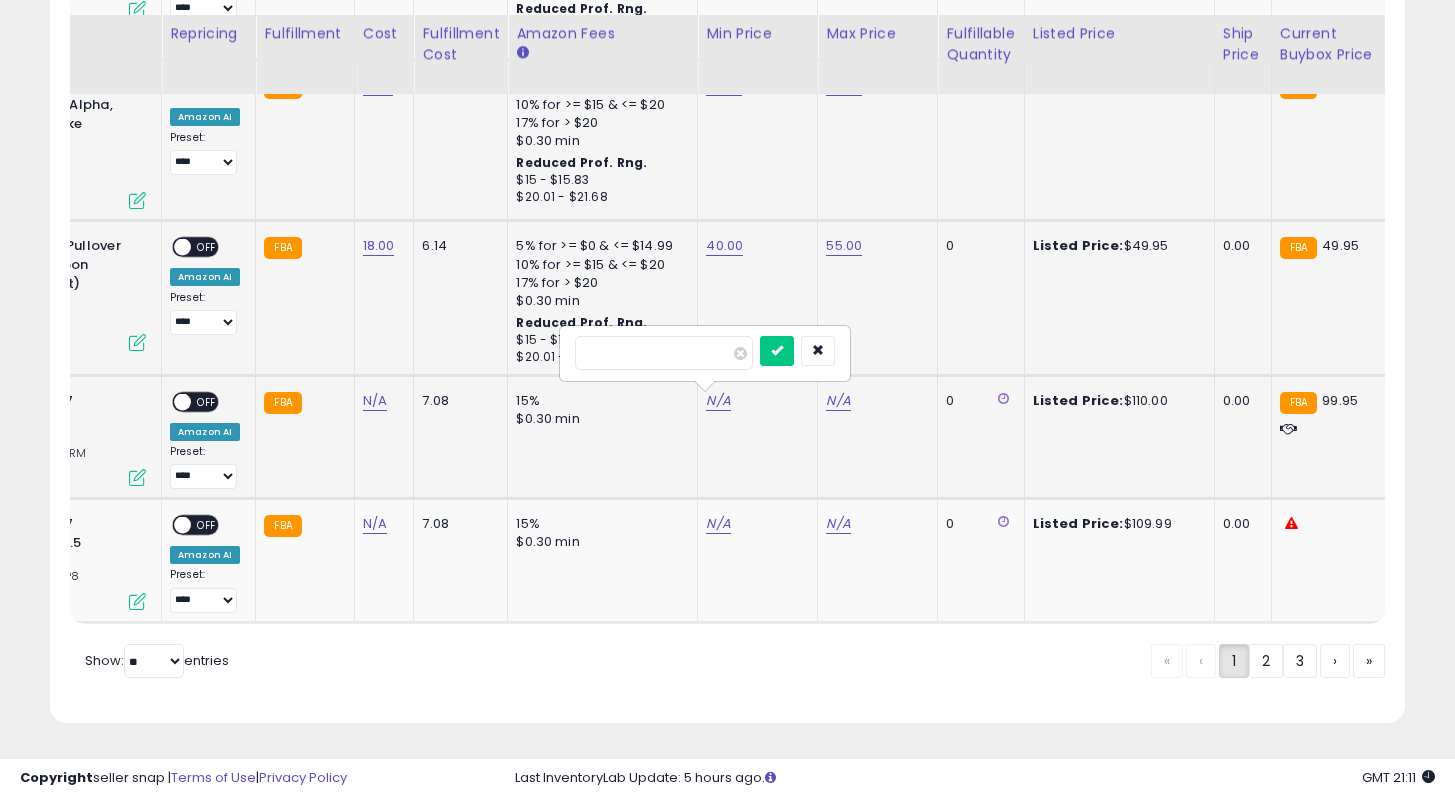 type on "***" 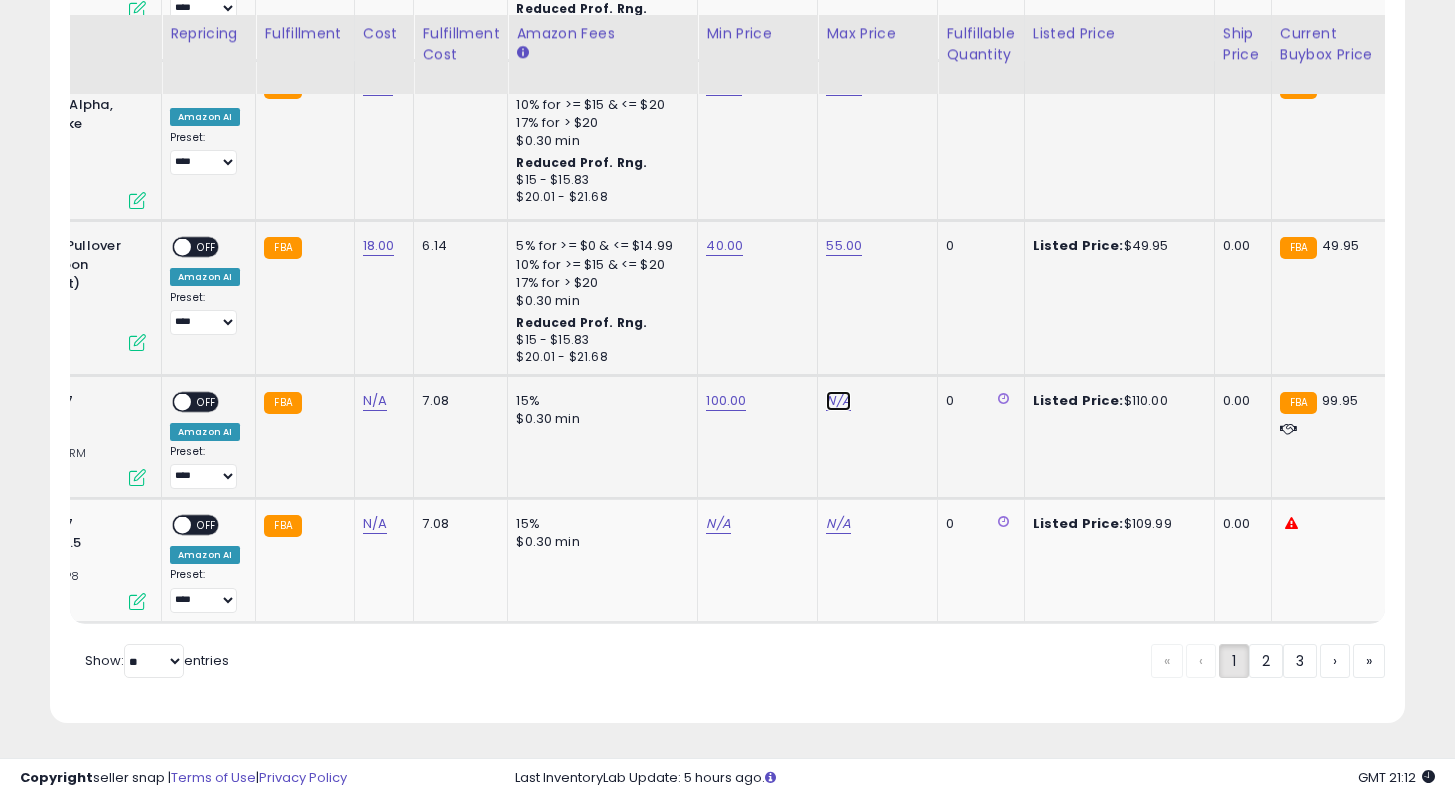 click on "N/A" at bounding box center (838, -2787) 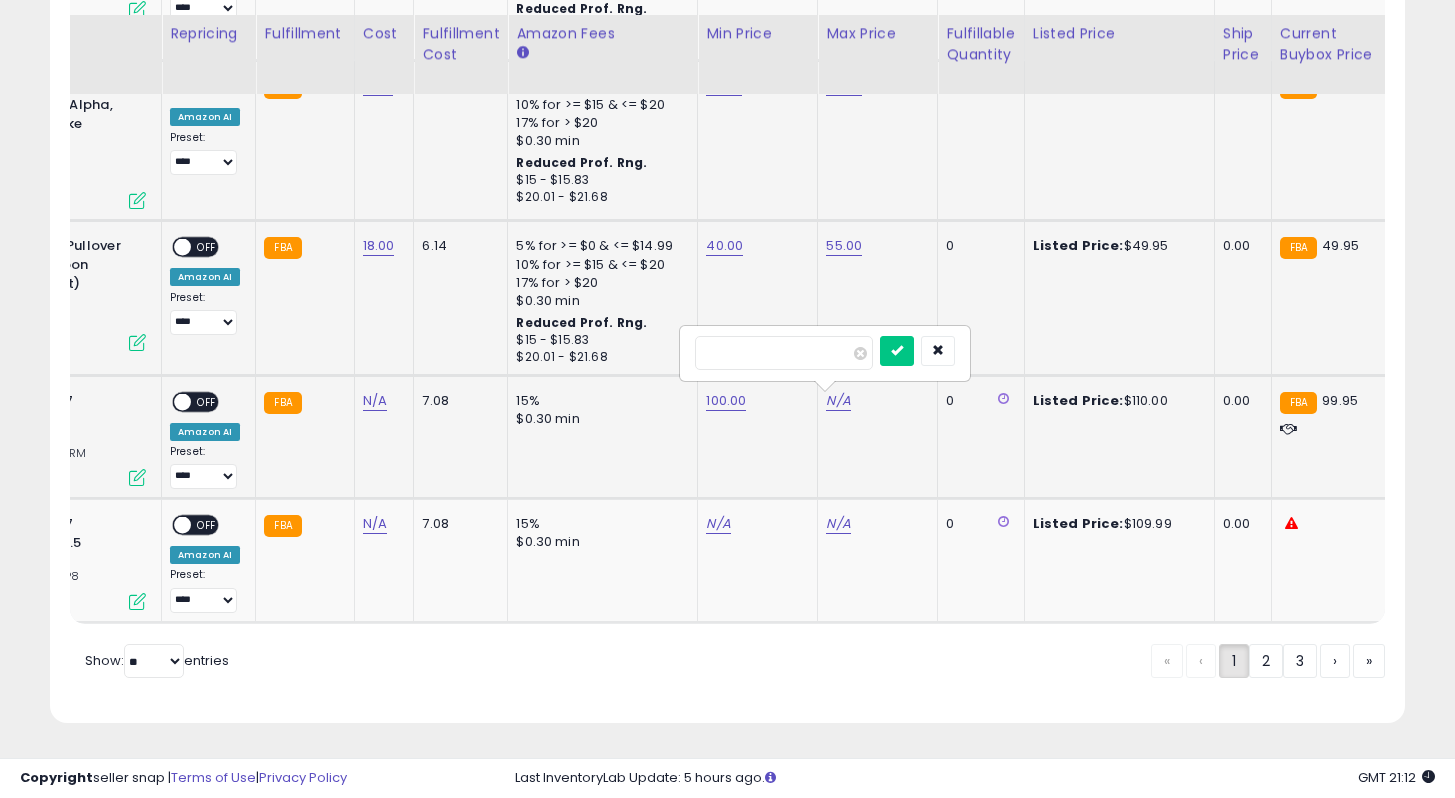 type on "***" 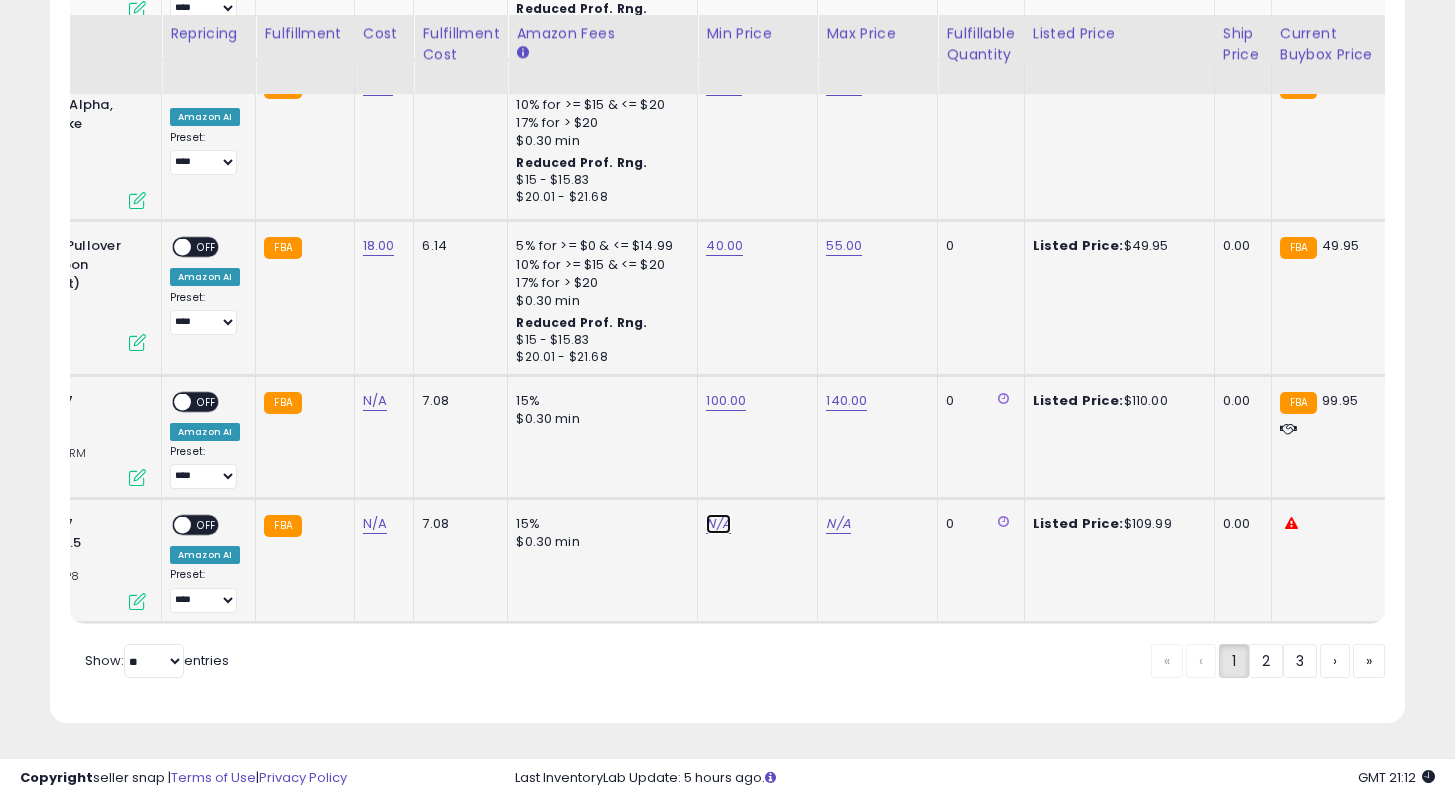 click on "N/A" at bounding box center (718, -2787) 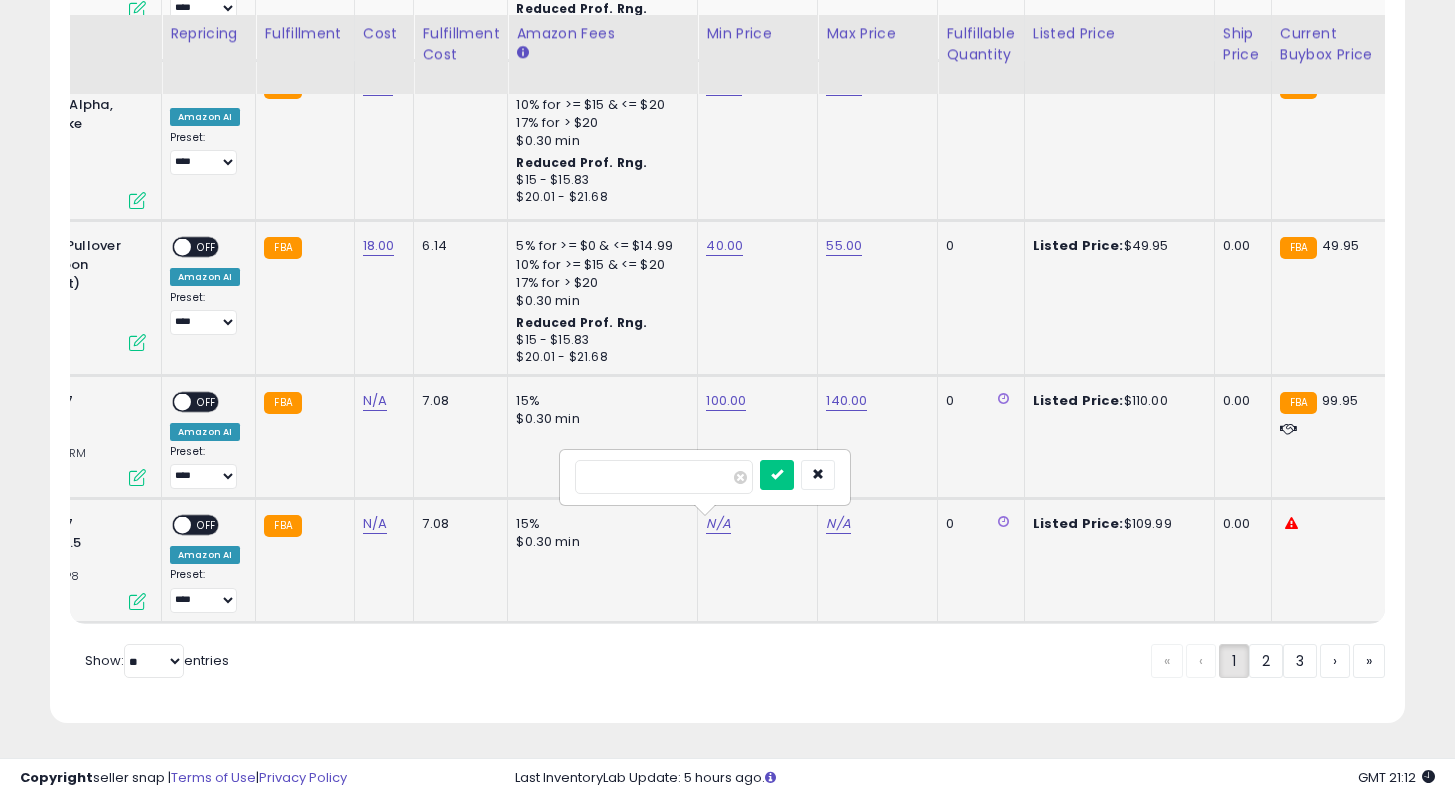 type on "***" 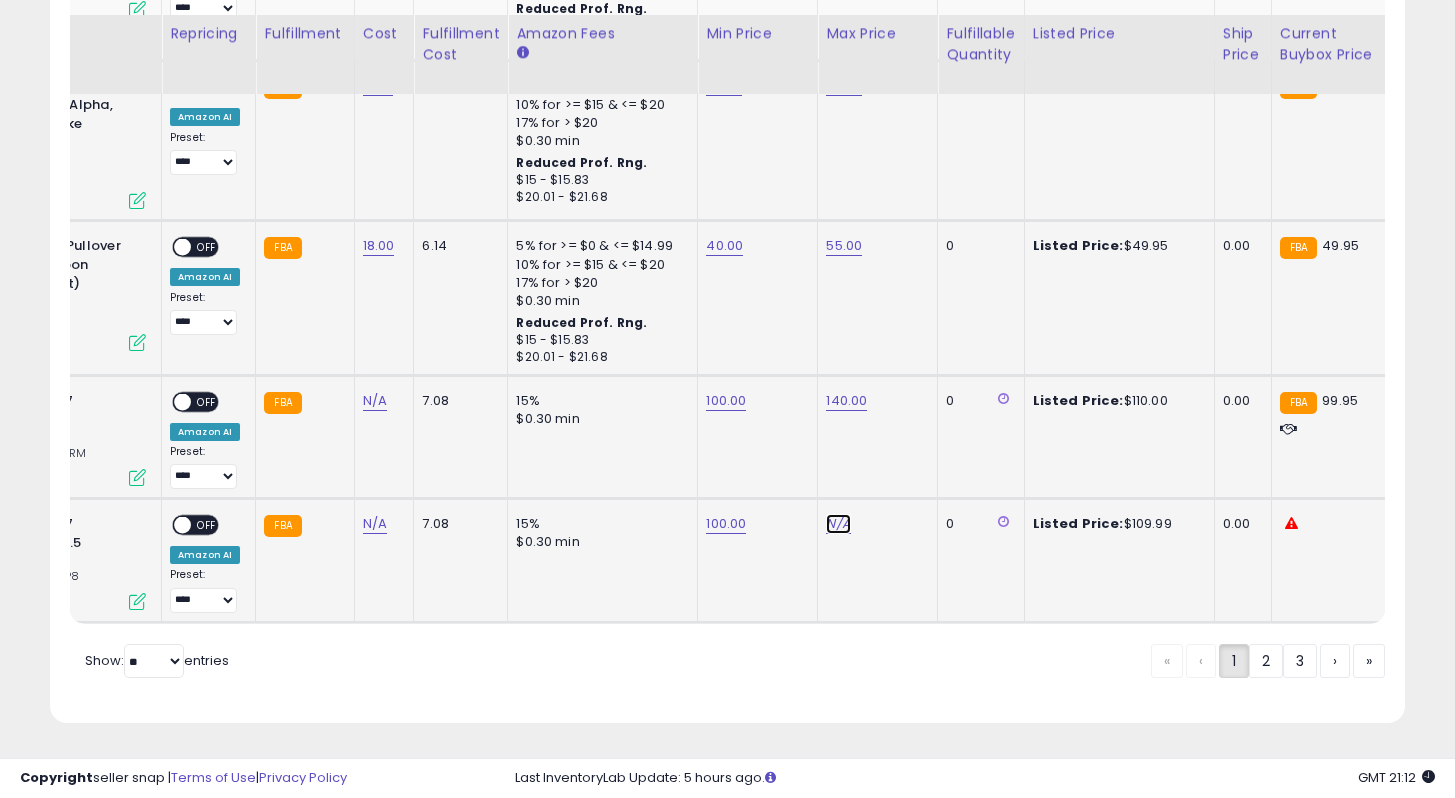 click on "N/A" at bounding box center [838, -2787] 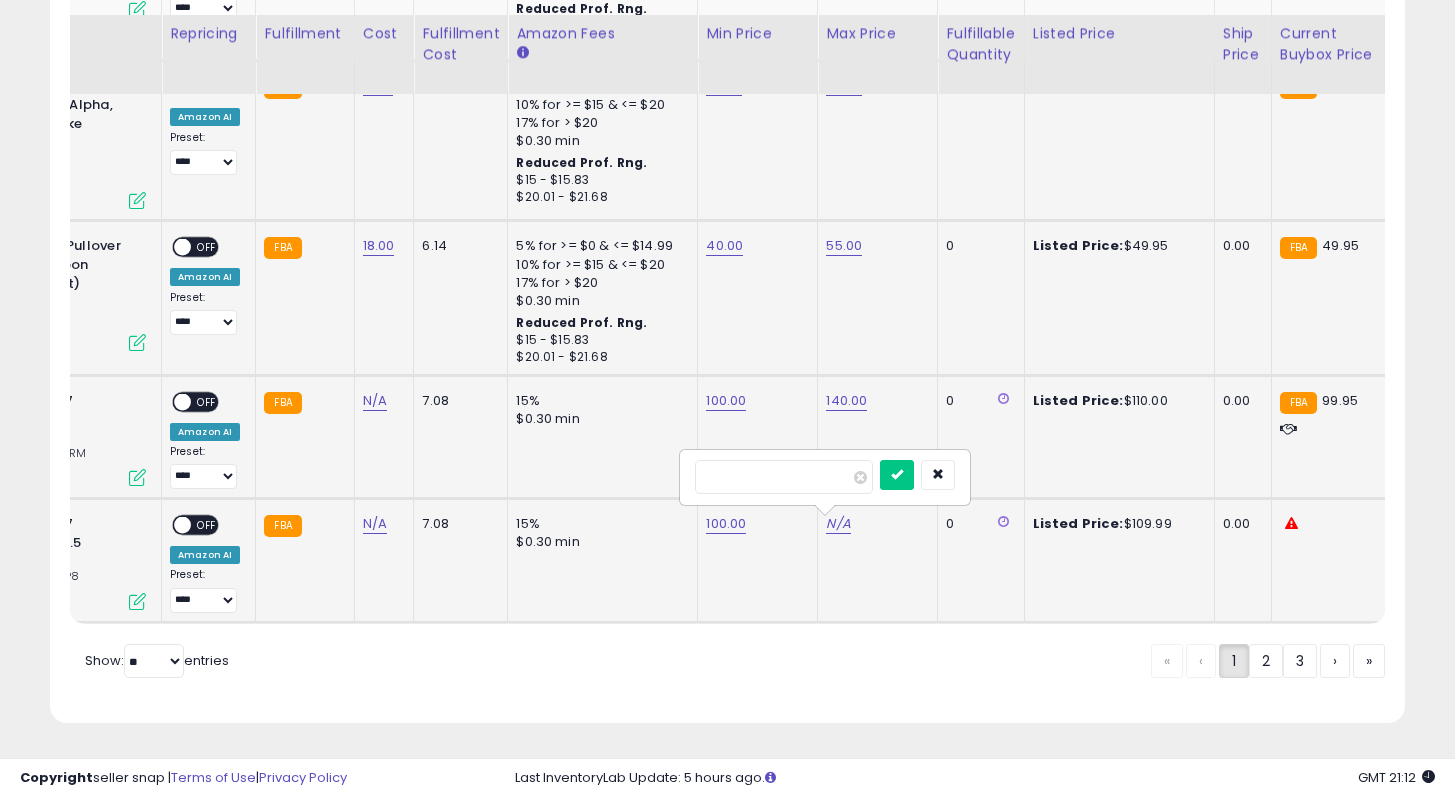 type on "***" 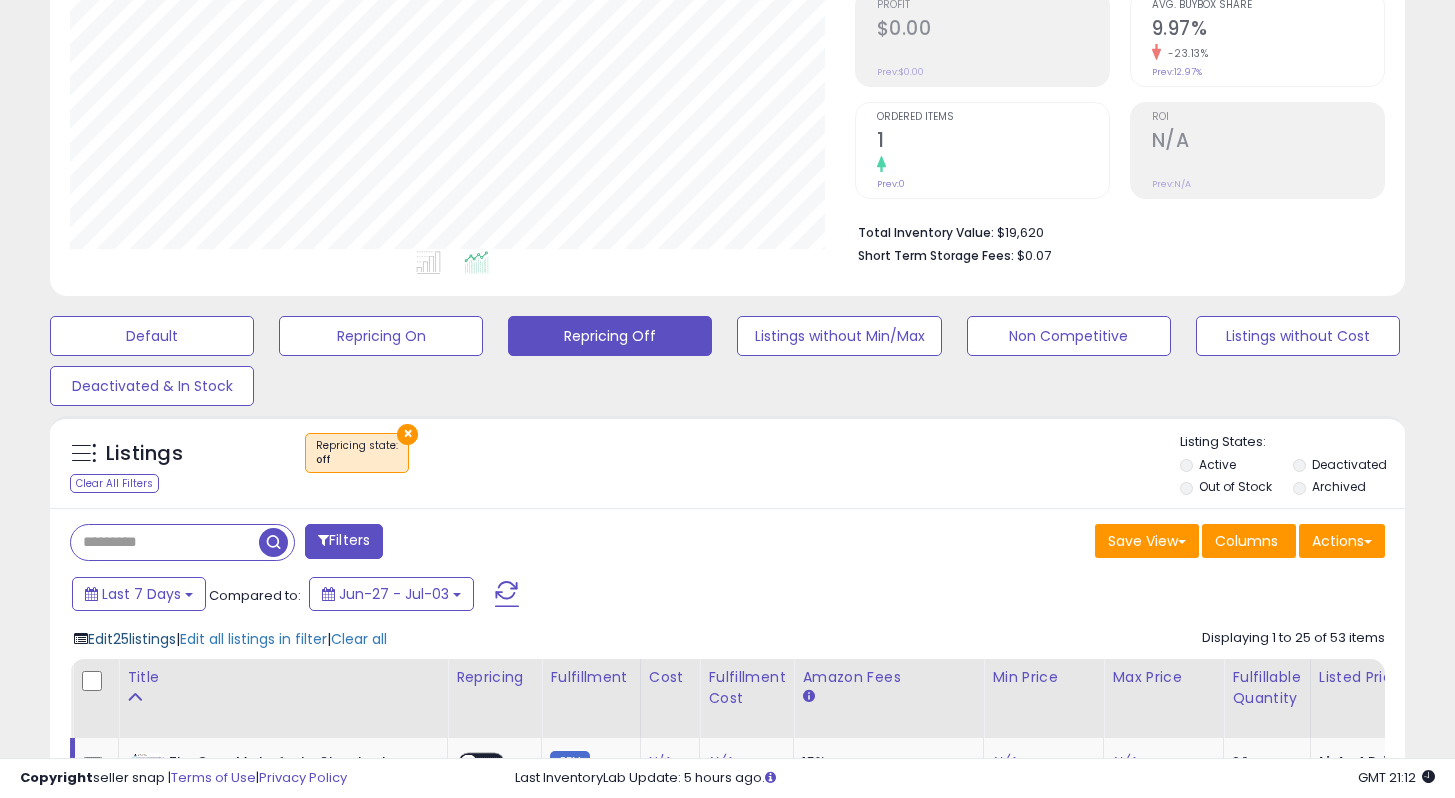 click on "Edit  25  listings" at bounding box center (132, 639) 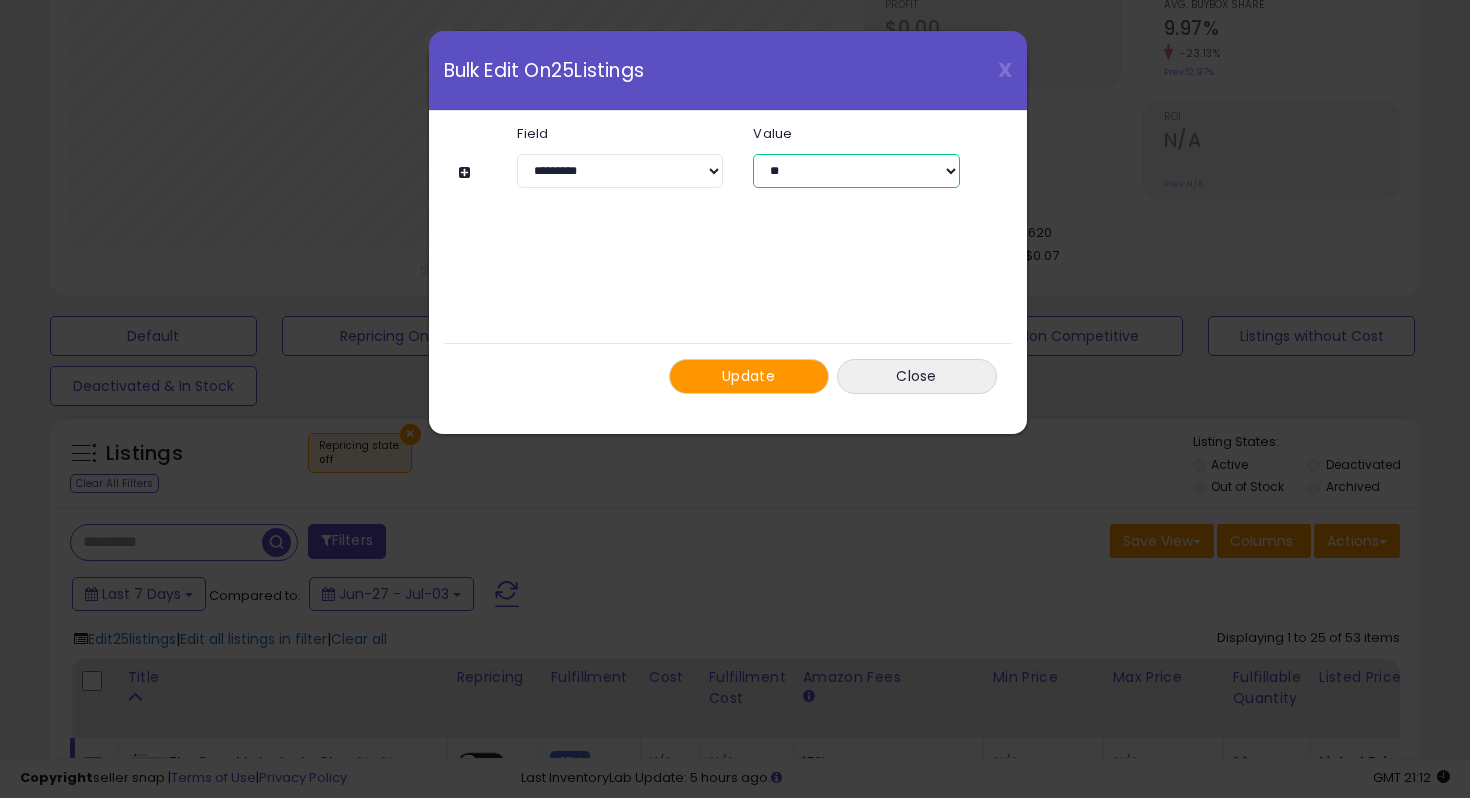 click on "**
***" at bounding box center (856, 171) 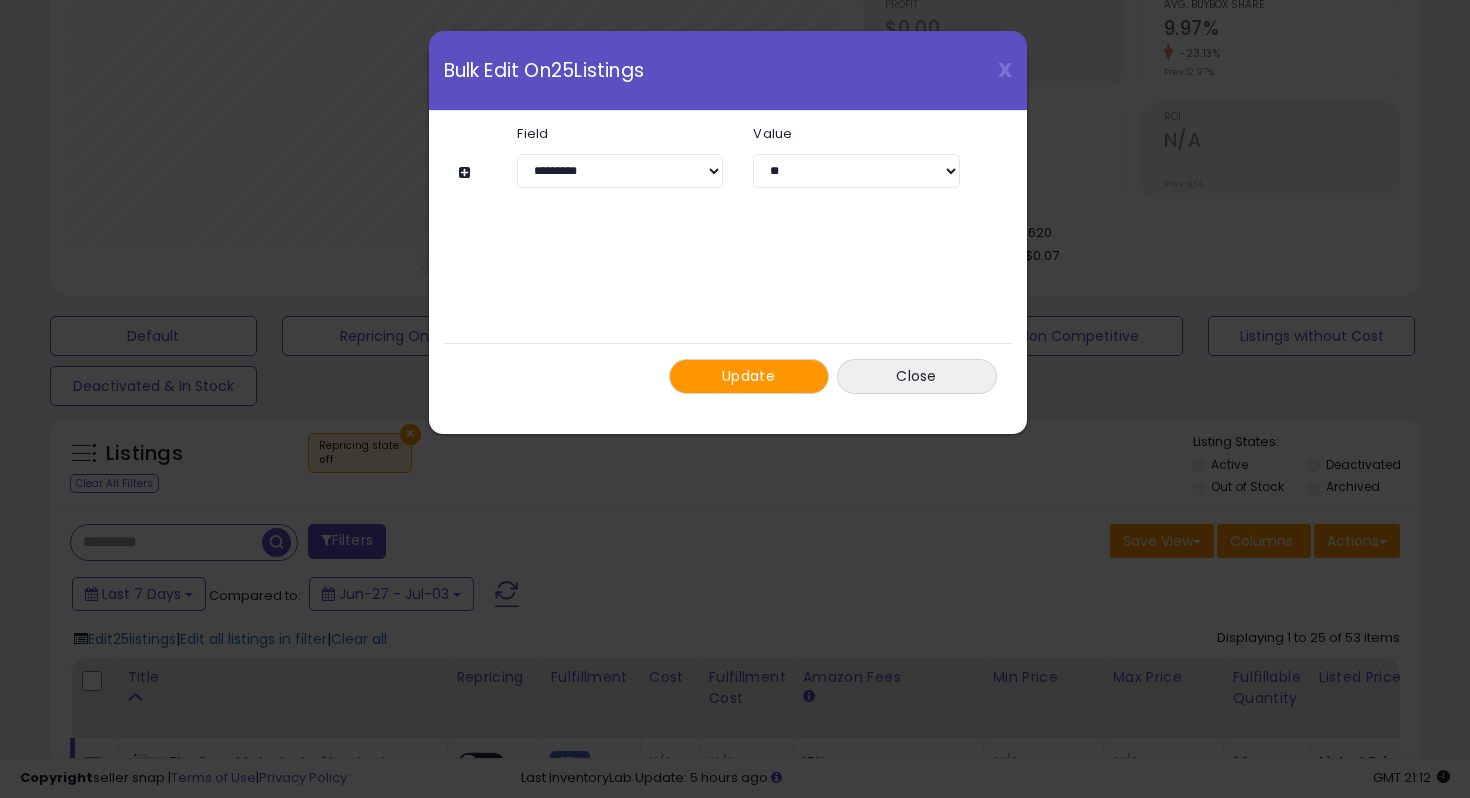 click on "Update" at bounding box center (748, 376) 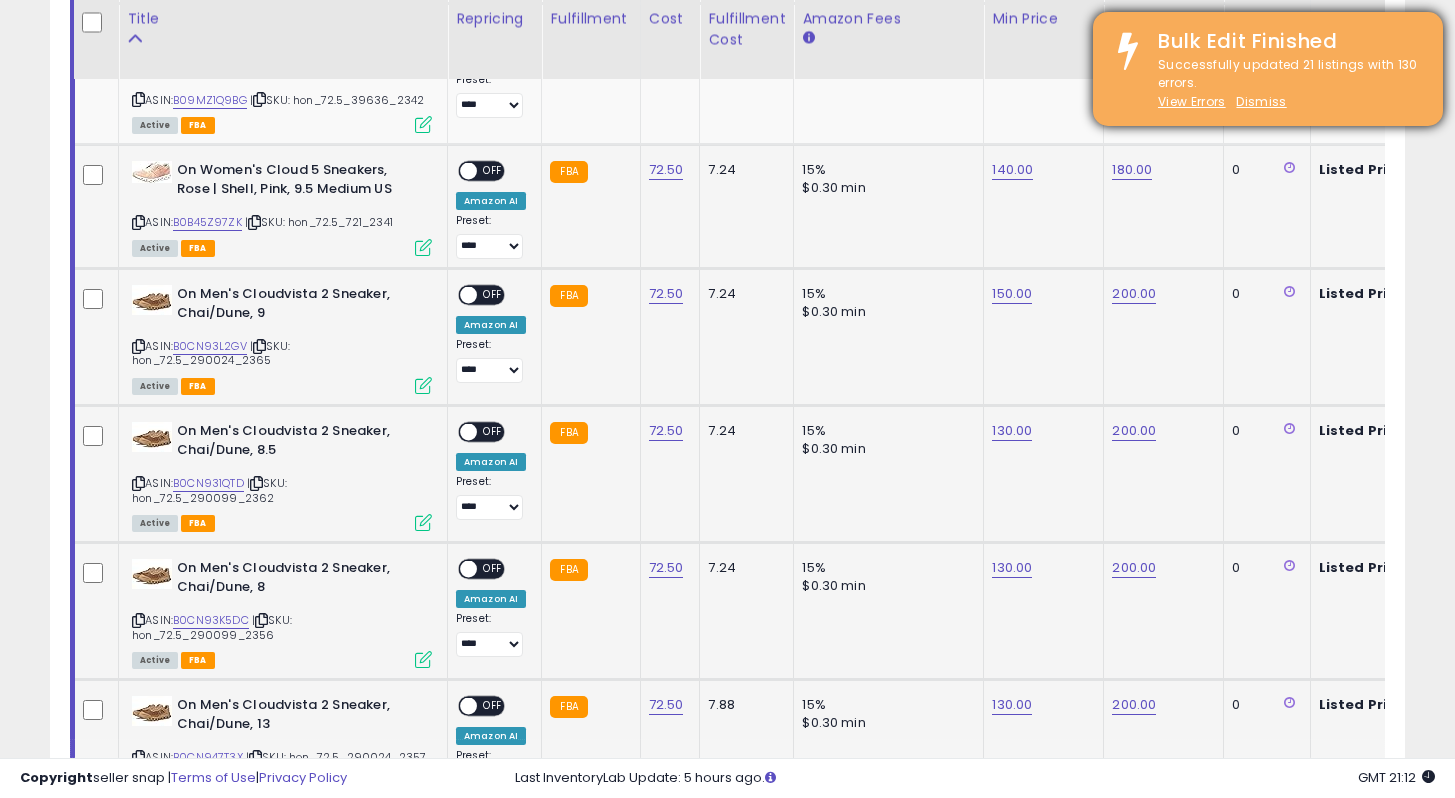 click on "Successfully updated 21 listings with 130 errors.  View Errors Dismiss" at bounding box center [1285, 84] 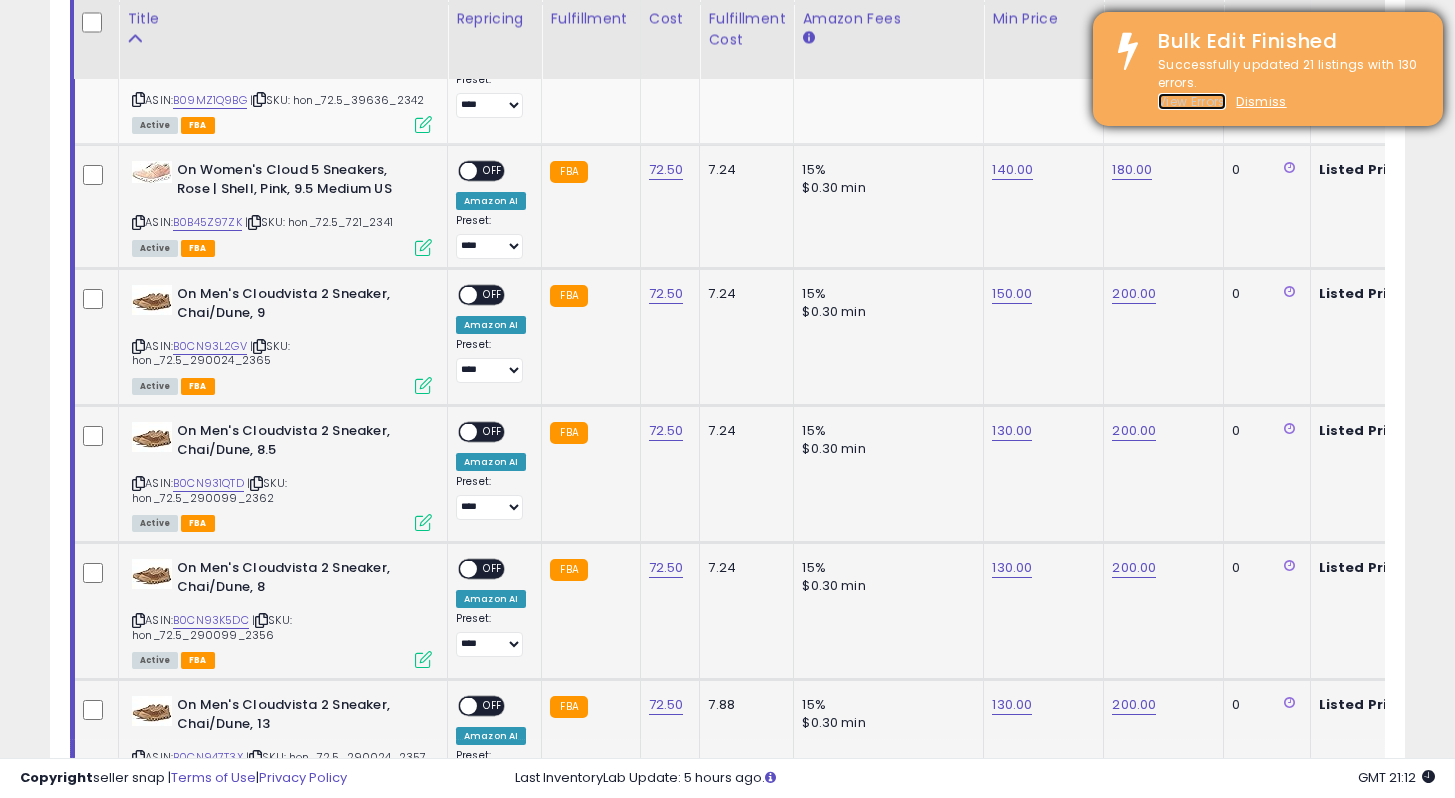 click on "View Errors" at bounding box center [1192, 101] 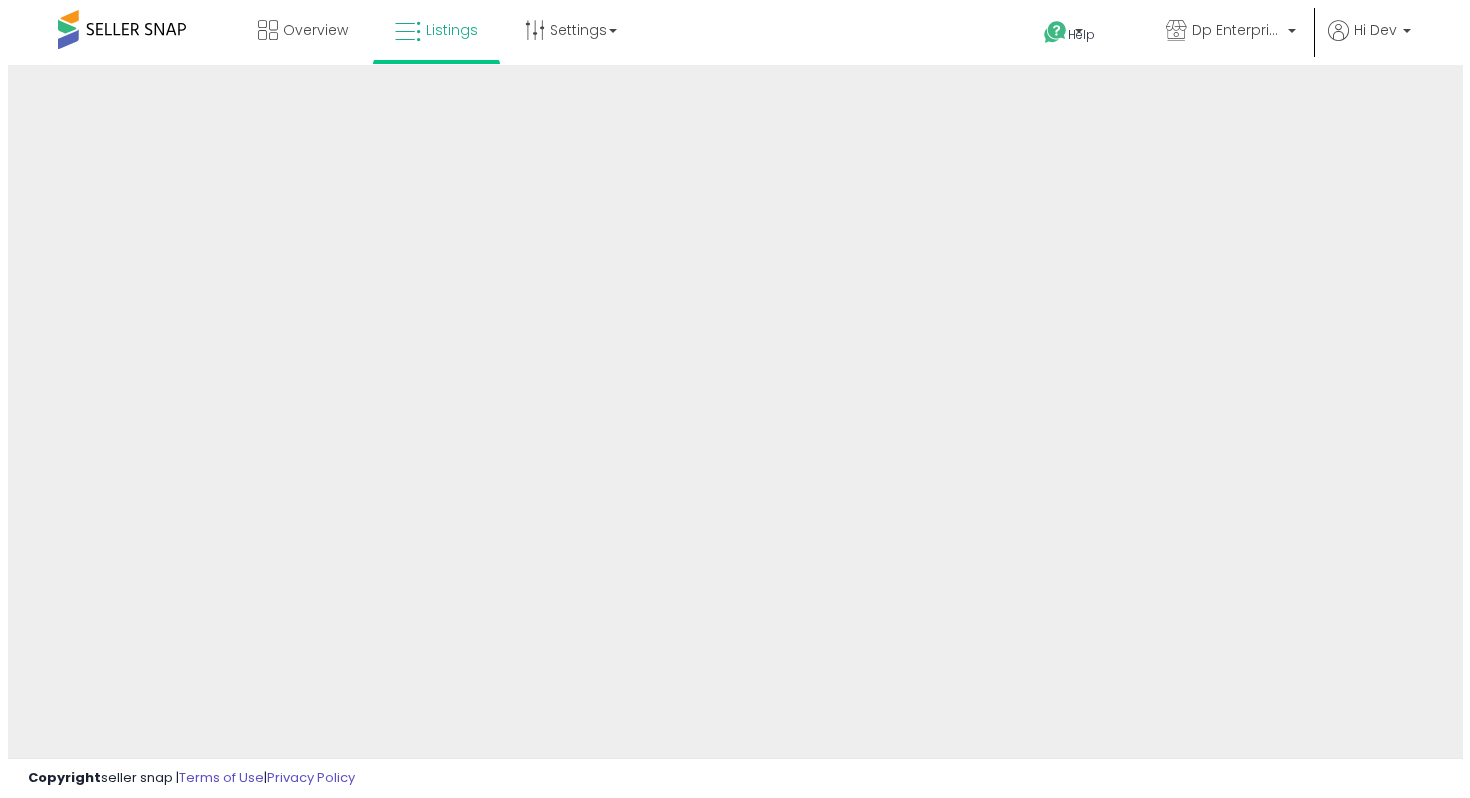 scroll, scrollTop: 0, scrollLeft: 0, axis: both 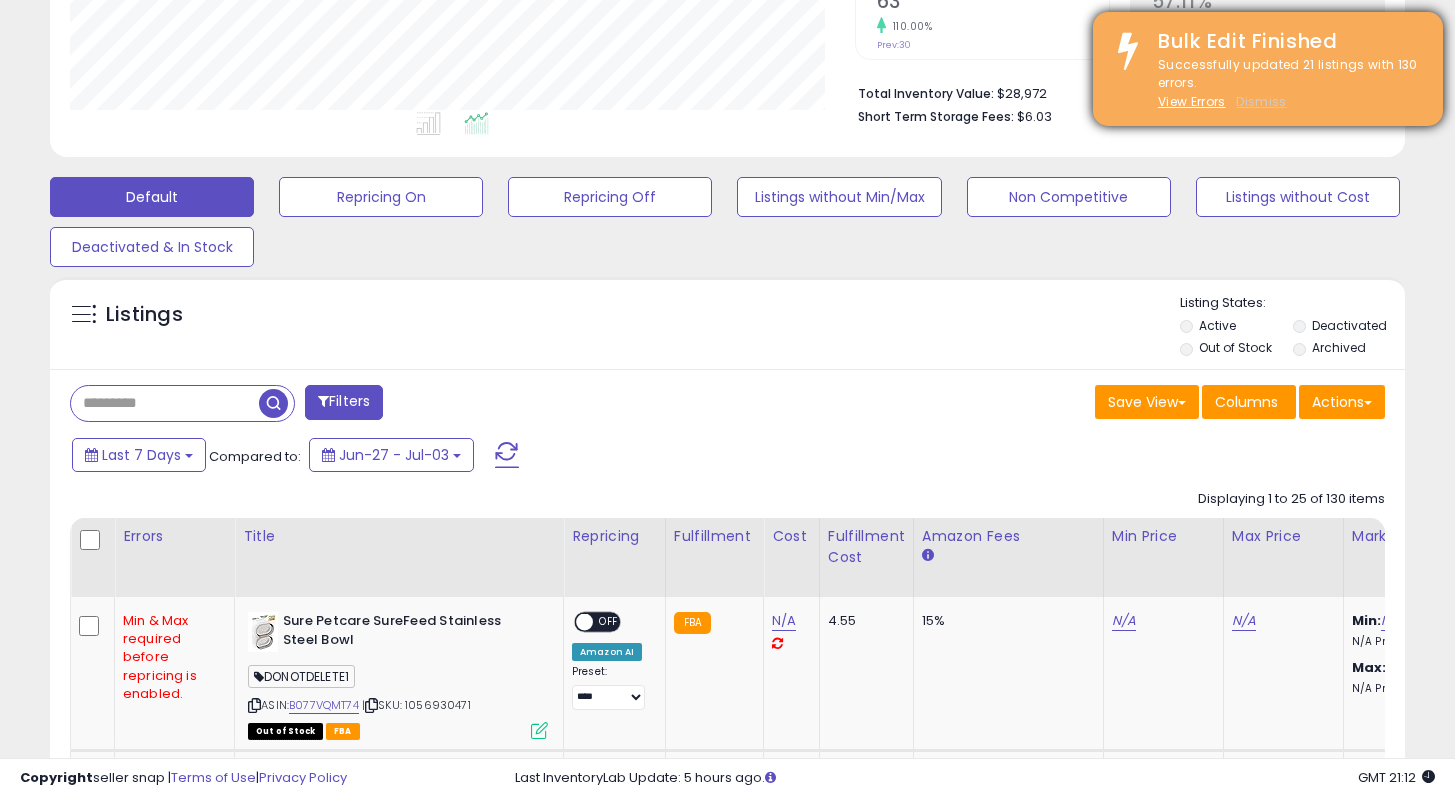 click on "Dismiss" at bounding box center [1261, 101] 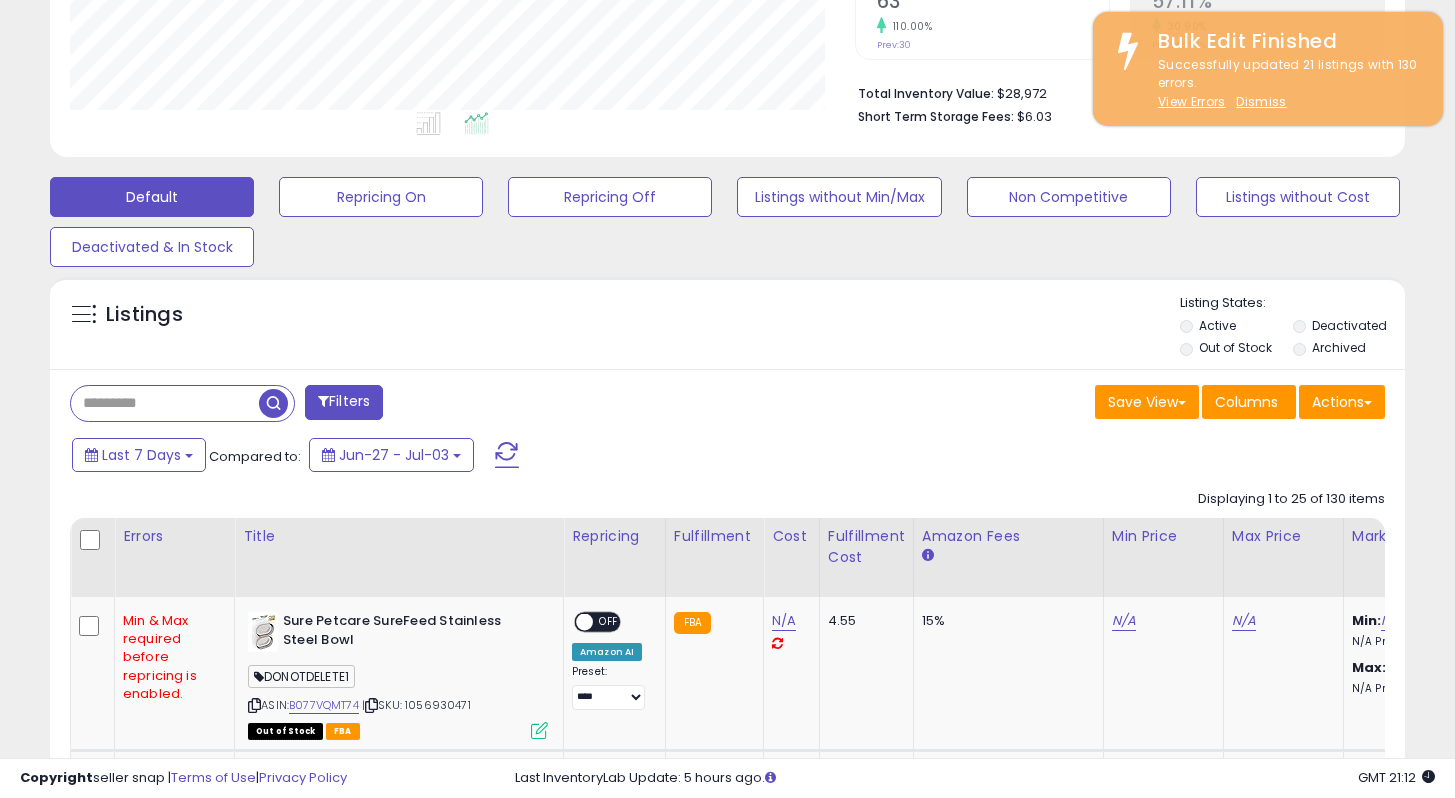 click on "Retrieving listings data.." at bounding box center [0, 0] 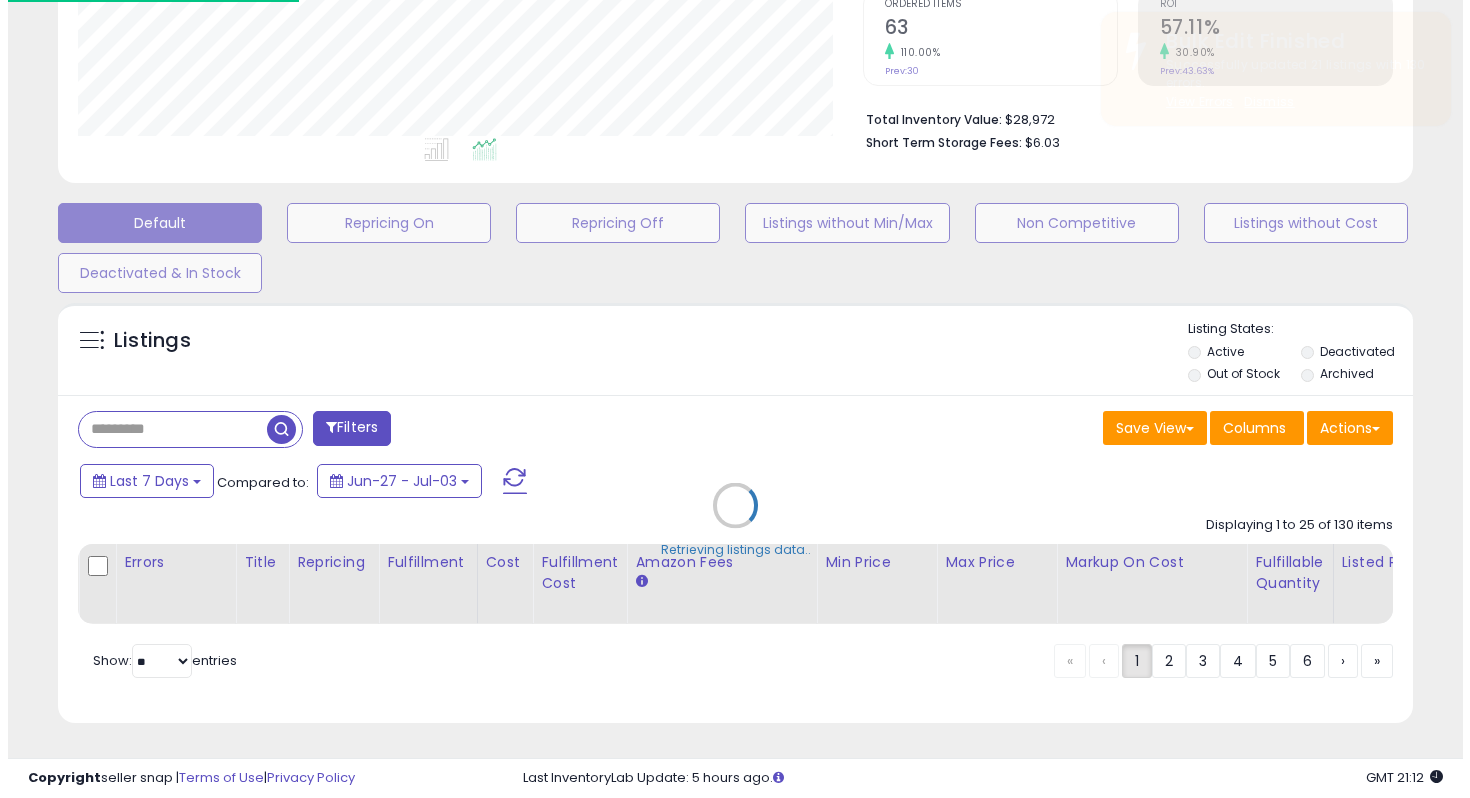 scroll, scrollTop: 442, scrollLeft: 0, axis: vertical 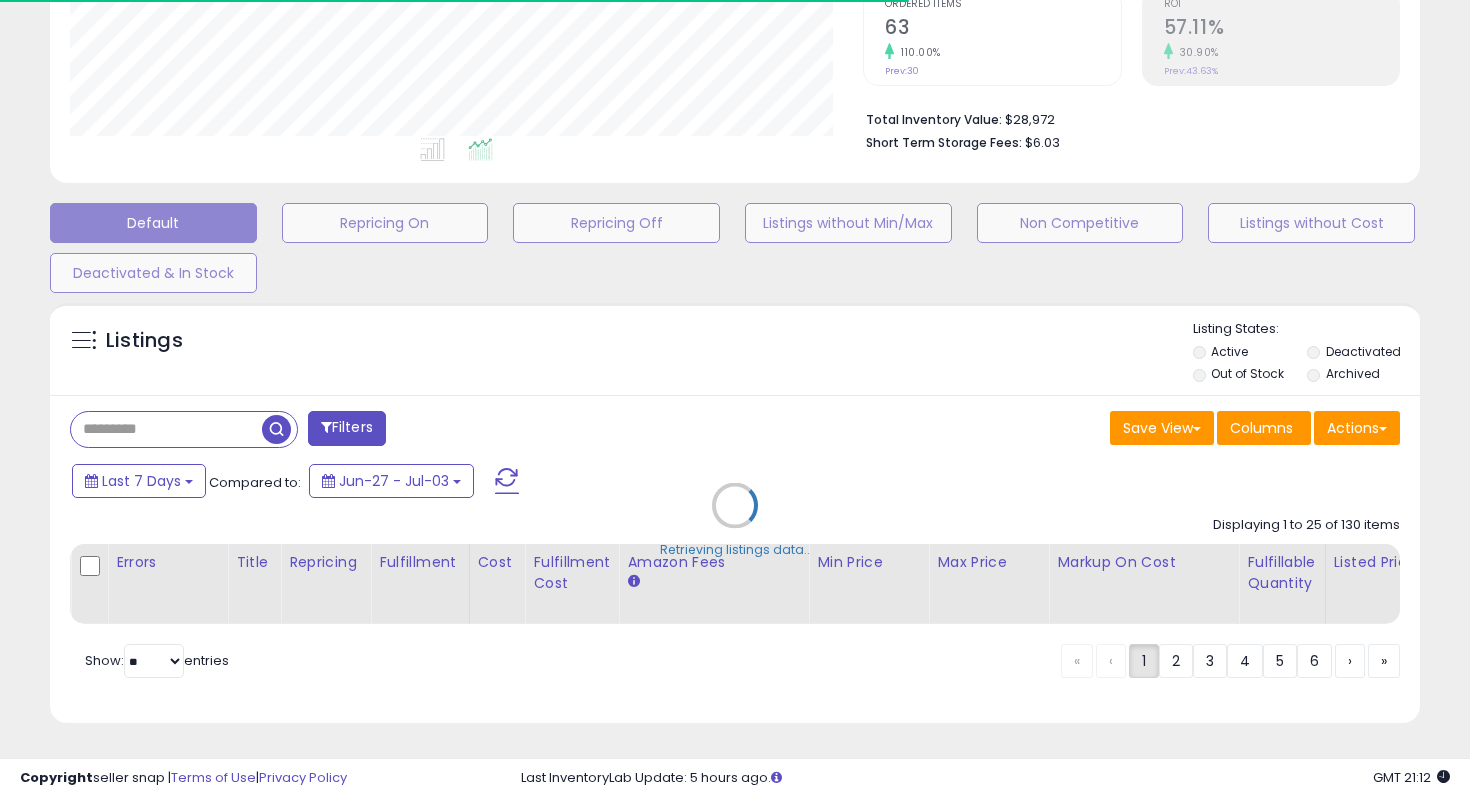 click on "Retrieving listings data.." at bounding box center (735, 520) 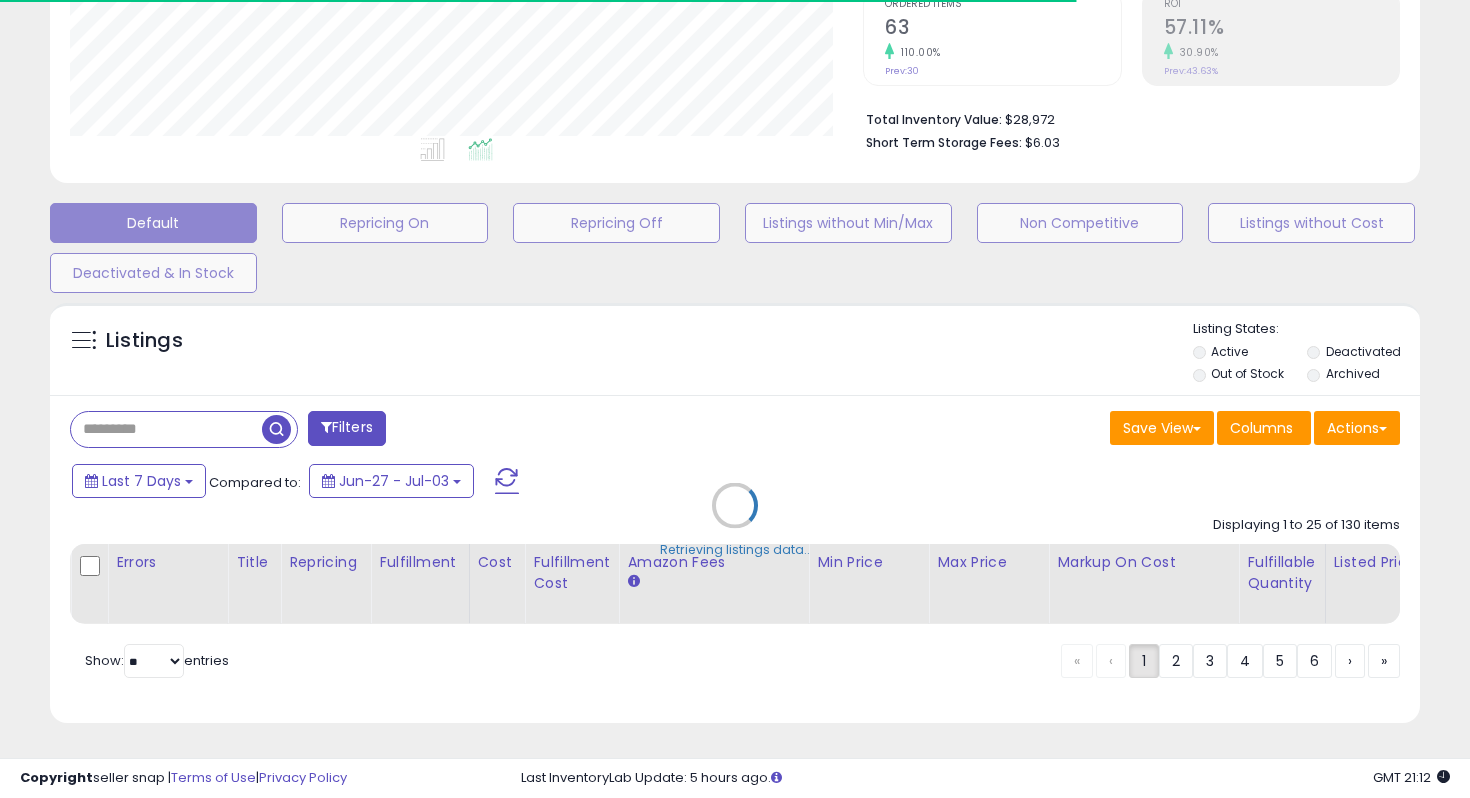 click on "Retrieving listings data.." at bounding box center [735, 520] 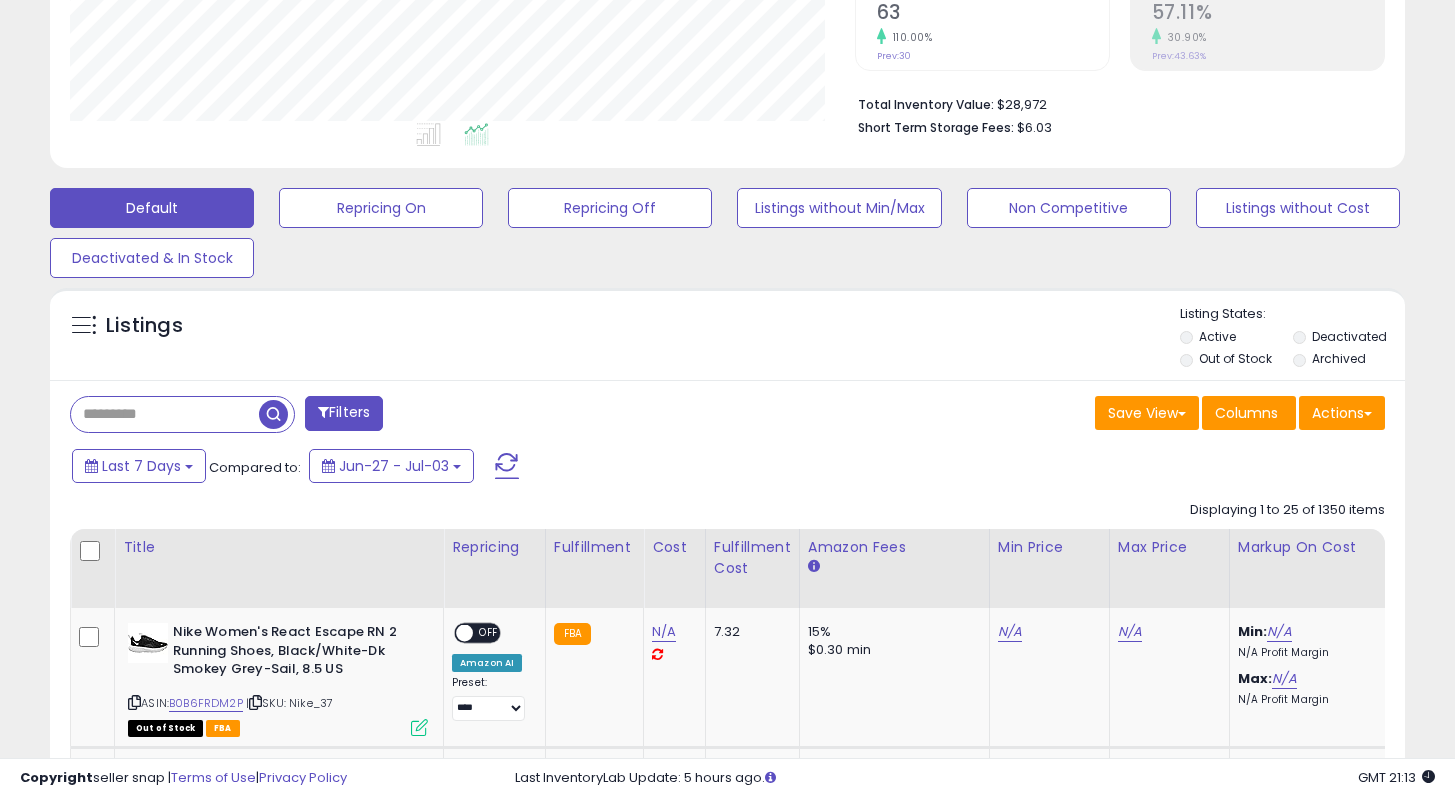 scroll, scrollTop: 410, scrollLeft: 784, axis: both 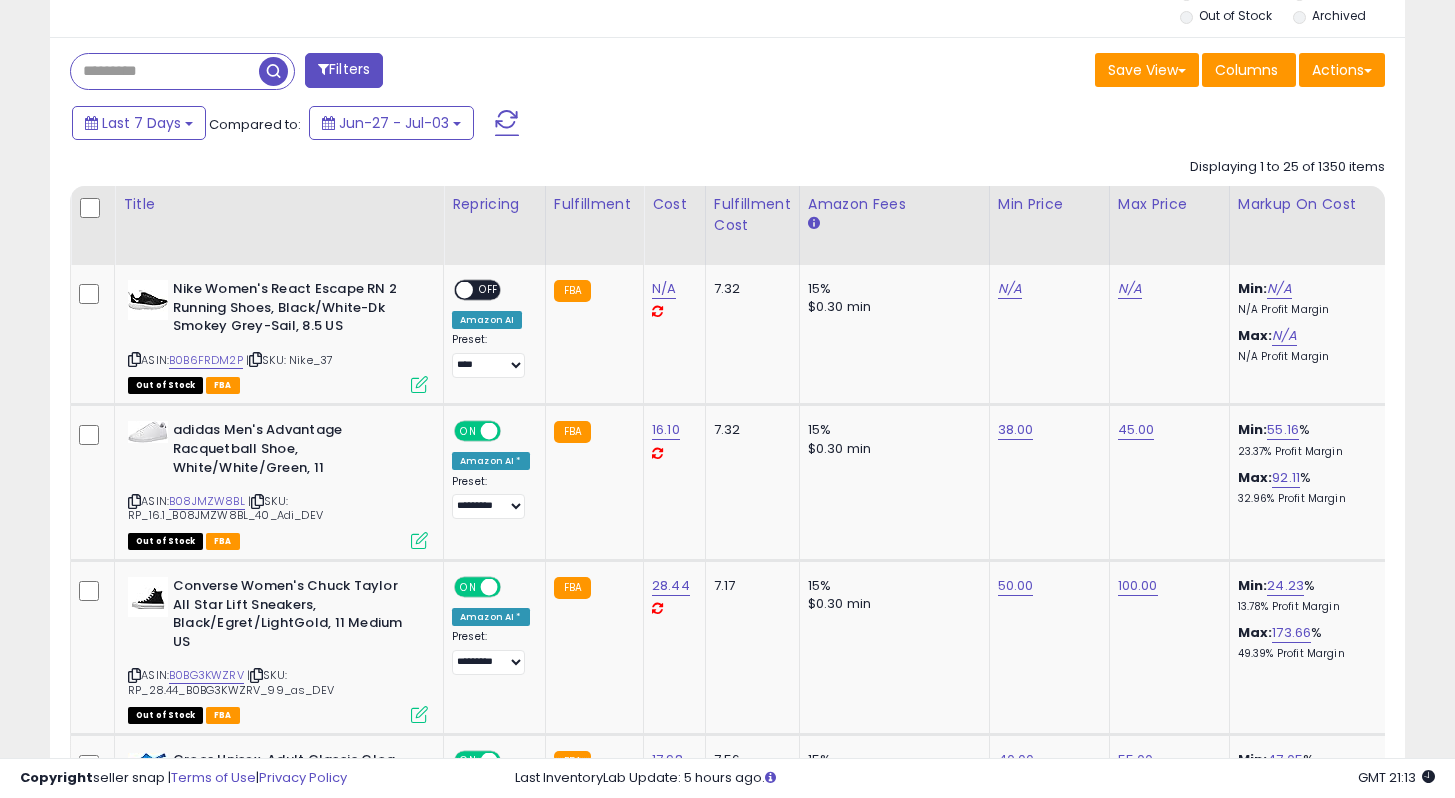click on "Out of Stock" at bounding box center [1235, 18] 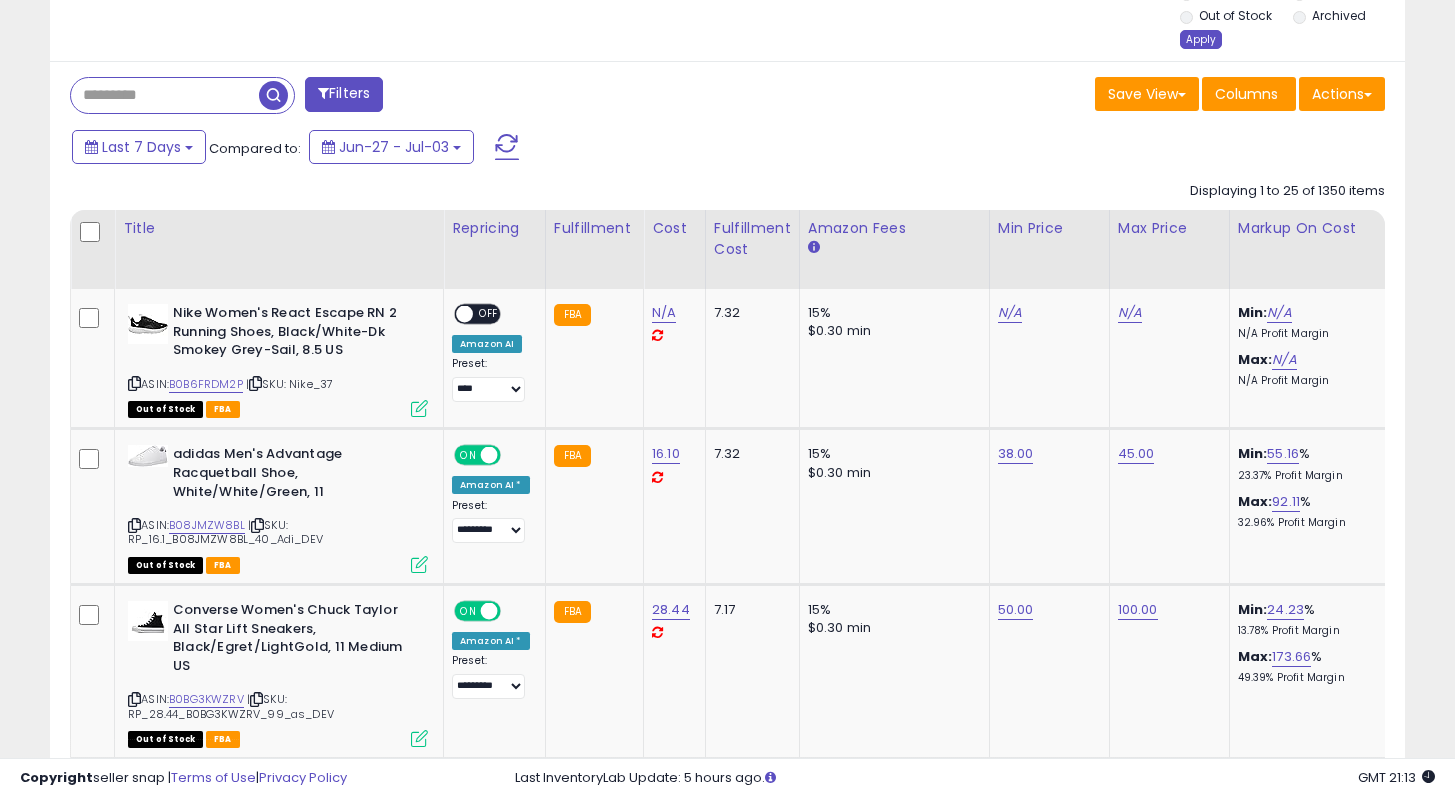 click on "Apply" at bounding box center [1201, 39] 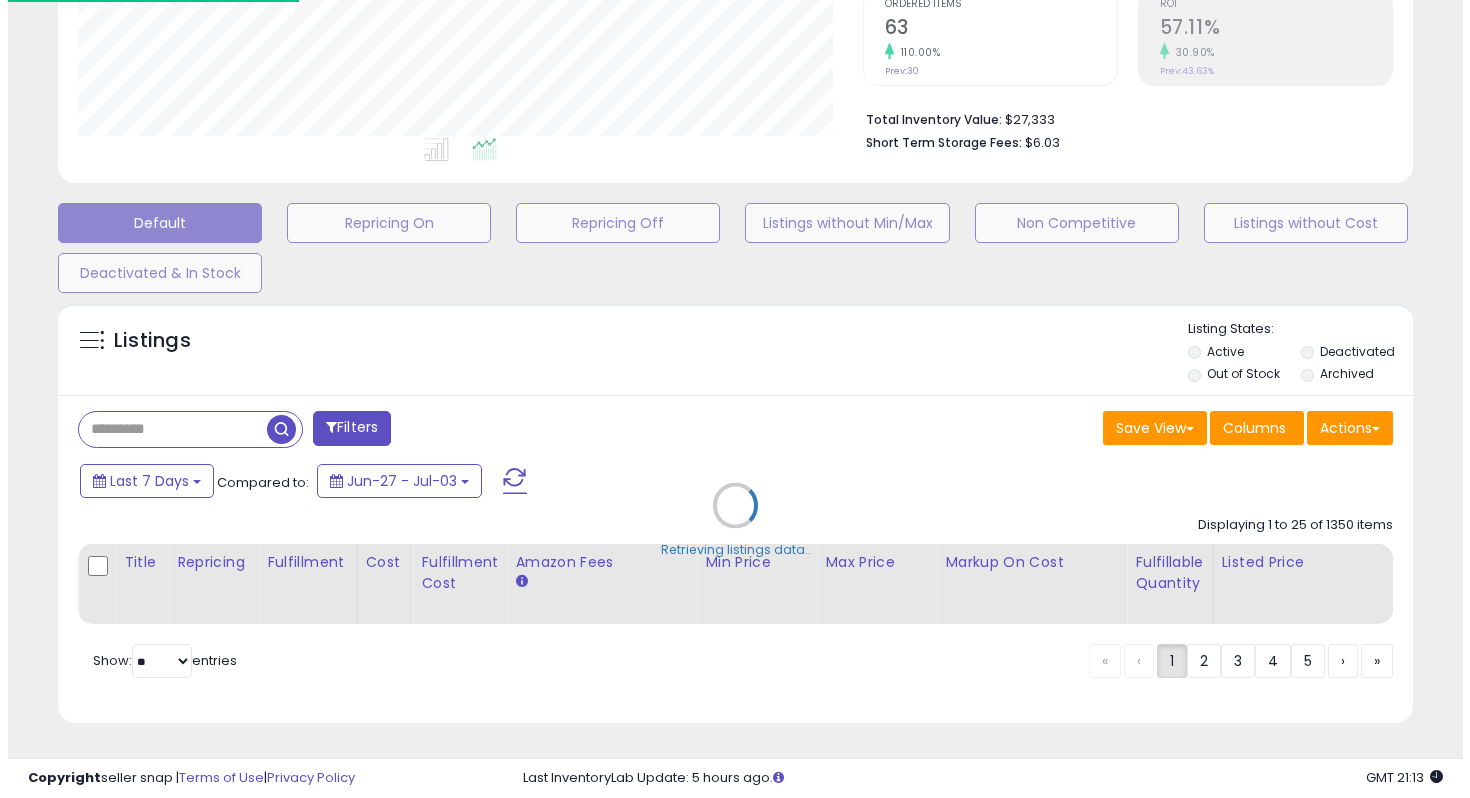 scroll, scrollTop: 442, scrollLeft: 0, axis: vertical 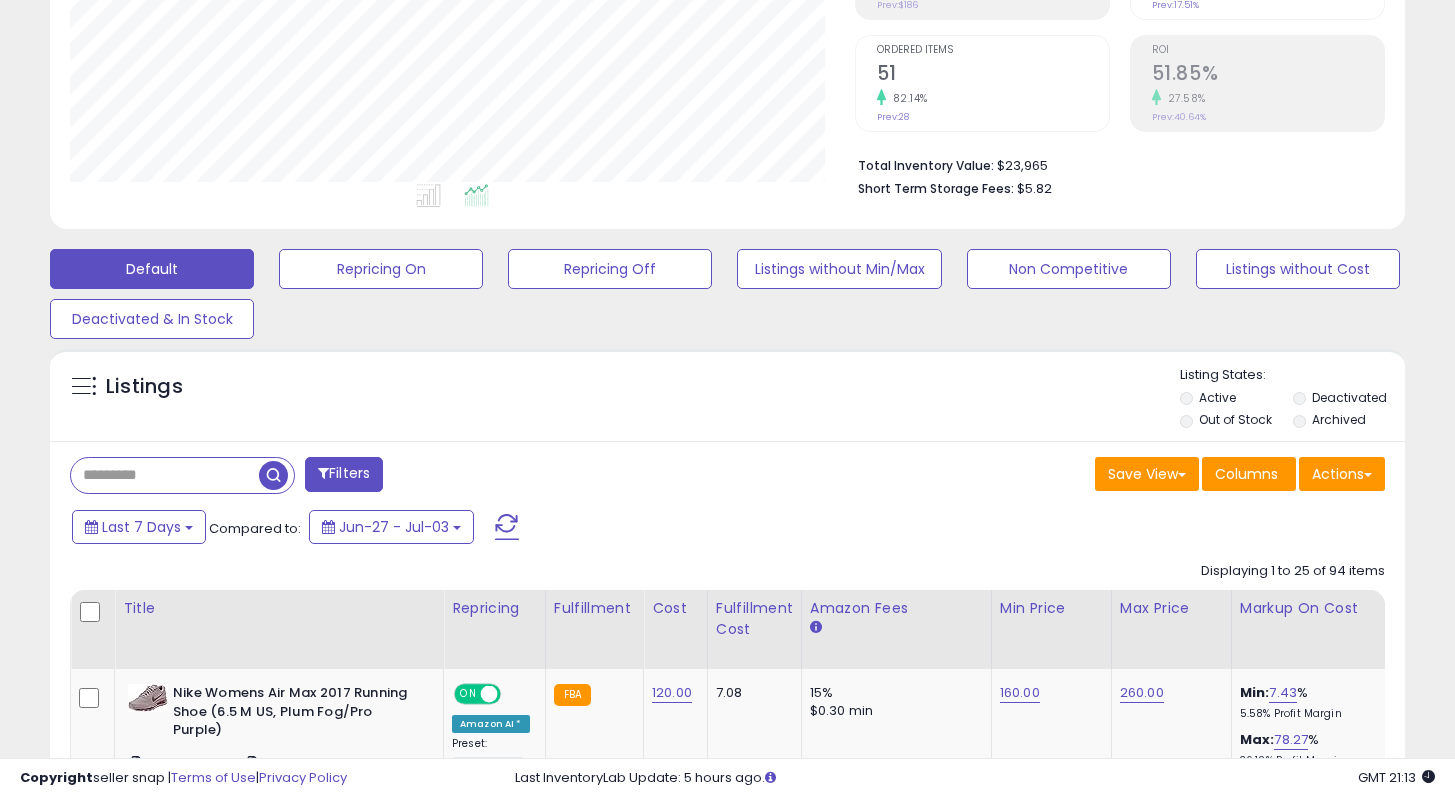 click at bounding box center [165, 475] 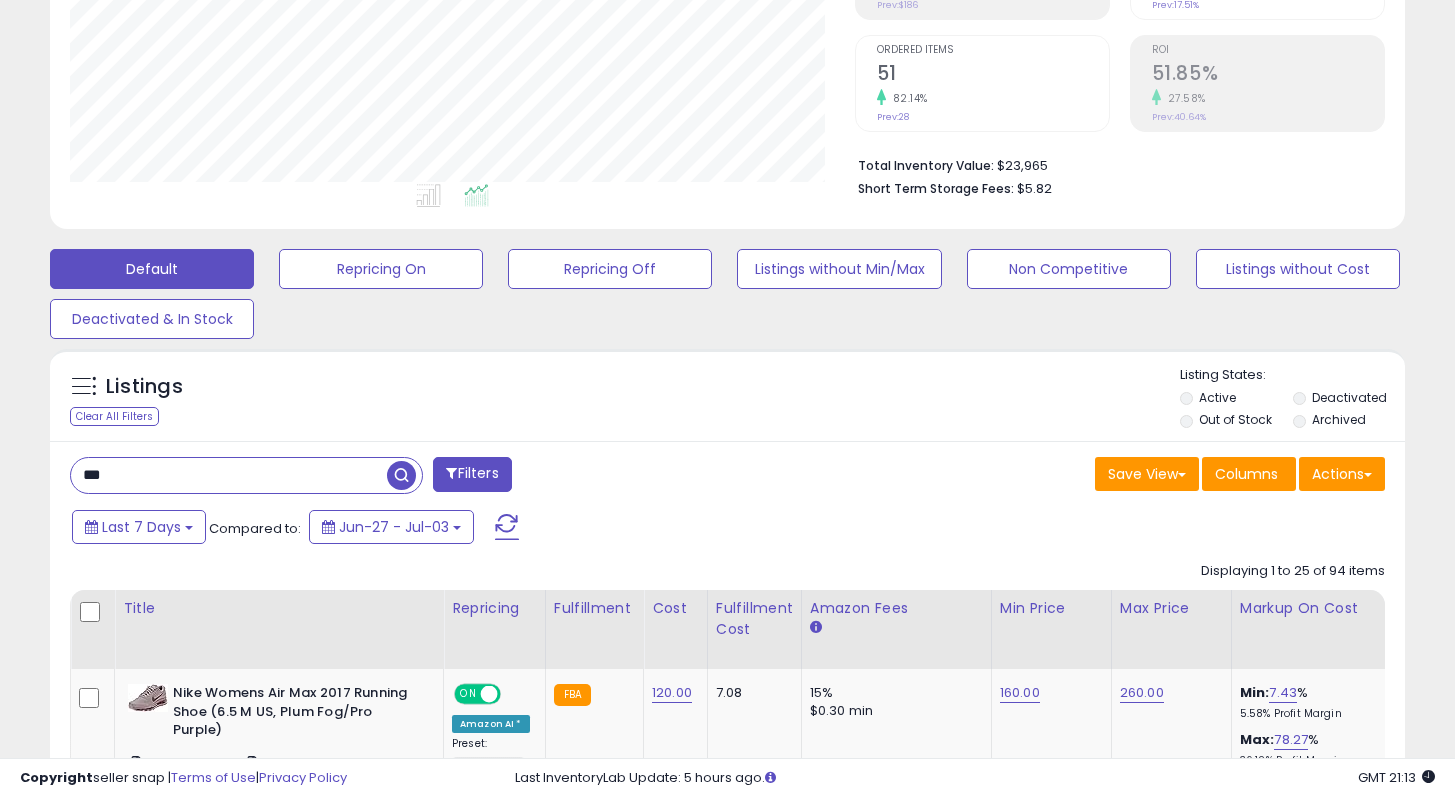 type on "***" 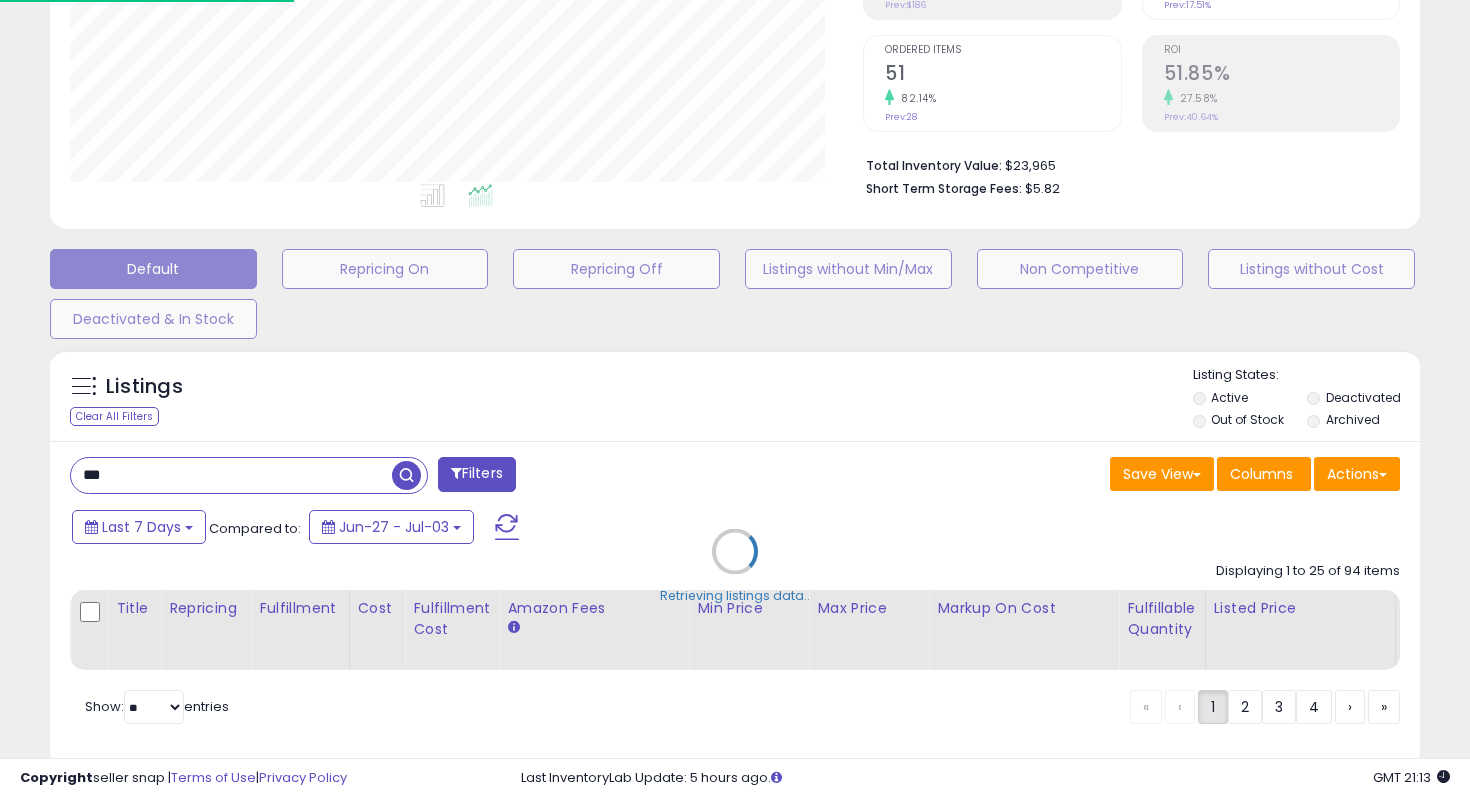 click on "Retrieving listings data.." at bounding box center [735, 566] 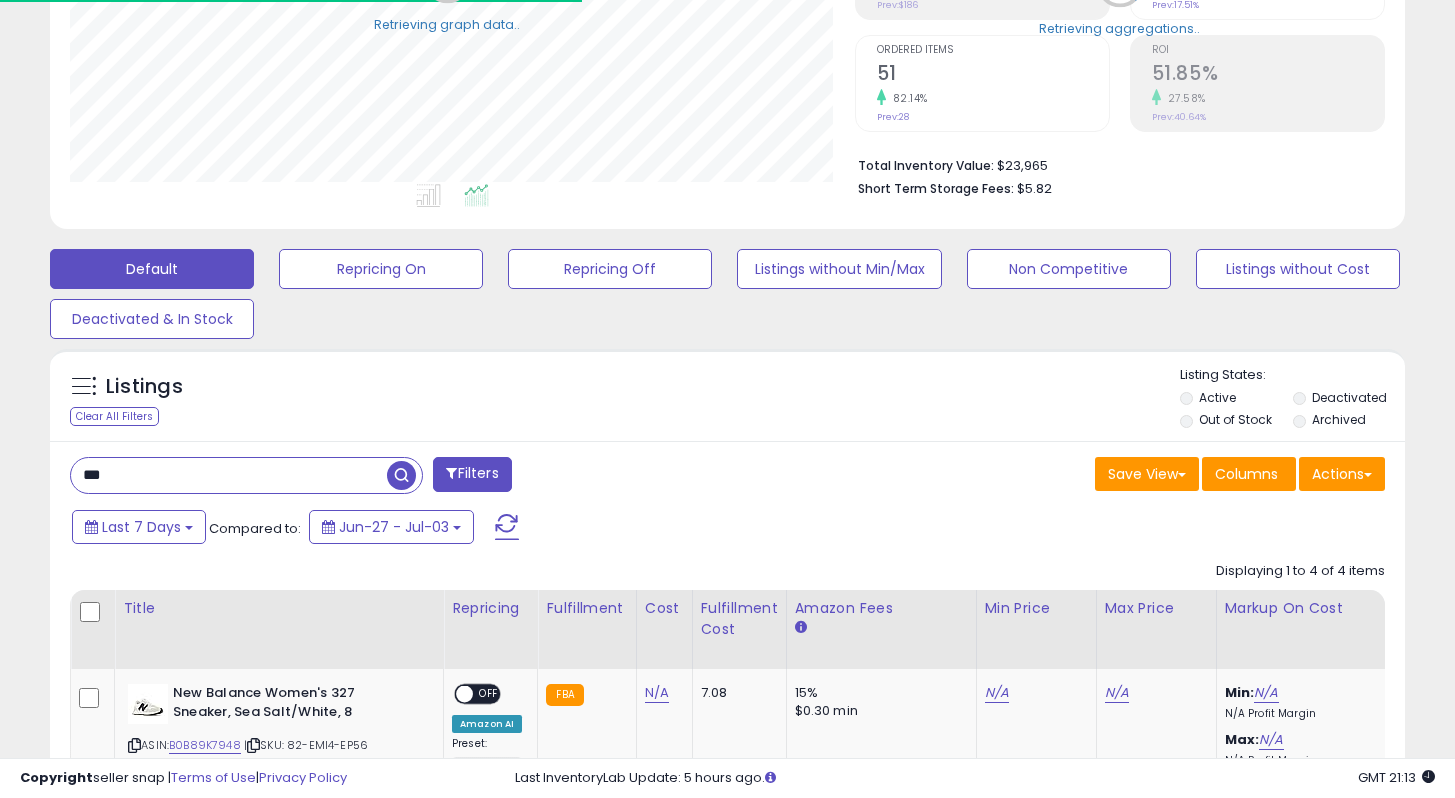 scroll, scrollTop: 999590, scrollLeft: 999215, axis: both 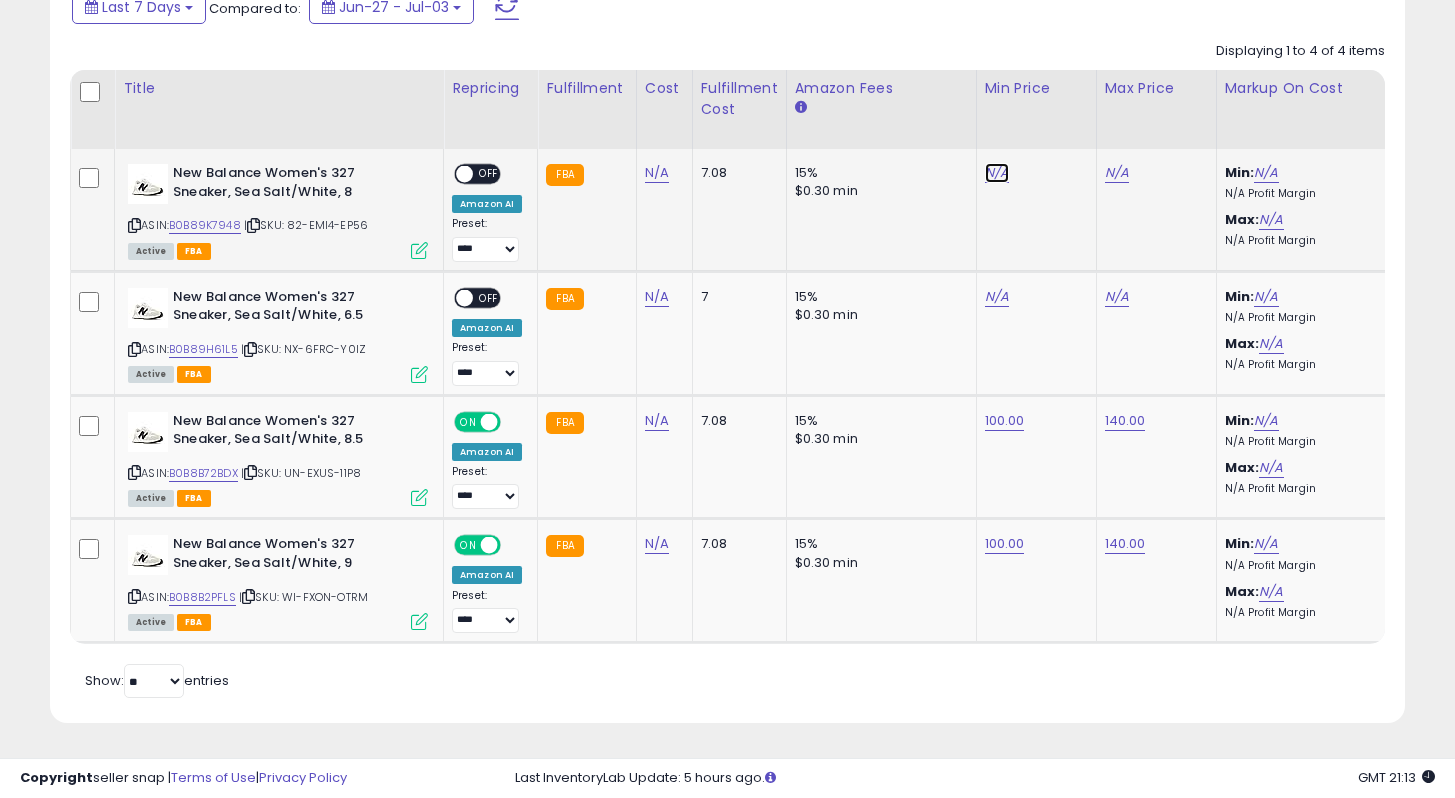 click on "N/A" at bounding box center (997, 173) 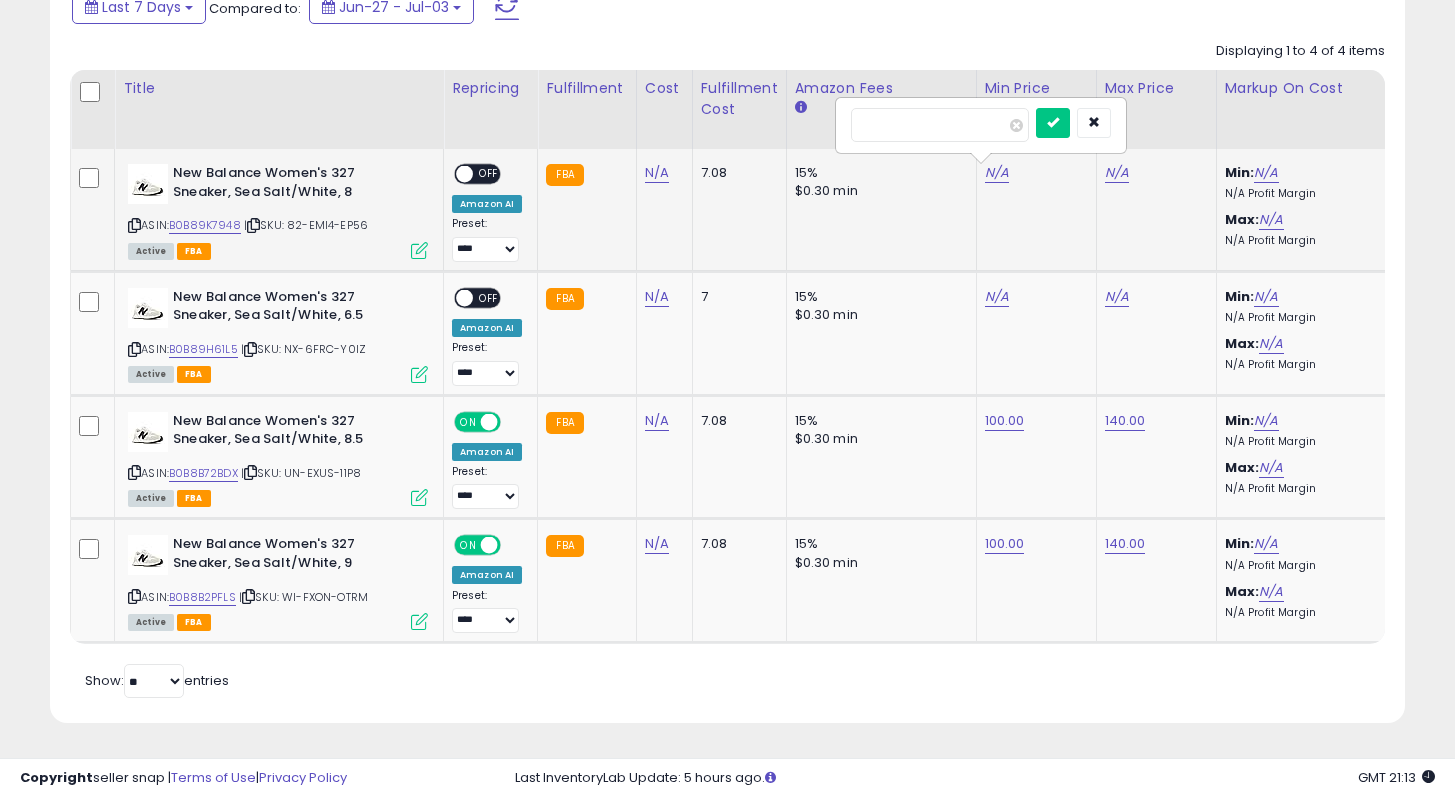 type on "***" 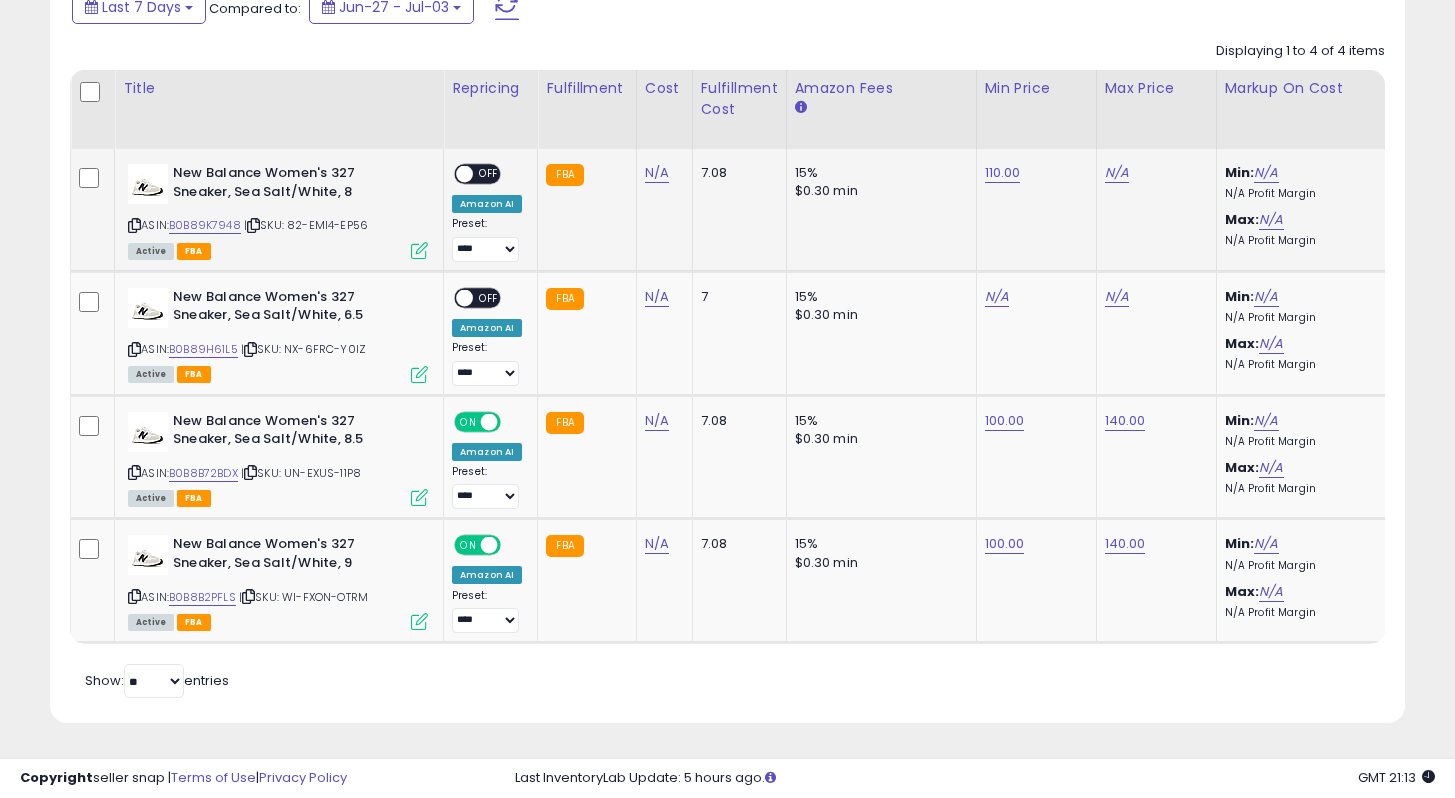 click on "N/A" at bounding box center (1153, 173) 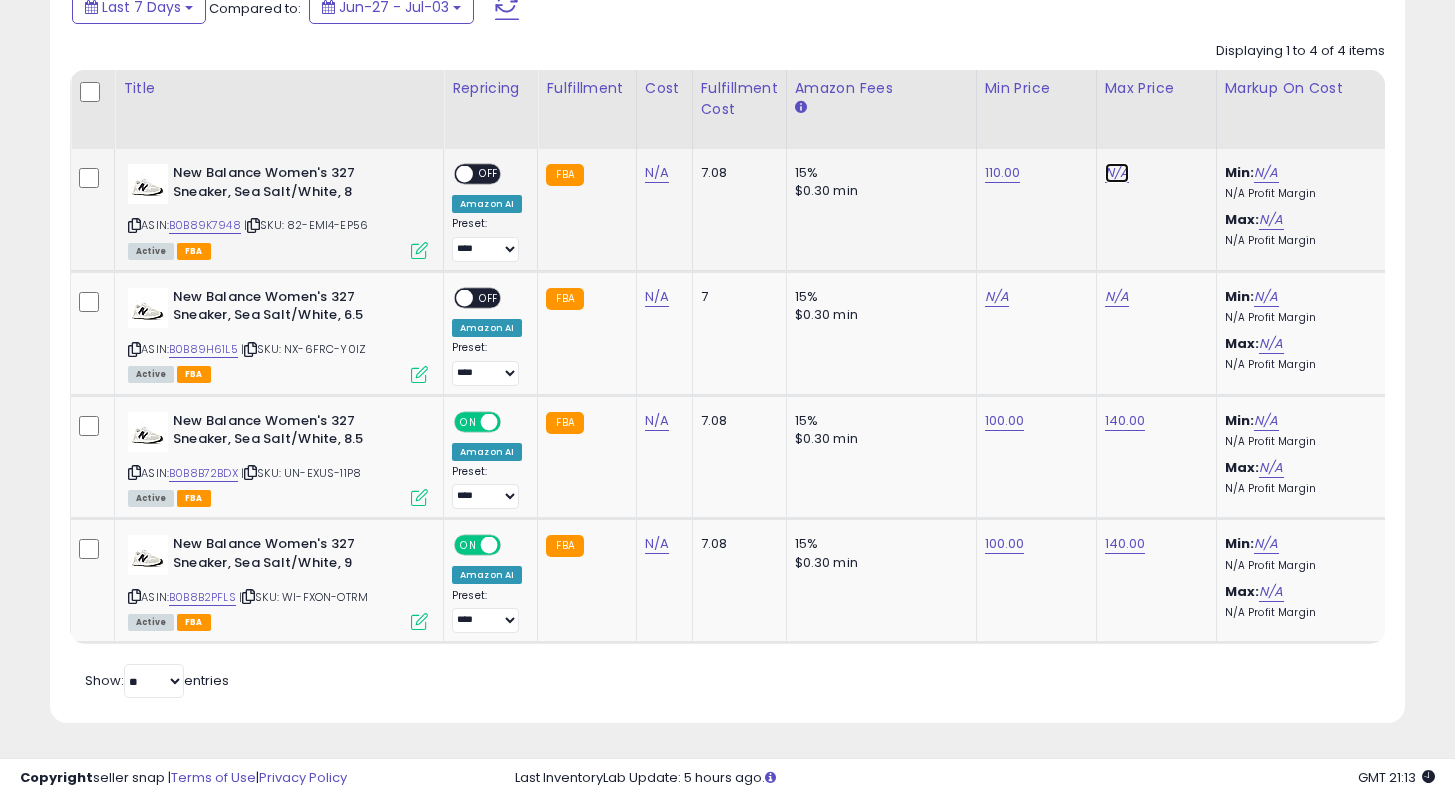 click on "N/A" at bounding box center [1117, 173] 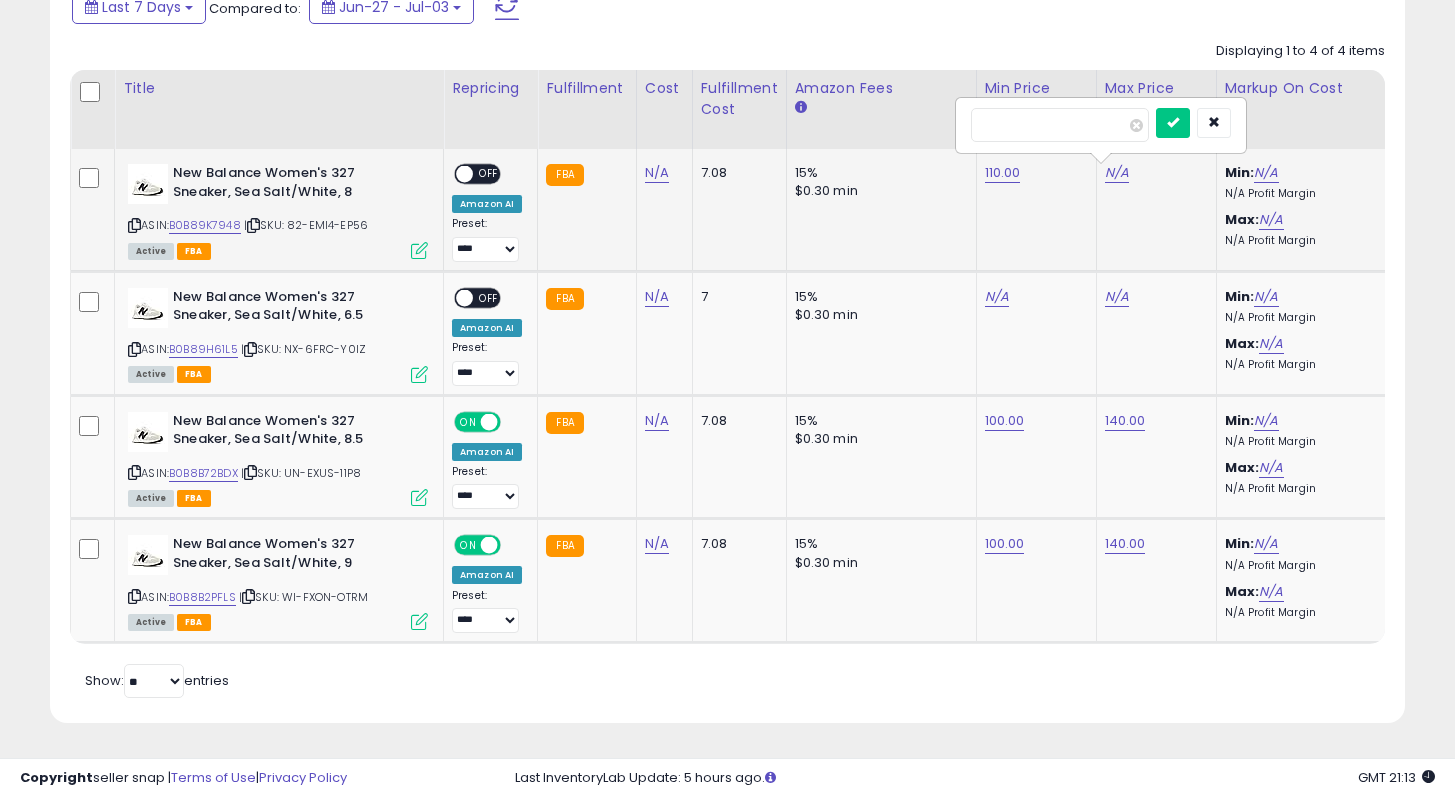 type on "***" 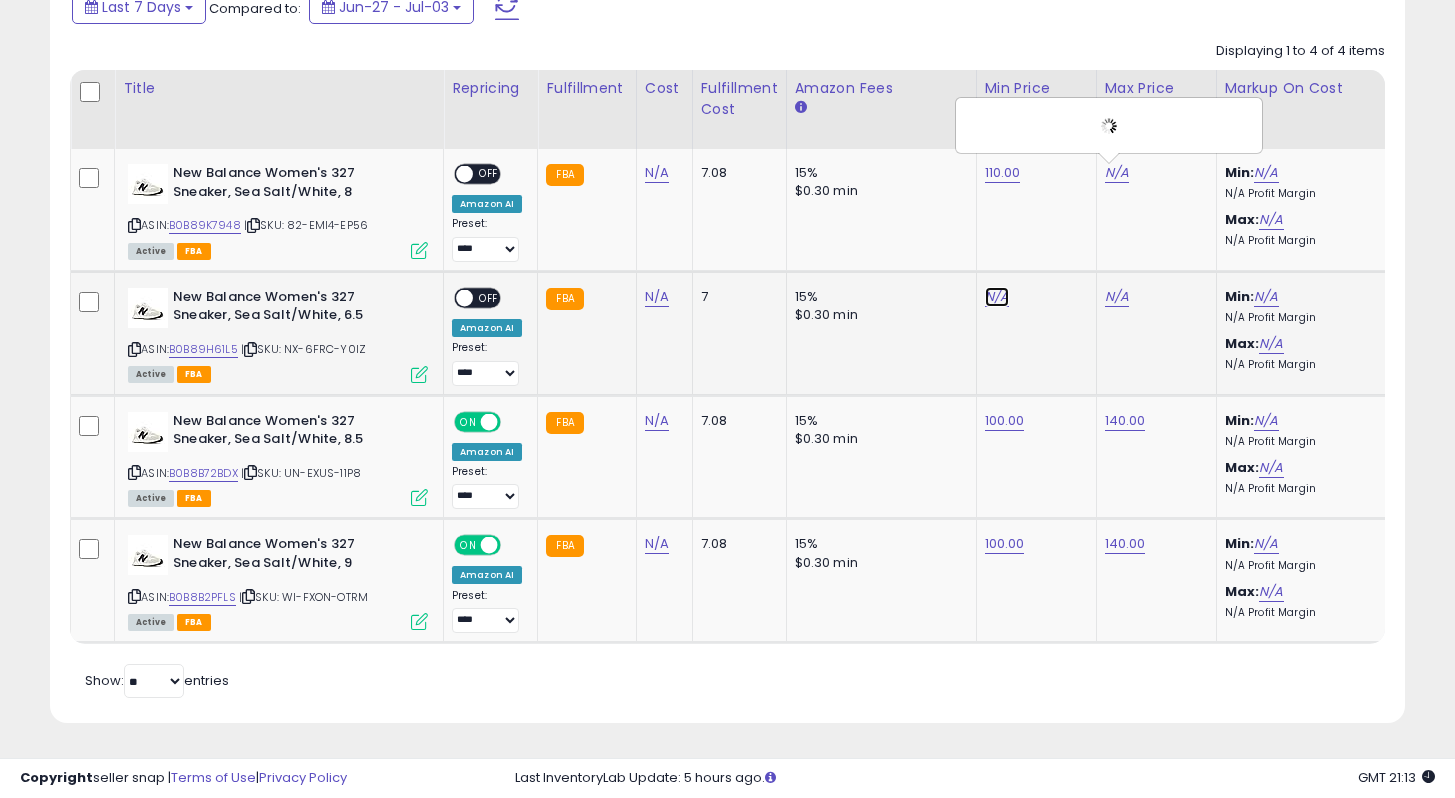 click on "N/A" at bounding box center (997, 297) 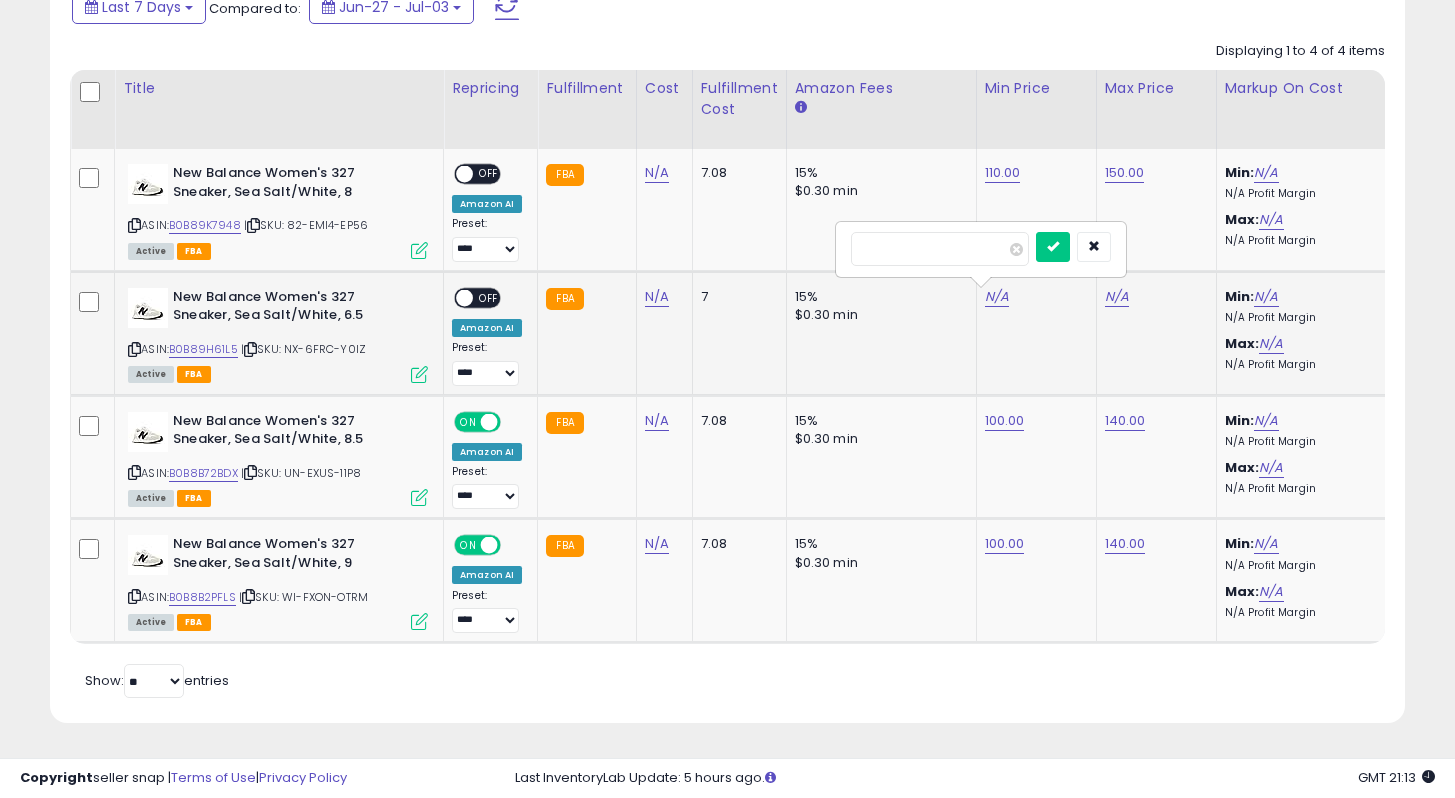 type on "***" 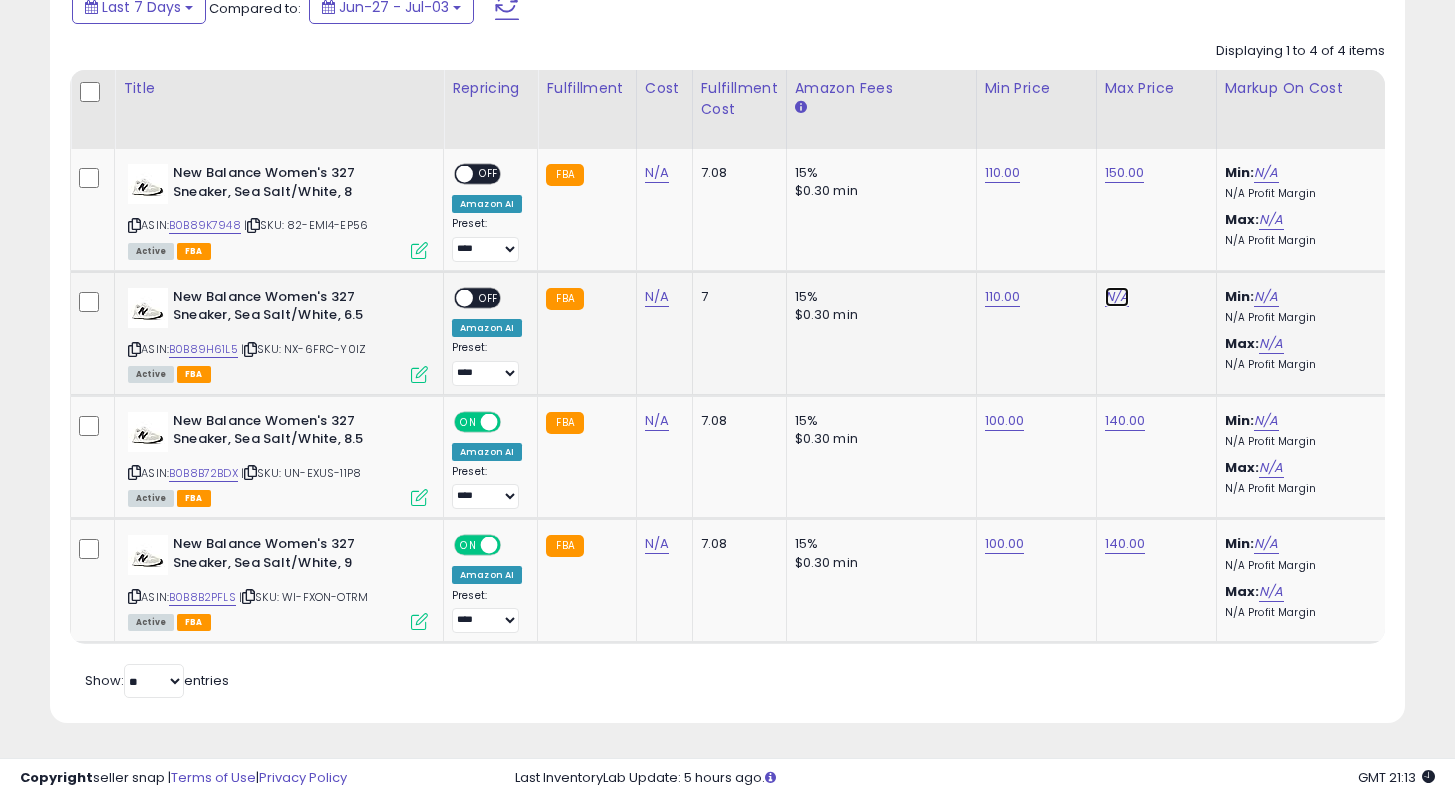 click on "N/A" at bounding box center [1117, 297] 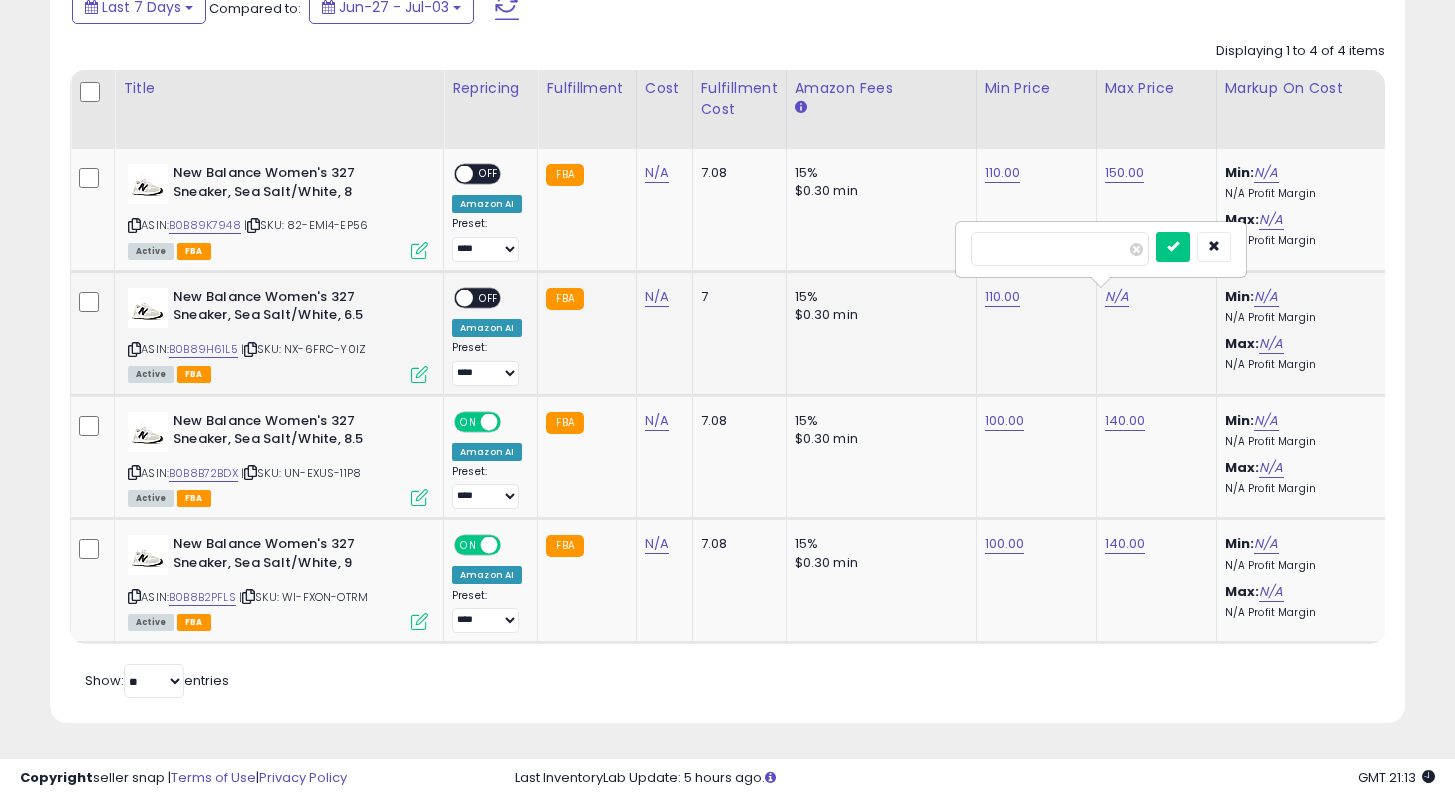 type on "***" 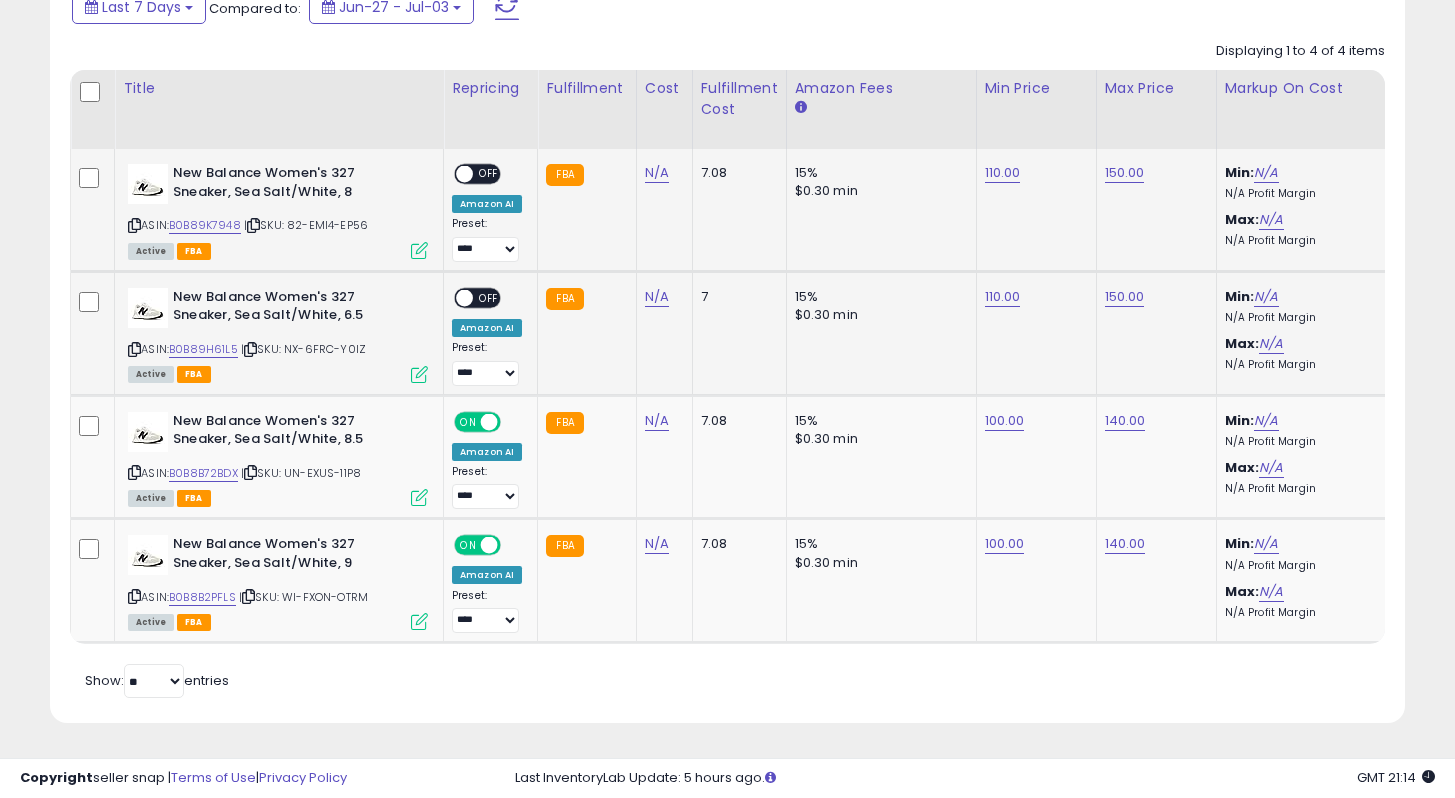 click on "ON   OFF" at bounding box center (477, 174) 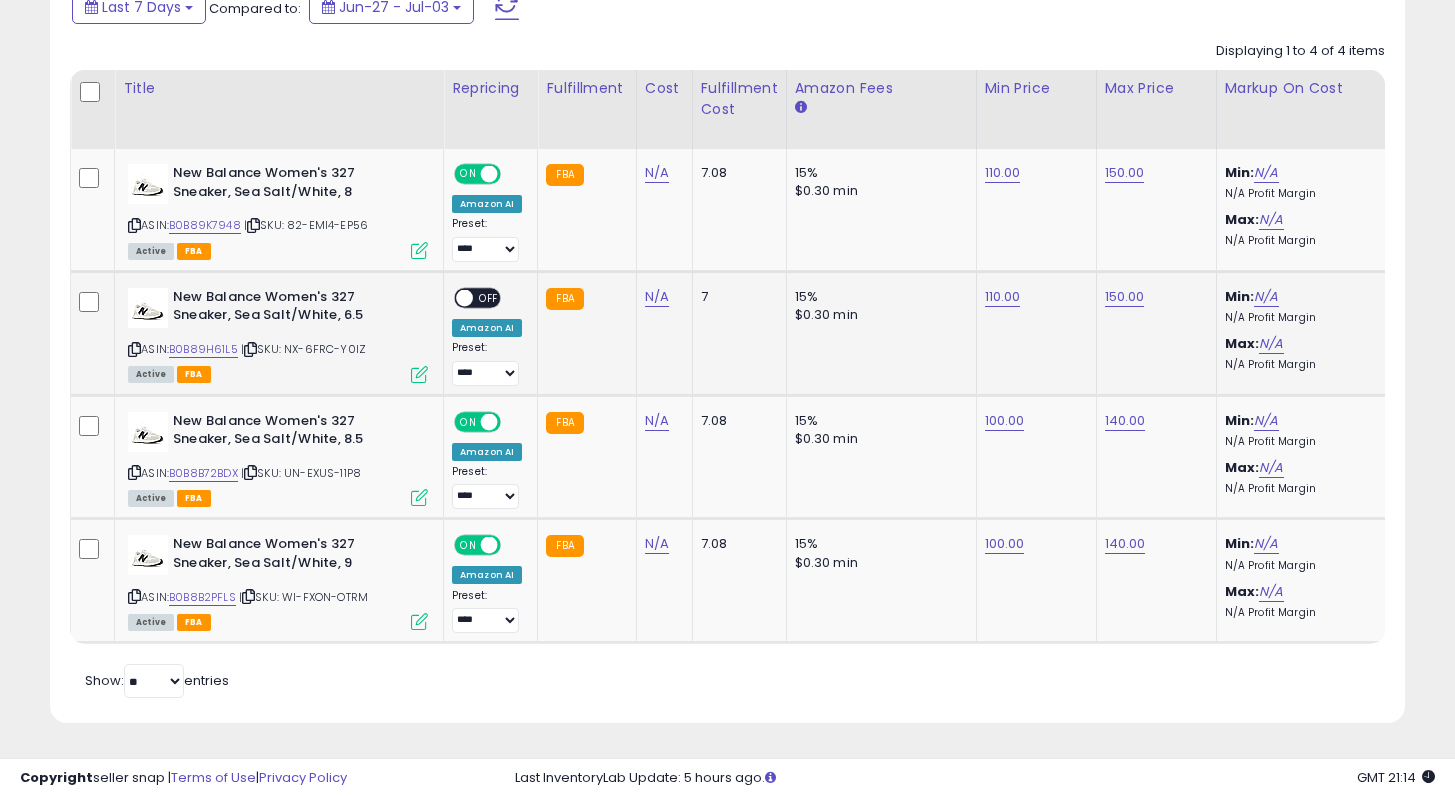 click on "OFF" at bounding box center [489, 297] 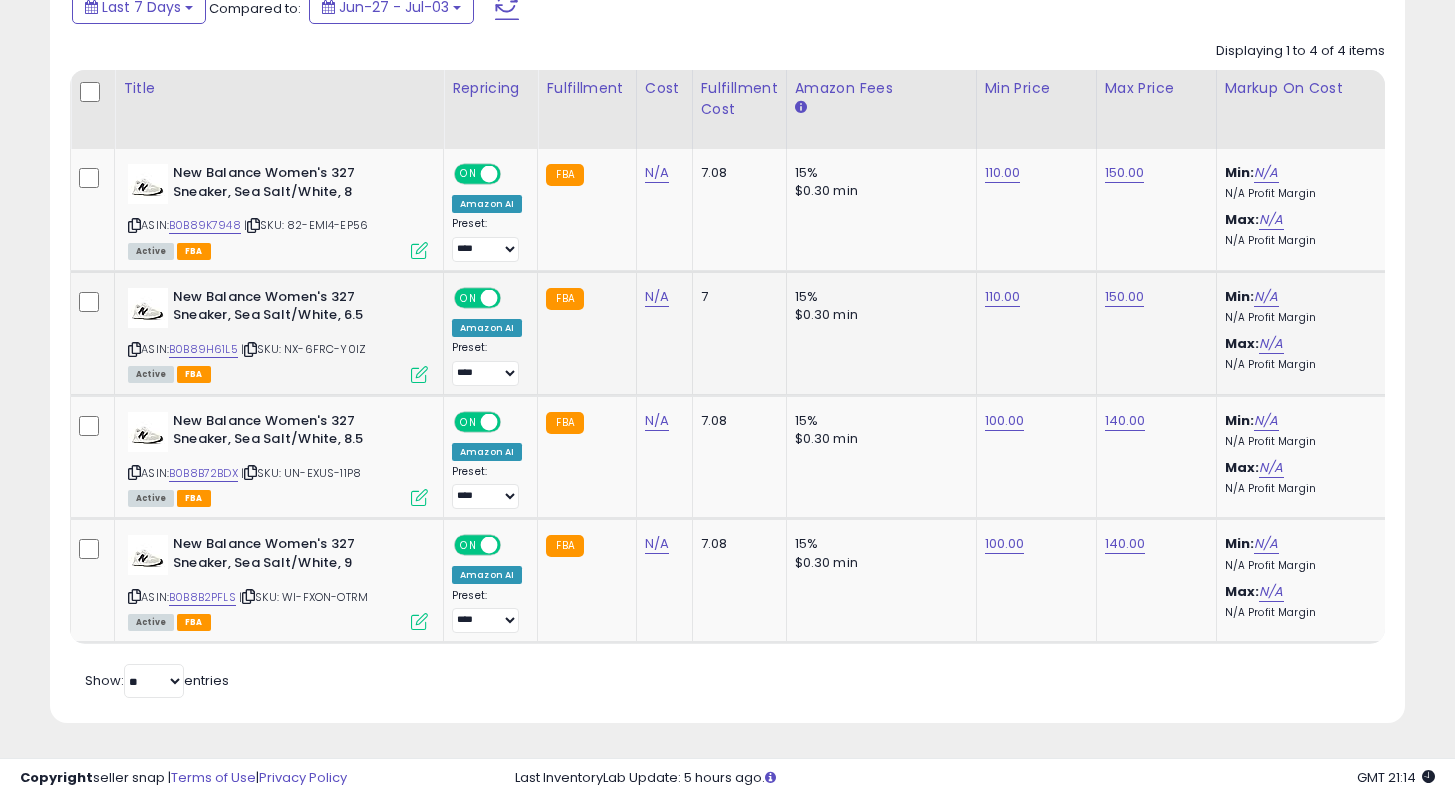 scroll, scrollTop: 0, scrollLeft: 156, axis: horizontal 